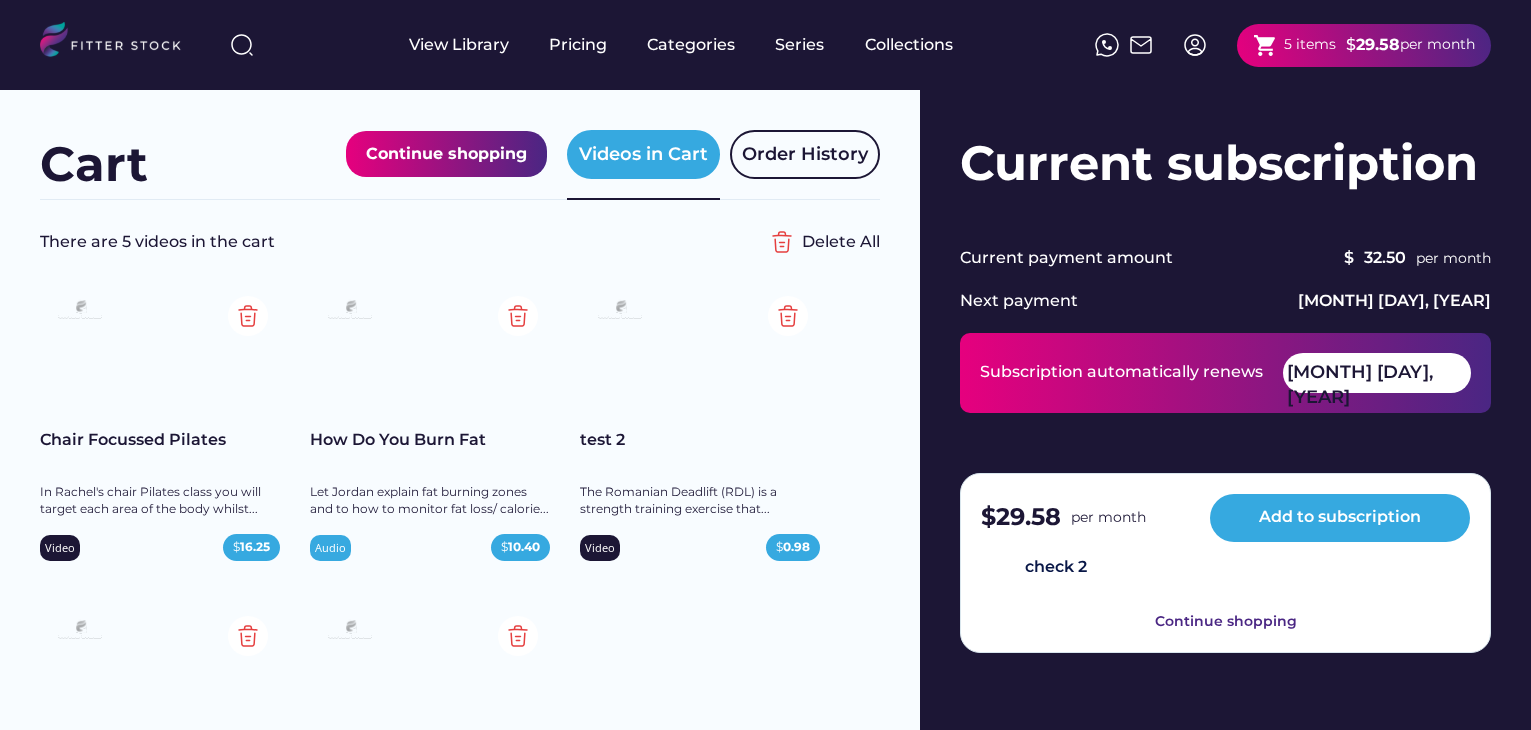 scroll, scrollTop: 0, scrollLeft: 0, axis: both 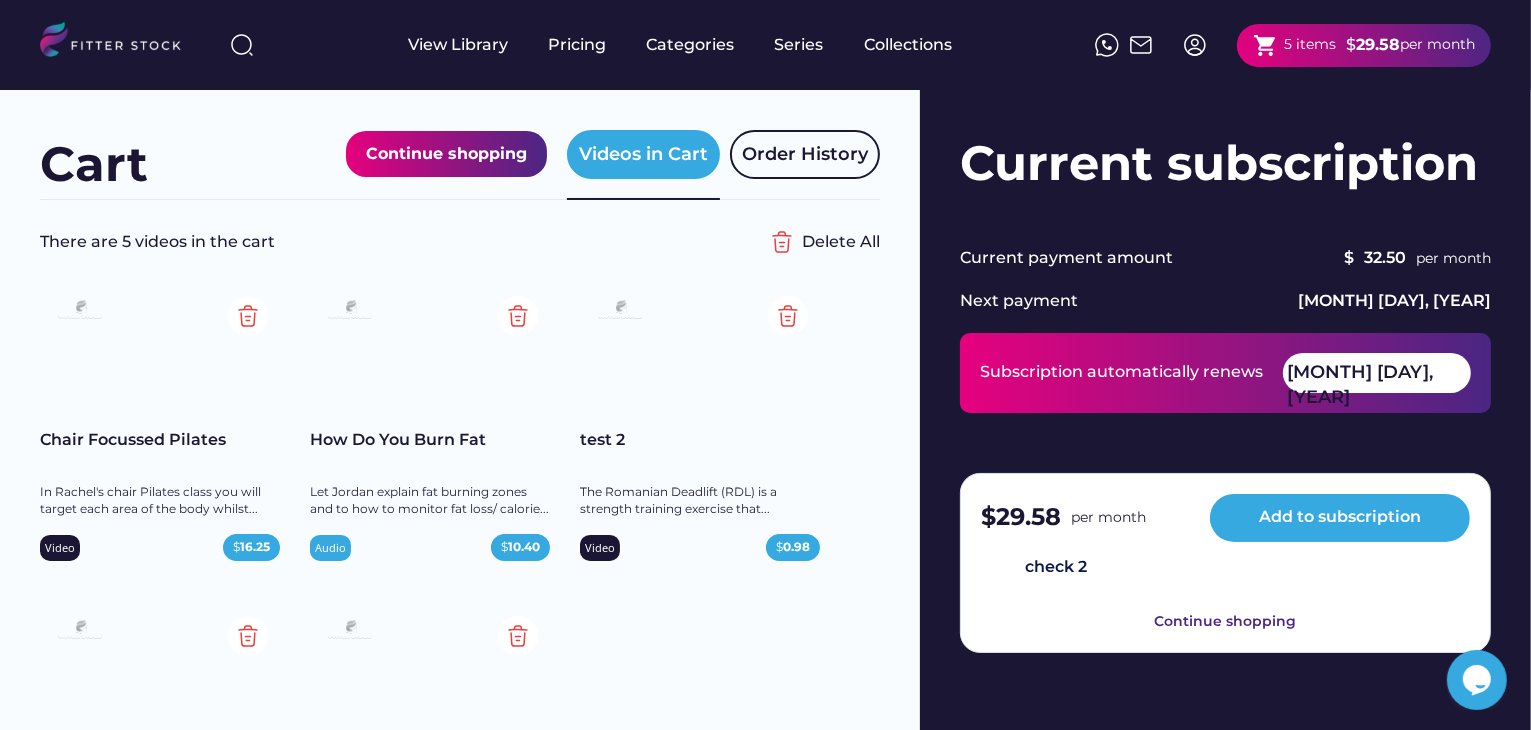 click 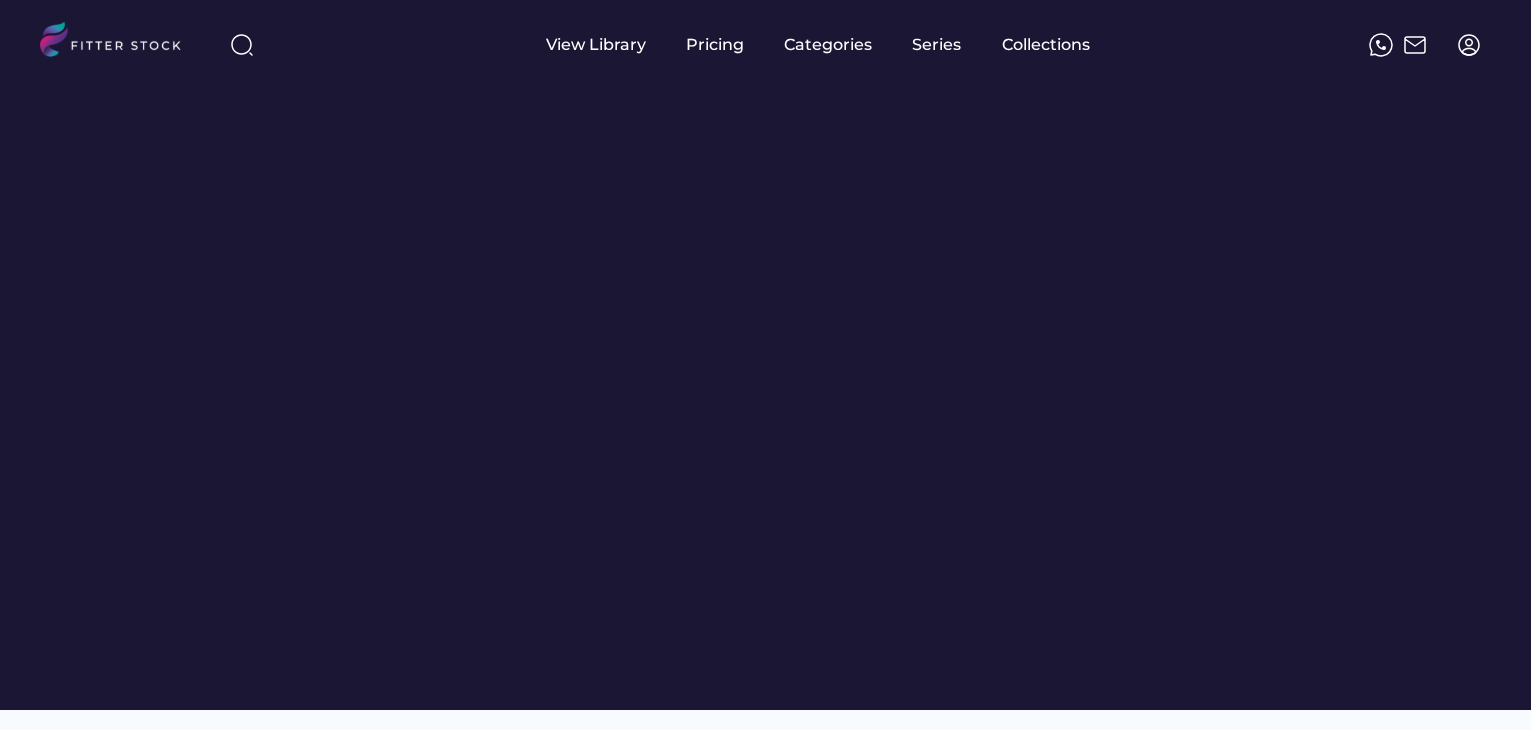 scroll, scrollTop: 0, scrollLeft: 0, axis: both 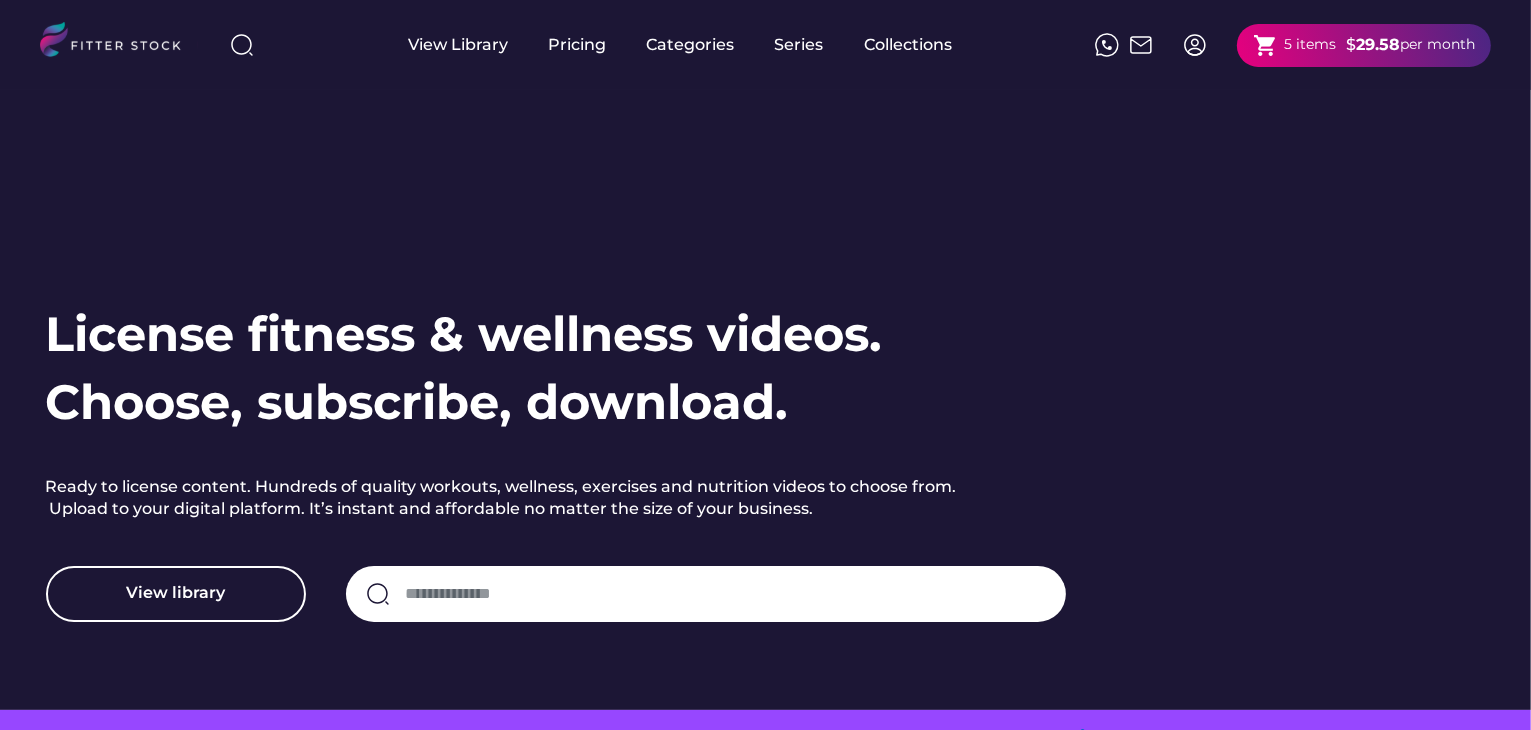 click on "5 items" at bounding box center [1310, 45] 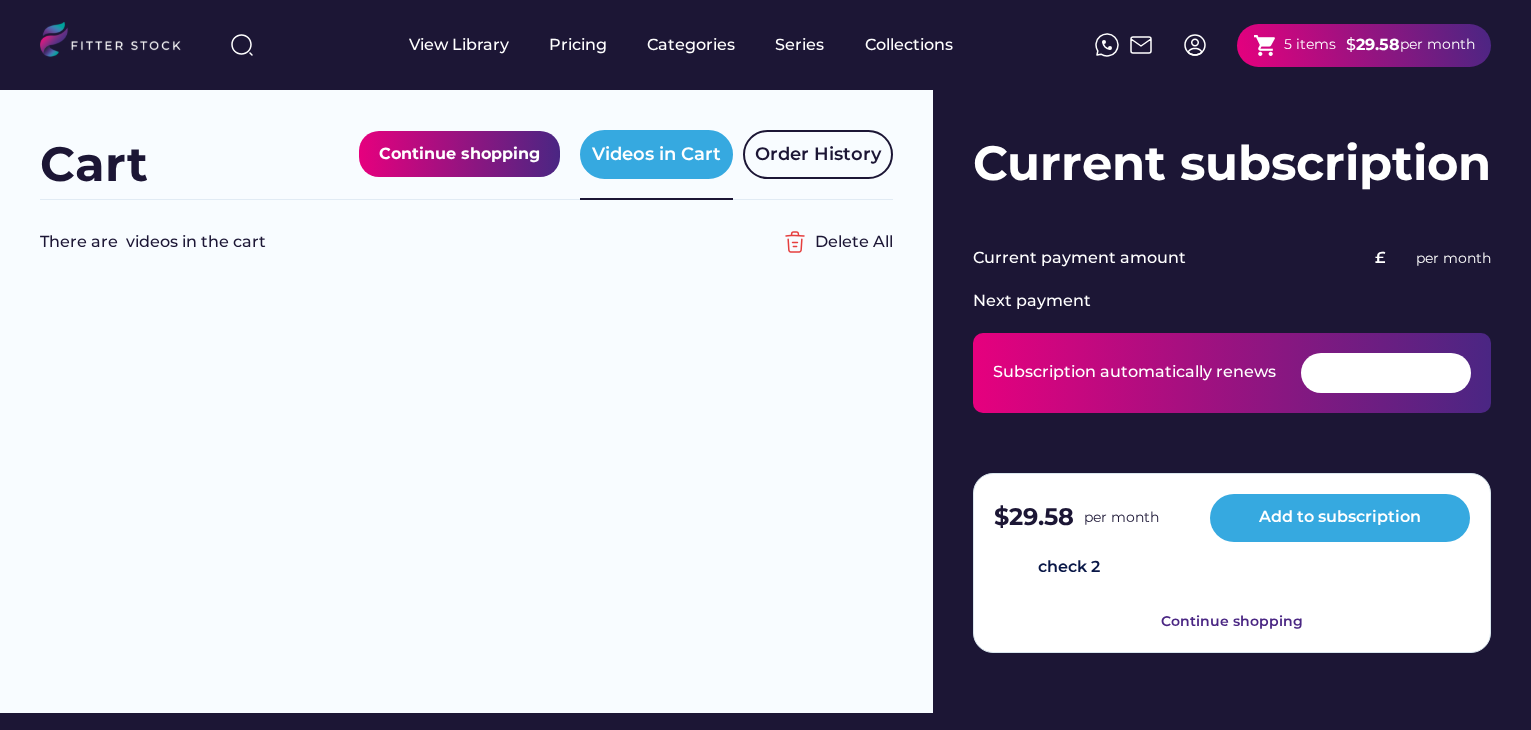 scroll, scrollTop: 0, scrollLeft: 0, axis: both 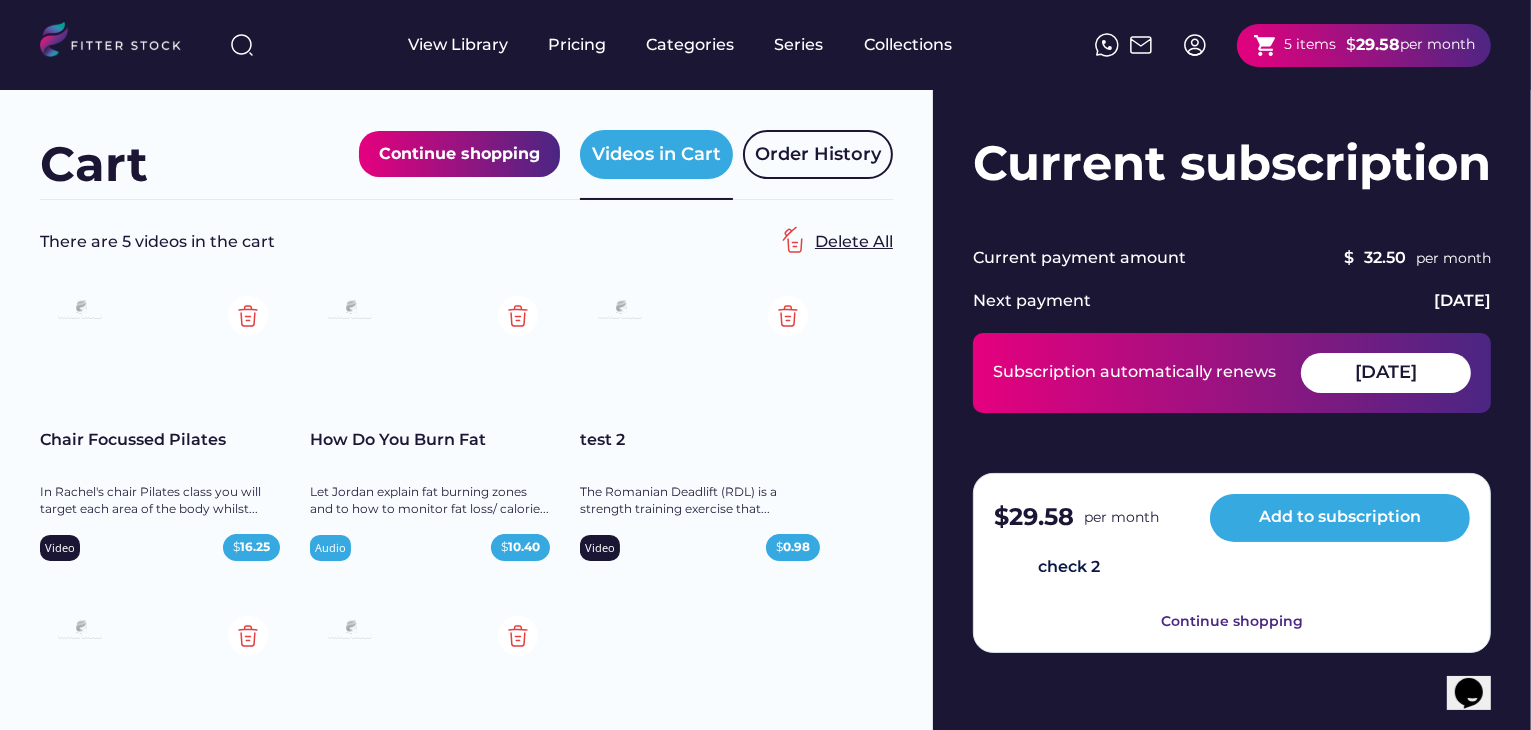 click on "Delete All" at bounding box center (854, 242) 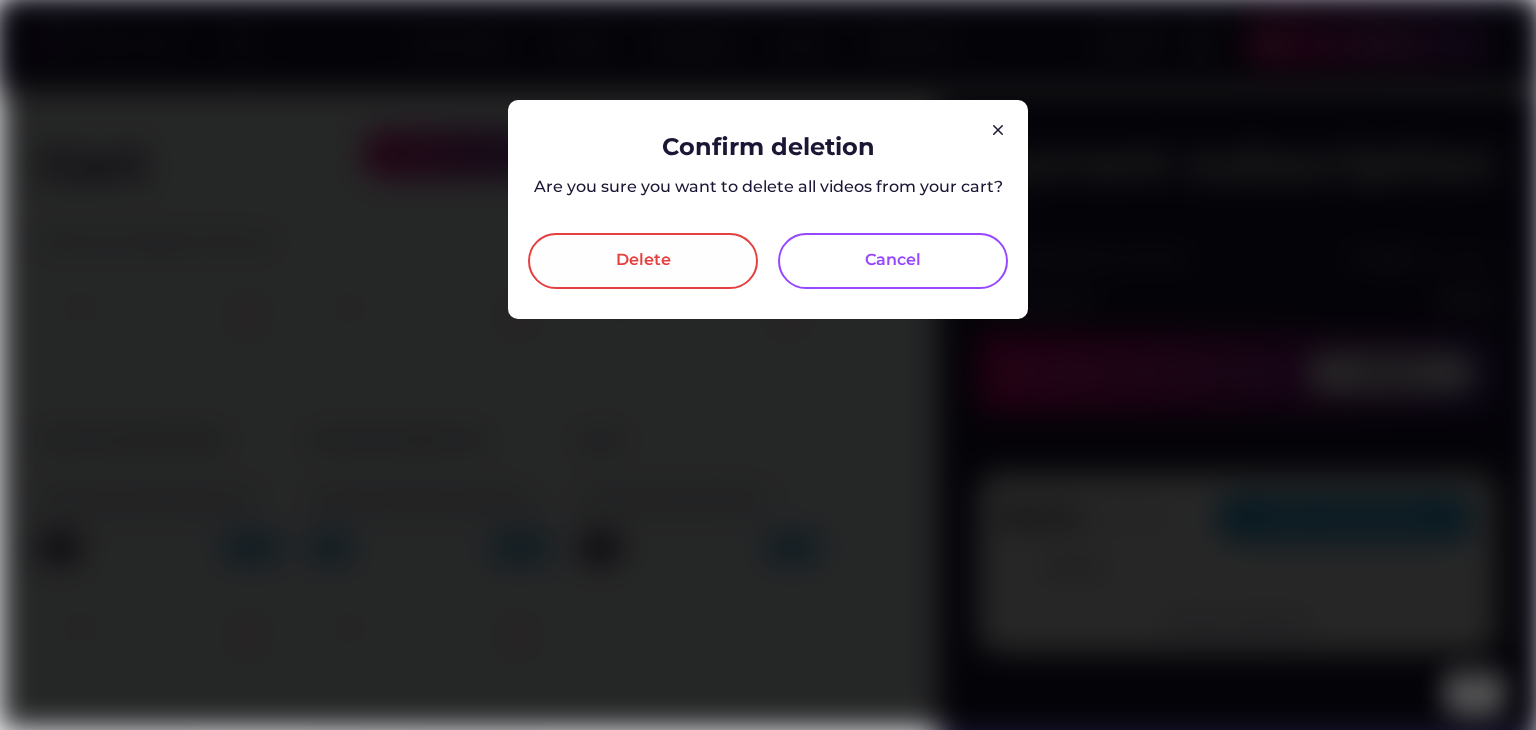 click on "Delete" at bounding box center (643, 261) 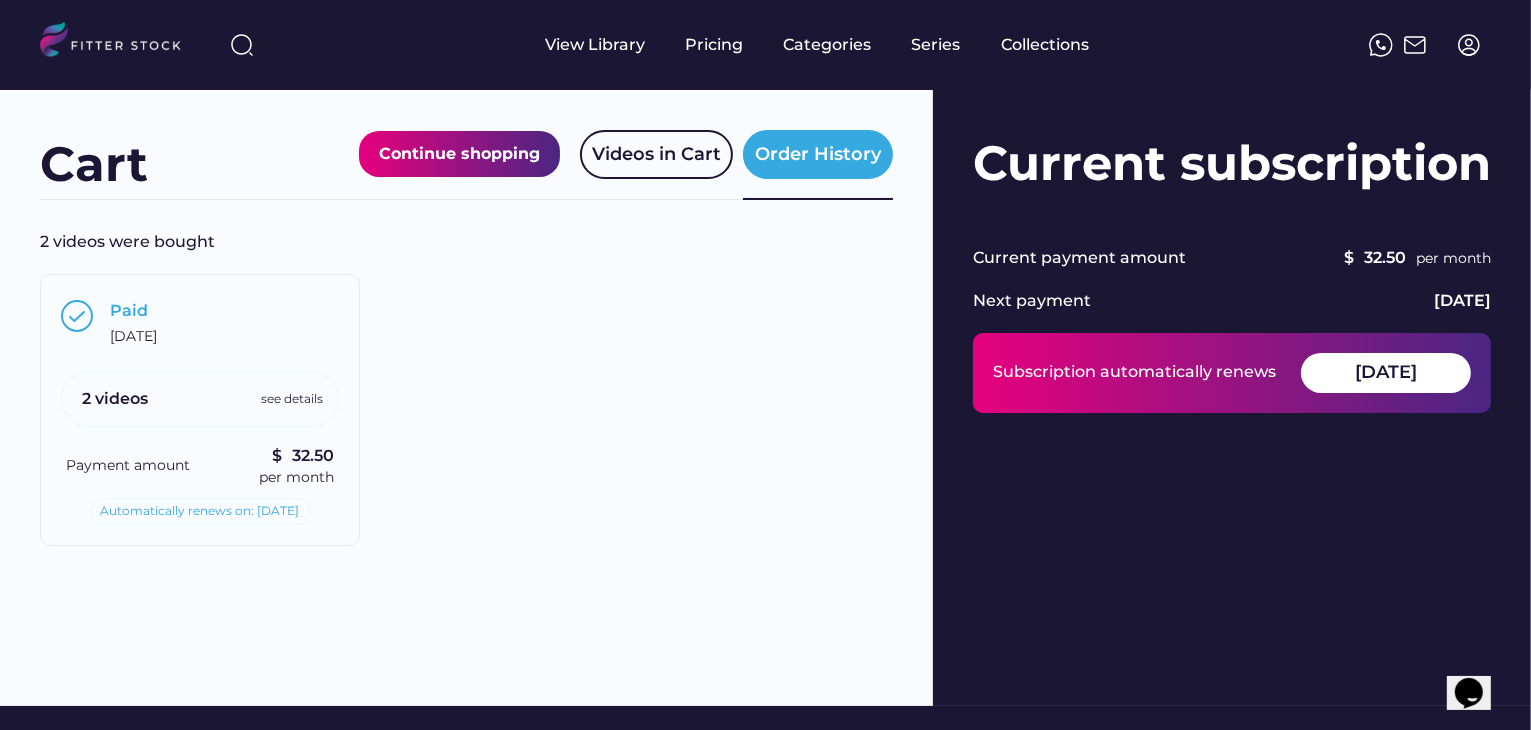 click 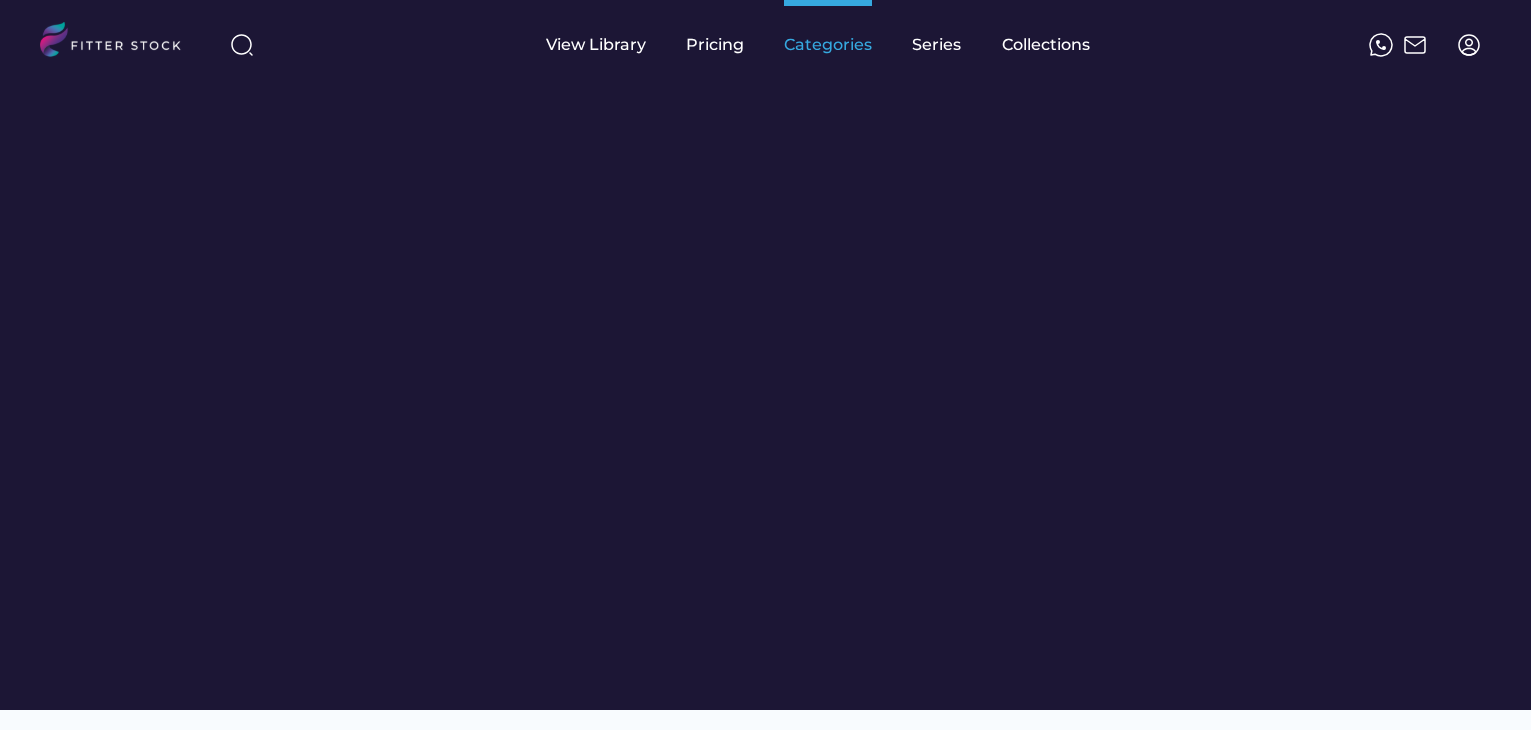 scroll, scrollTop: 0, scrollLeft: 0, axis: both 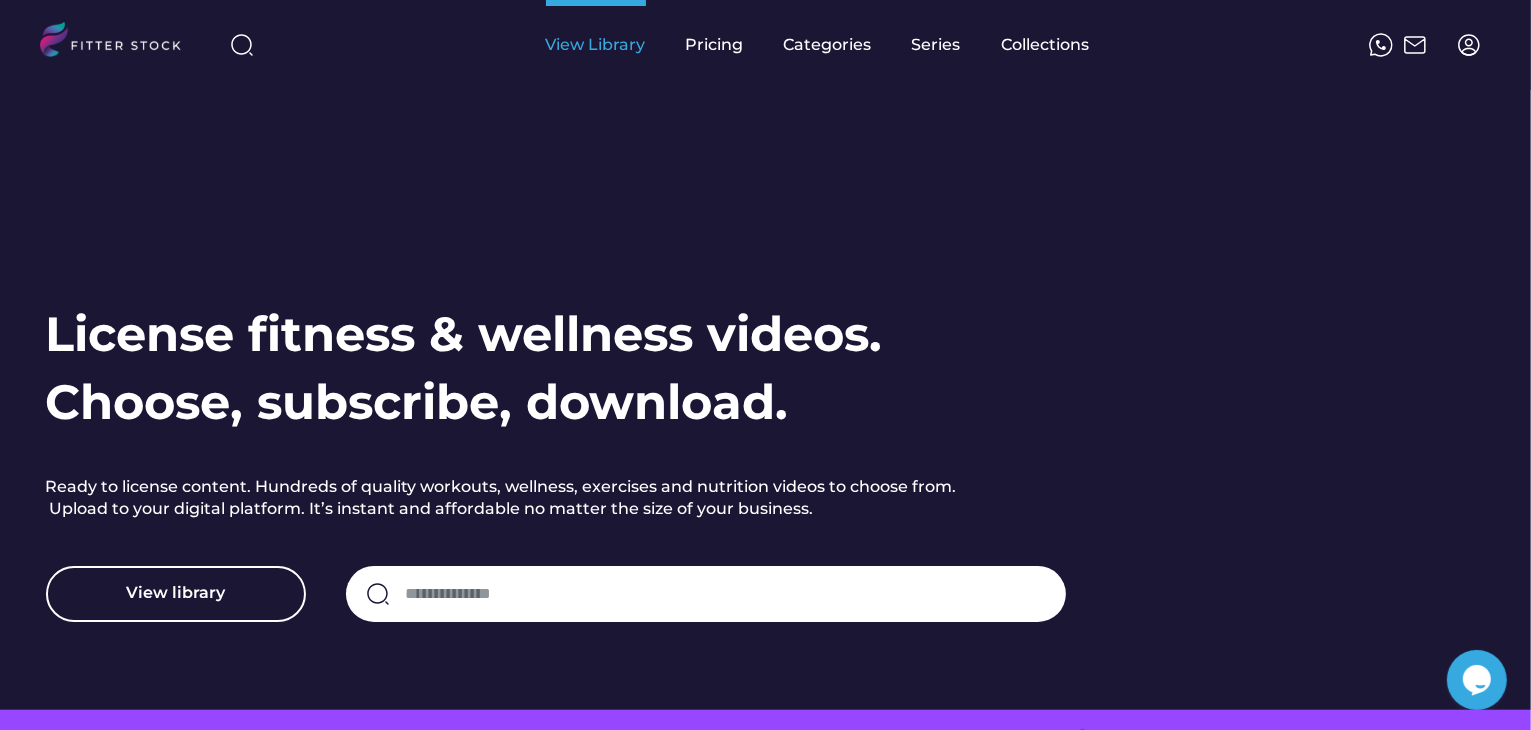 click on "View Library" at bounding box center [596, 45] 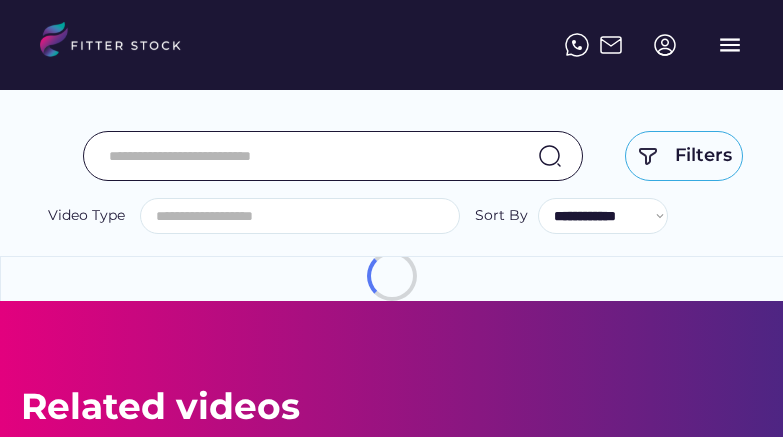 select 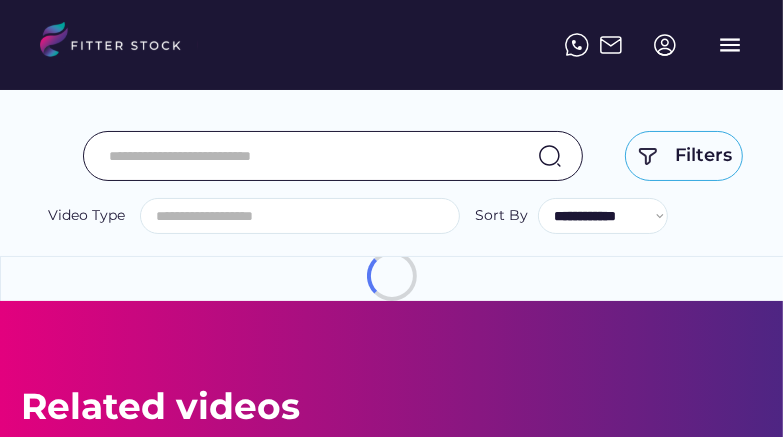 scroll, scrollTop: 0, scrollLeft: 0, axis: both 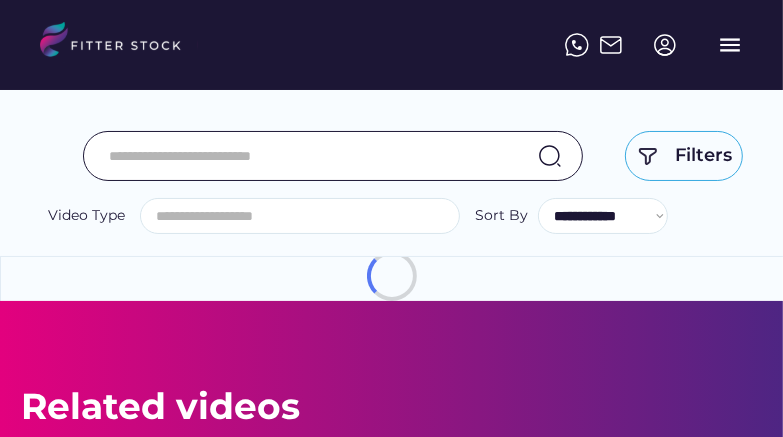 select on "**********" 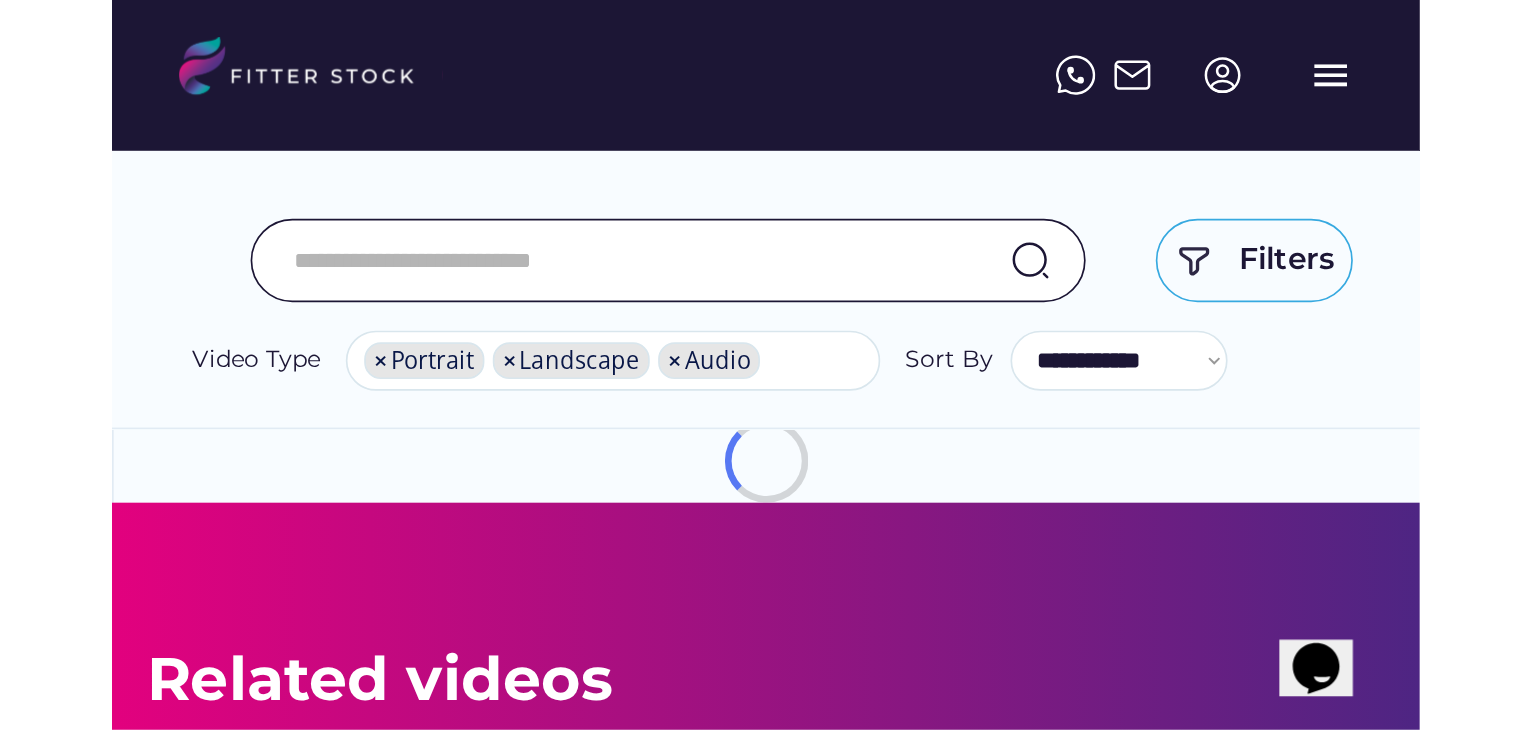 scroll, scrollTop: 0, scrollLeft: 0, axis: both 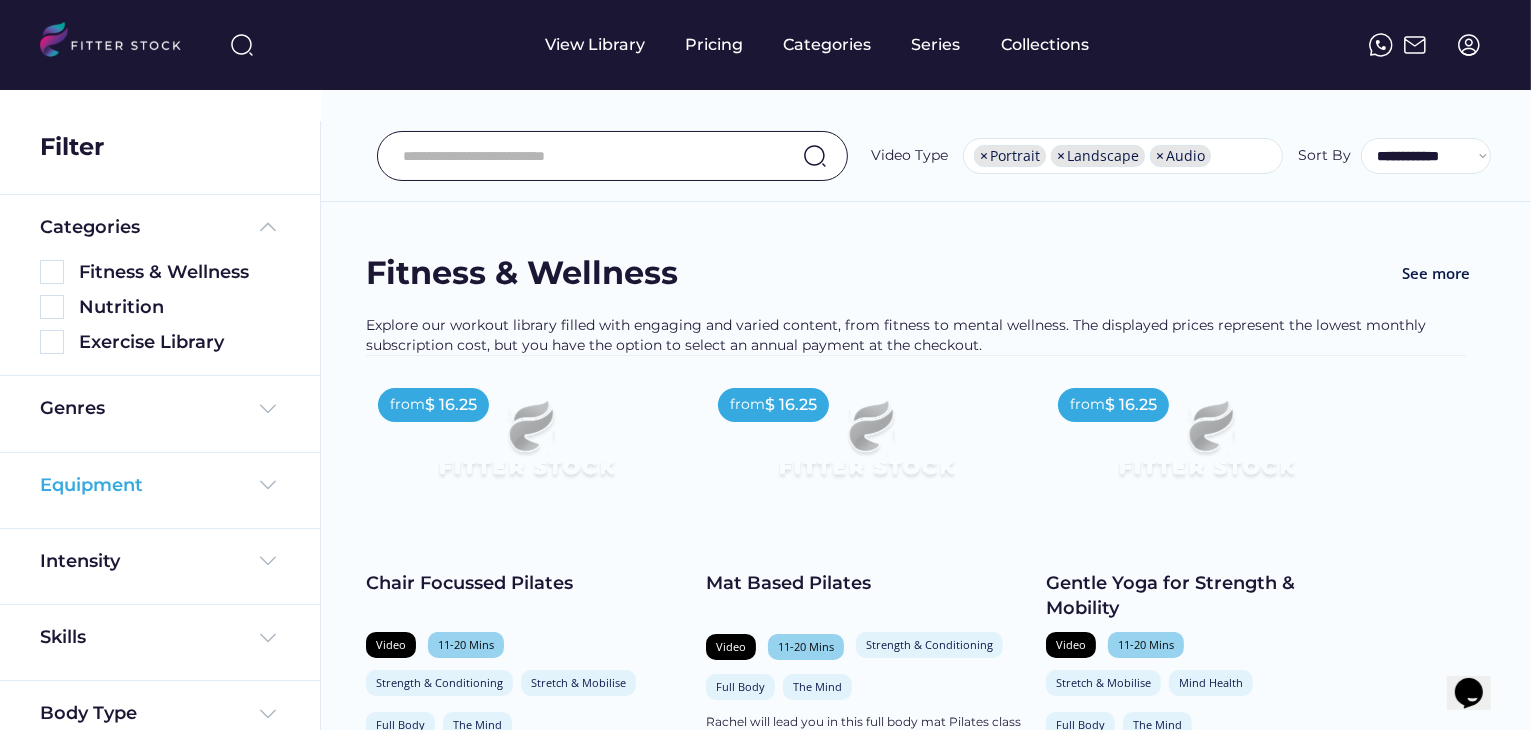 click at bounding box center (268, 485) 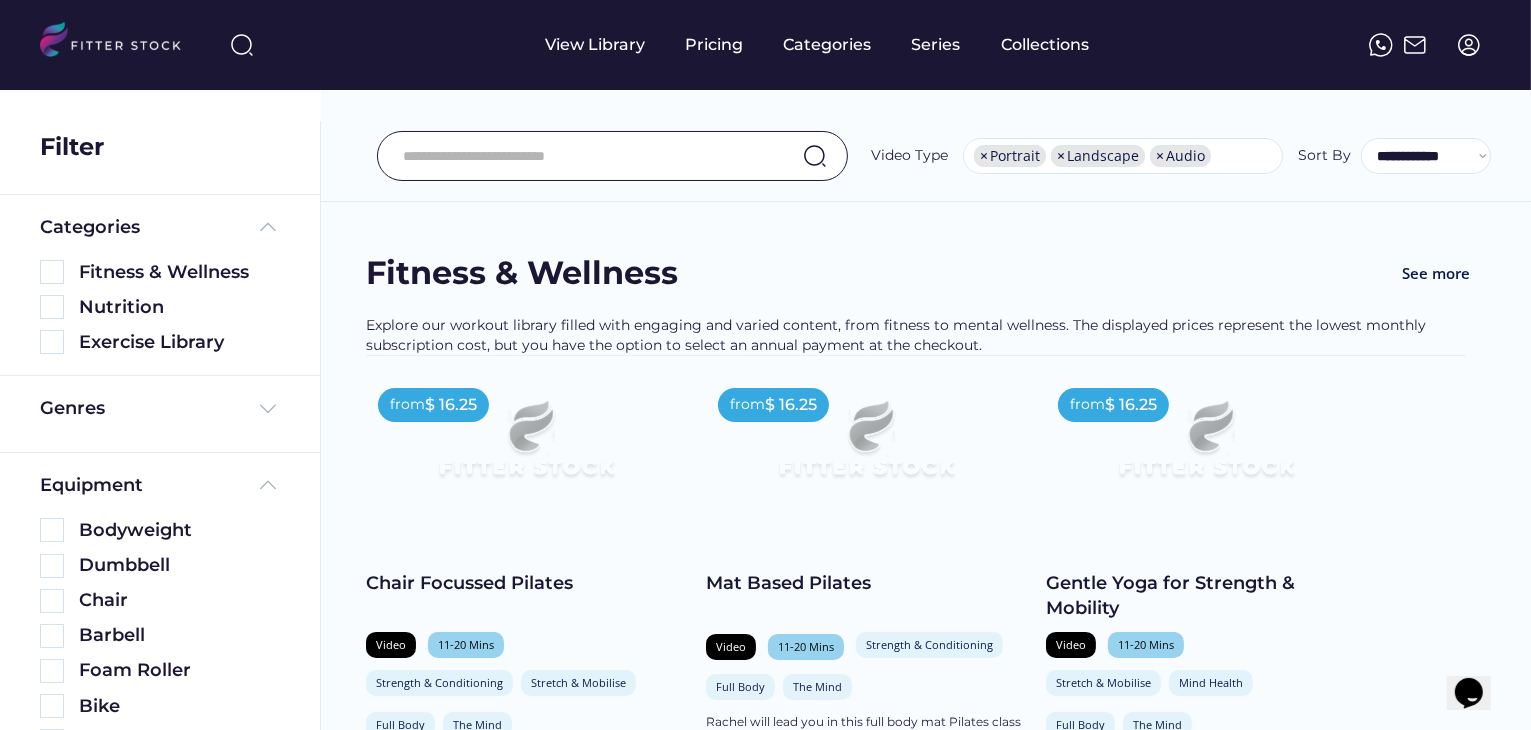 click on "Equipment Bodyweight Dumbbell Chair Barbell Foam Roller Bike Bench Swiss Ball Sandbell Kettlebell Medball/Slamball The Mind Yoga Block Resistance Band No Equipment Box/Bench Plate Gym Machine Boxing Bag Resistance Band Bench/Box Power Bag Gymball Medicine Ball Slam Ball Bosu Ball Ab Wheel Pull Up Bar Hyper Extension Massage Gun Sand Bag No Equiptment  No Equiptment Jump Rope Rowing Machine" at bounding box center (160, 1107) 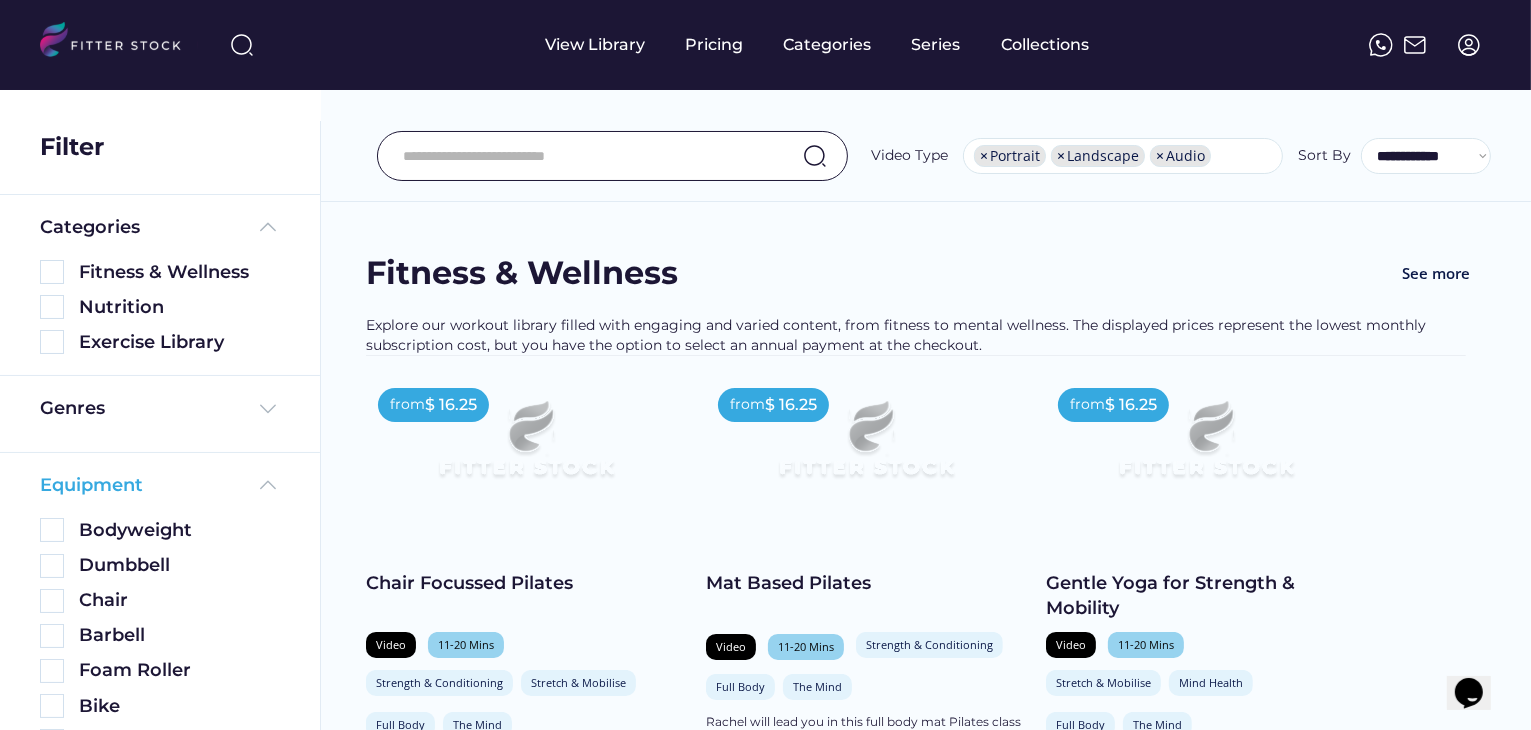 click at bounding box center [268, 485] 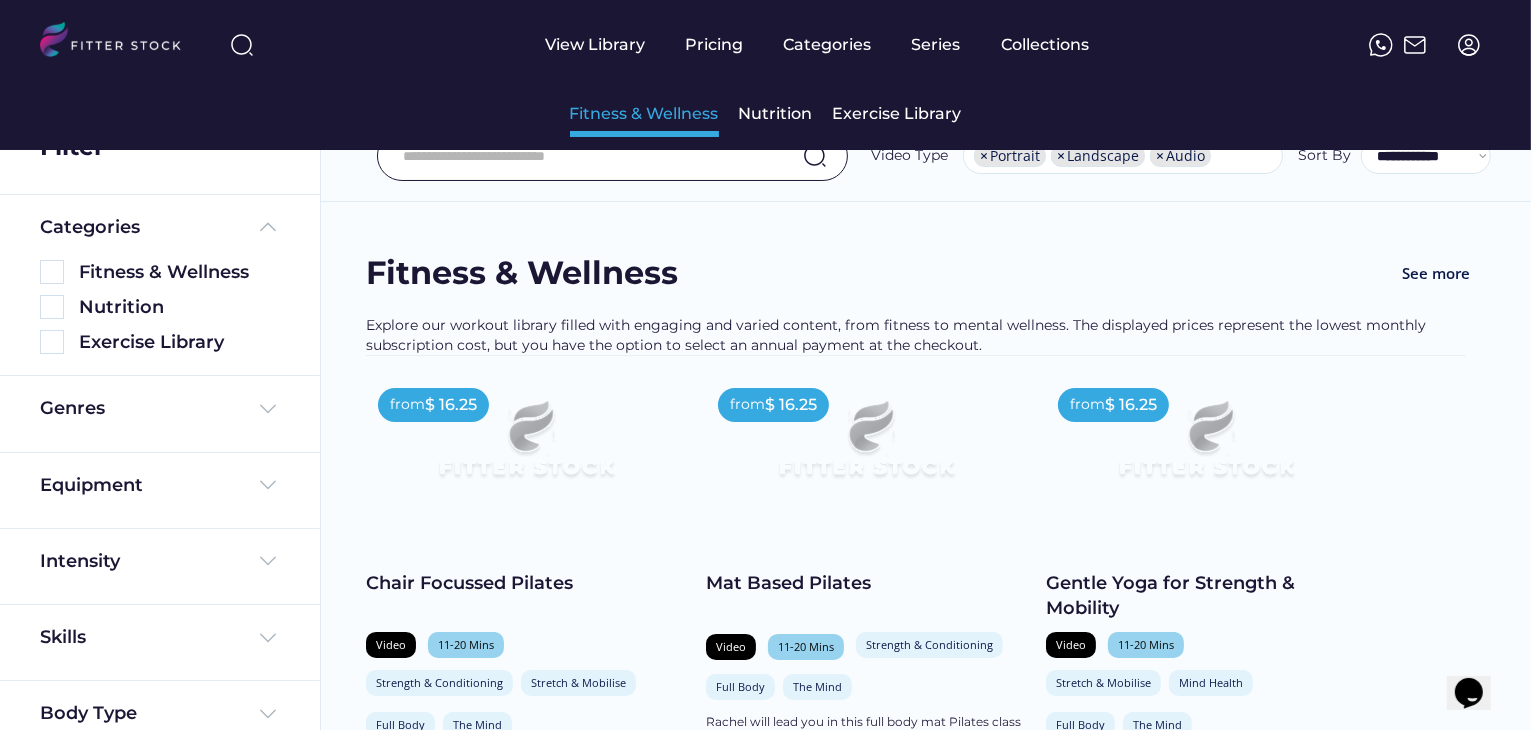 click on "Fitness & Wellness" at bounding box center (644, 114) 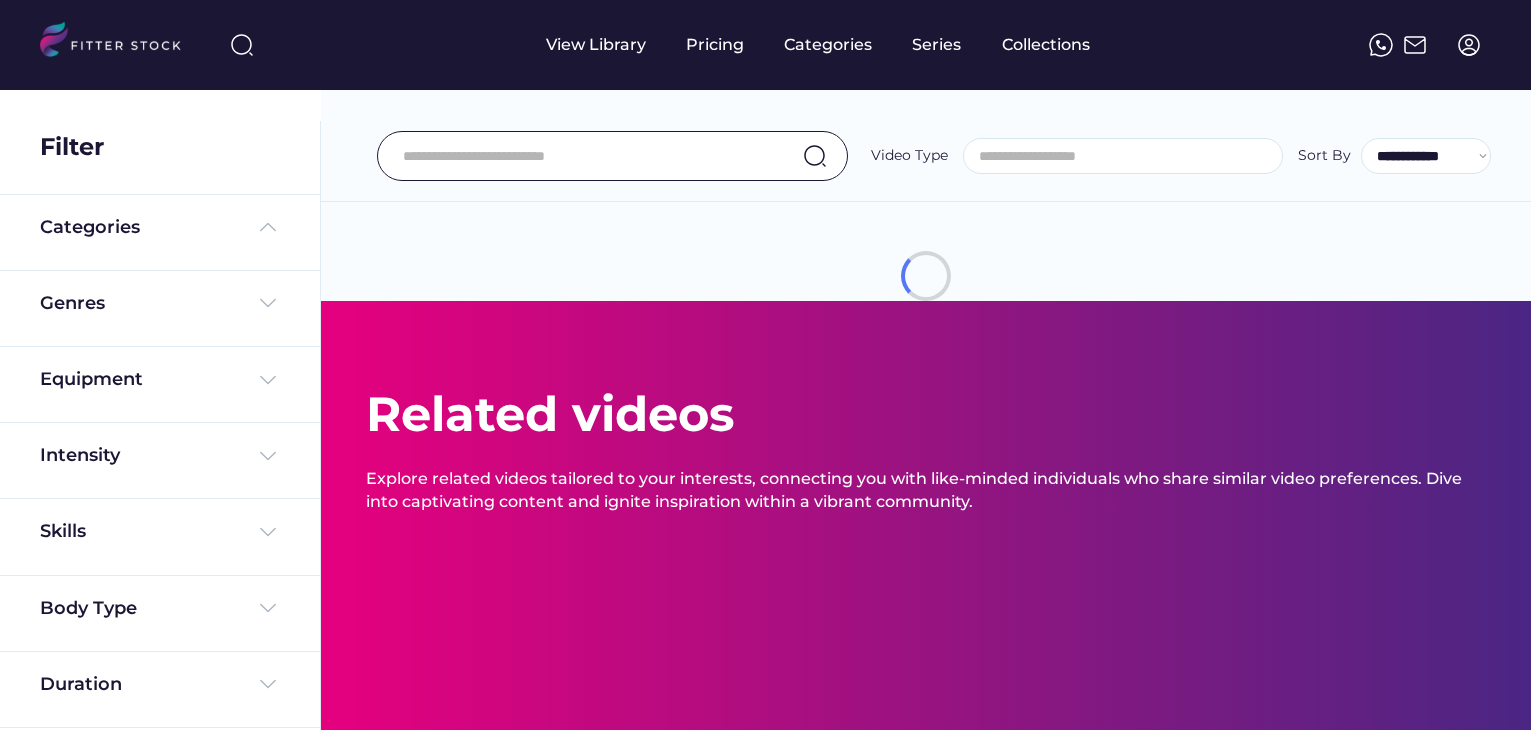 select 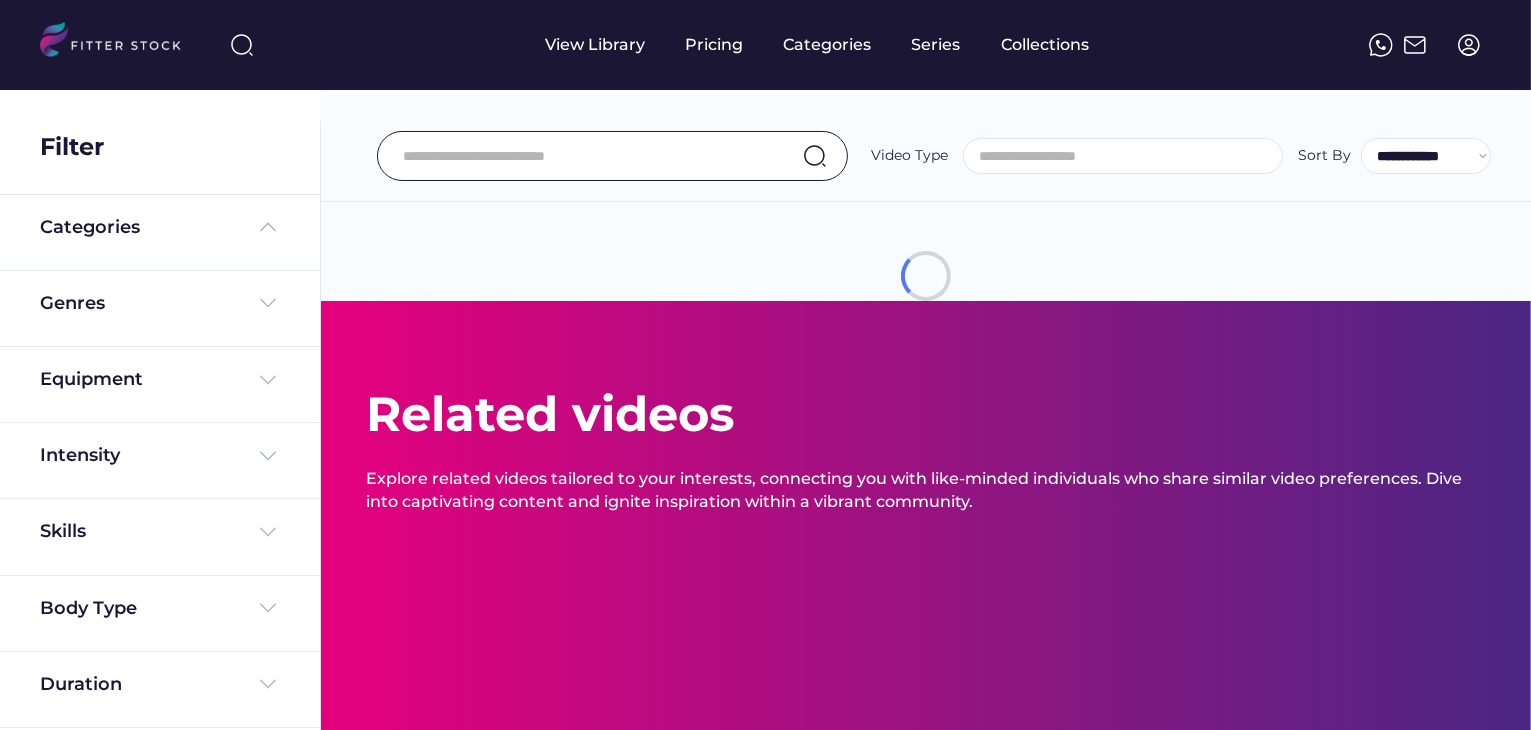 scroll, scrollTop: 0, scrollLeft: 0, axis: both 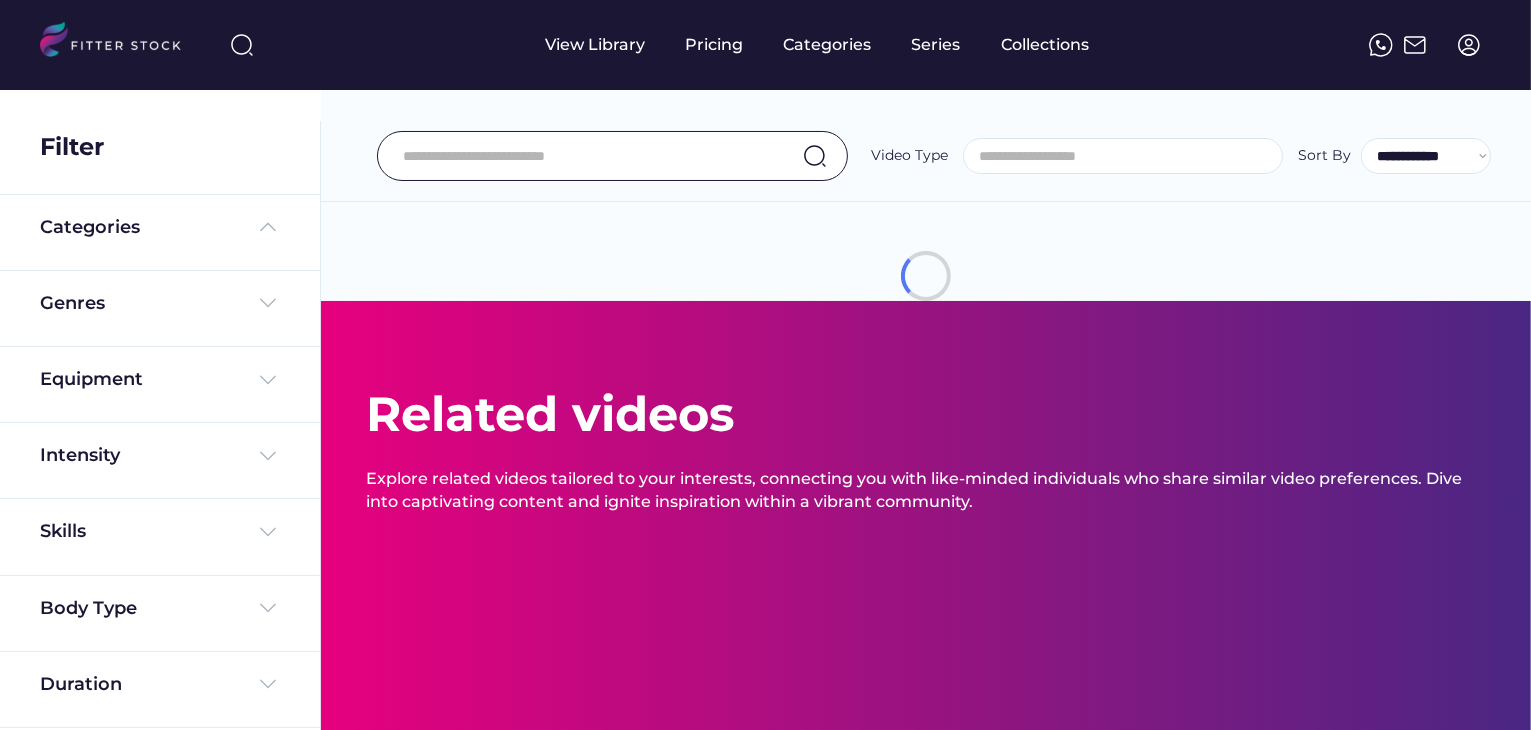 select on "**********" 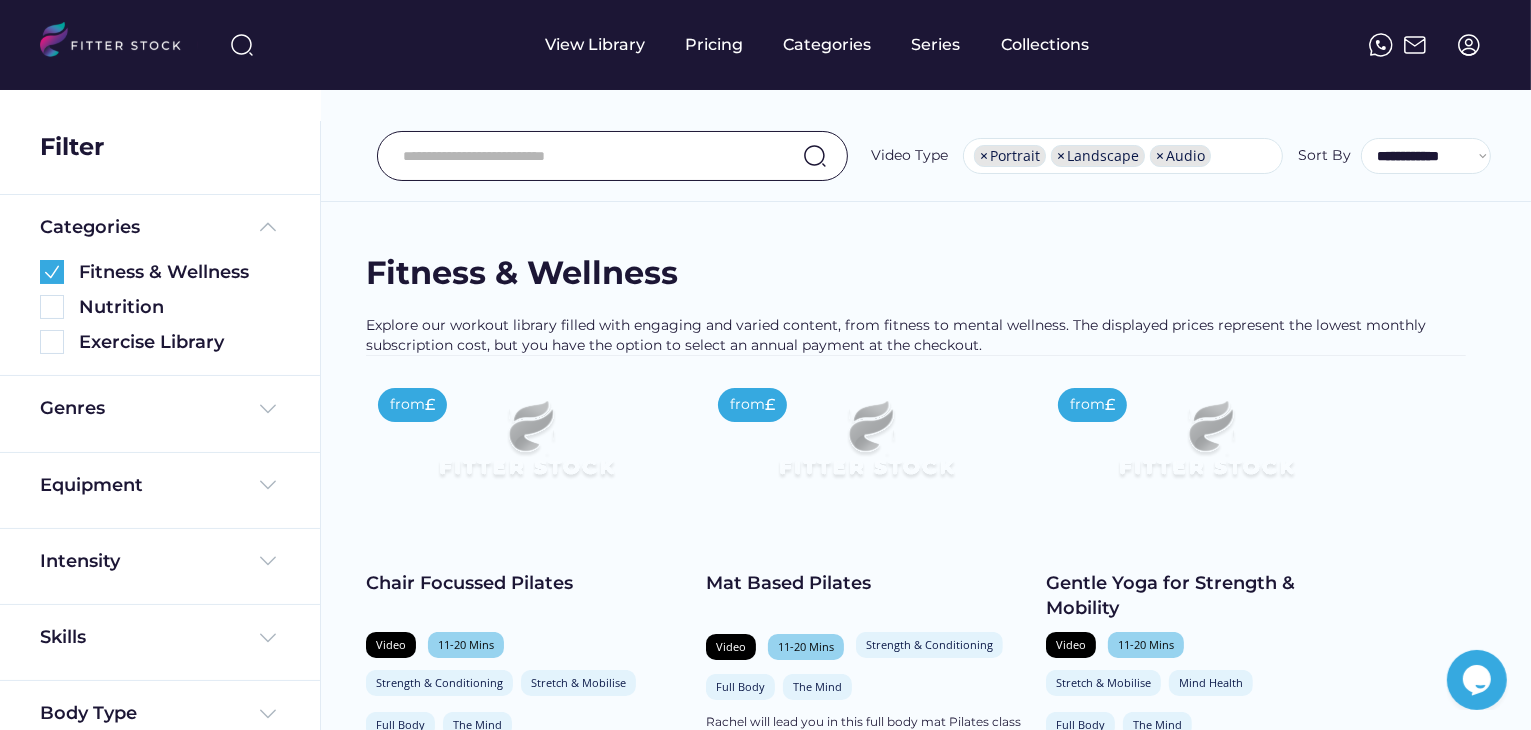 scroll, scrollTop: 0, scrollLeft: 0, axis: both 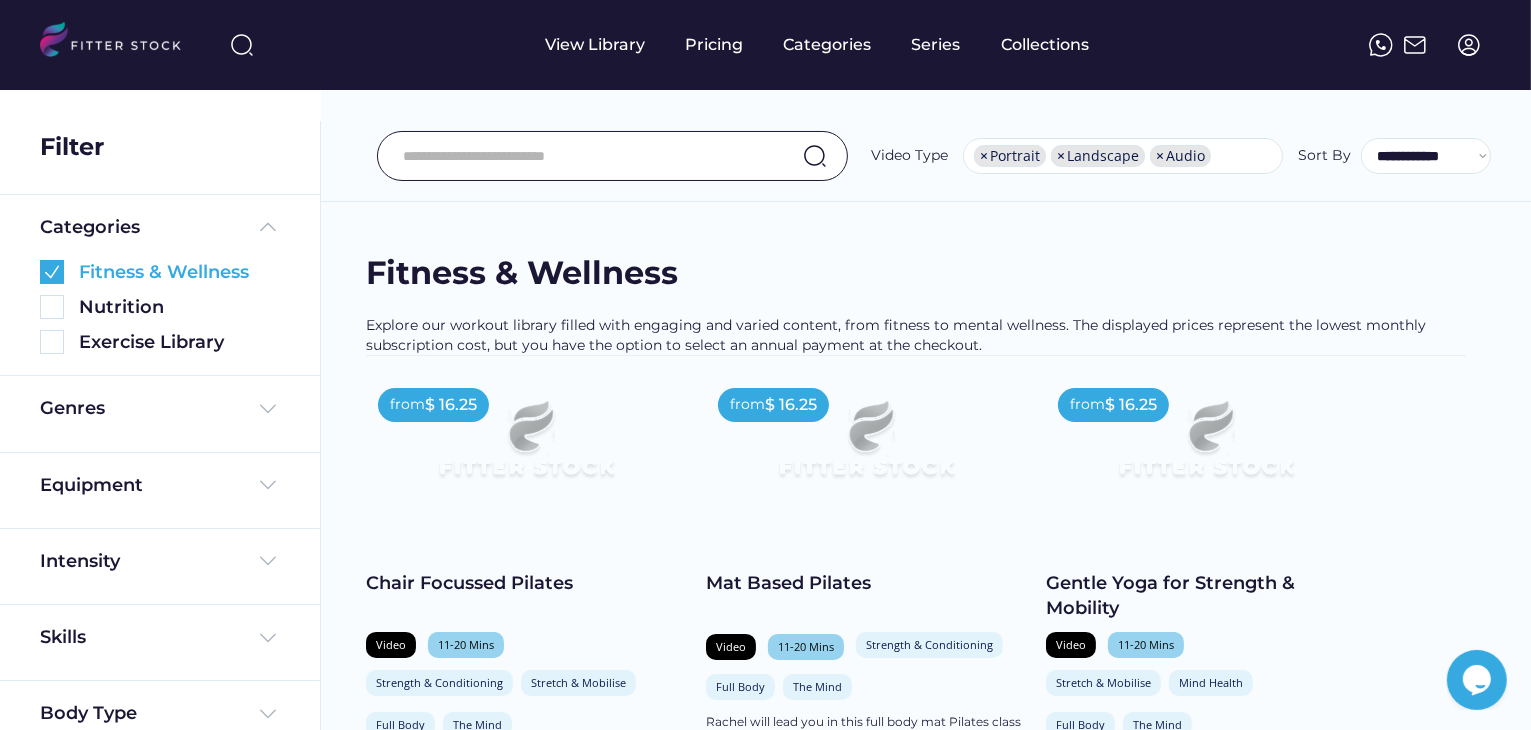 click at bounding box center [52, 272] 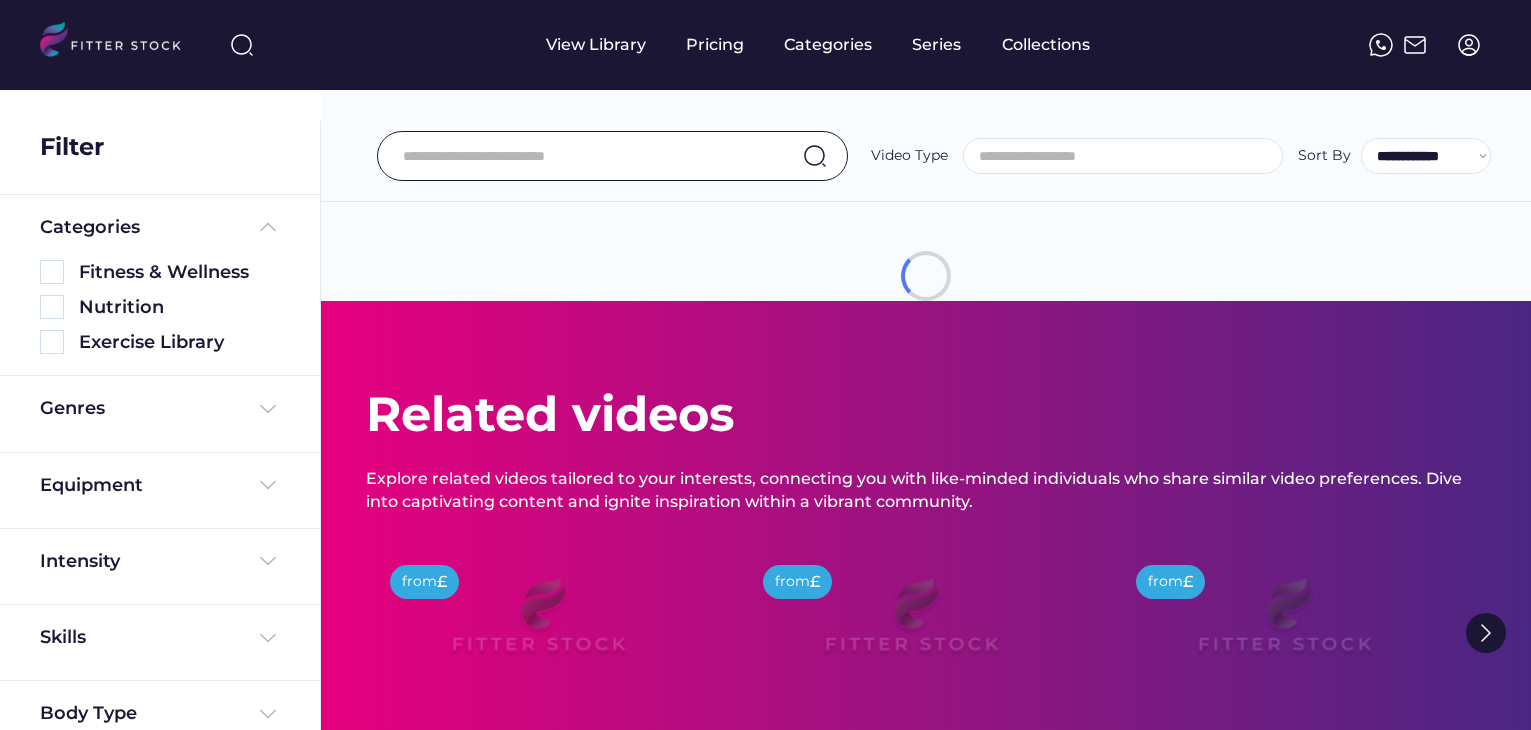 select 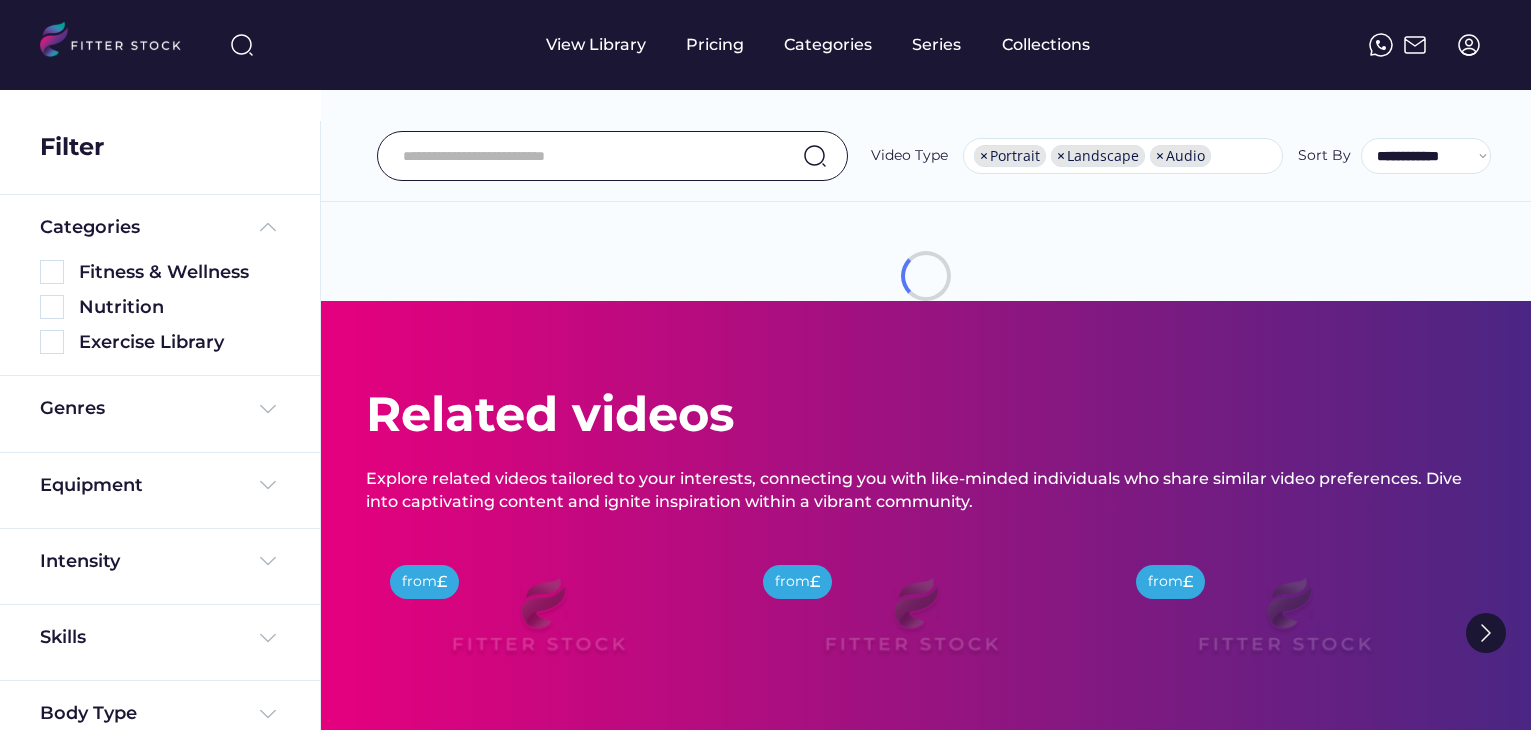 scroll, scrollTop: 0, scrollLeft: 0, axis: both 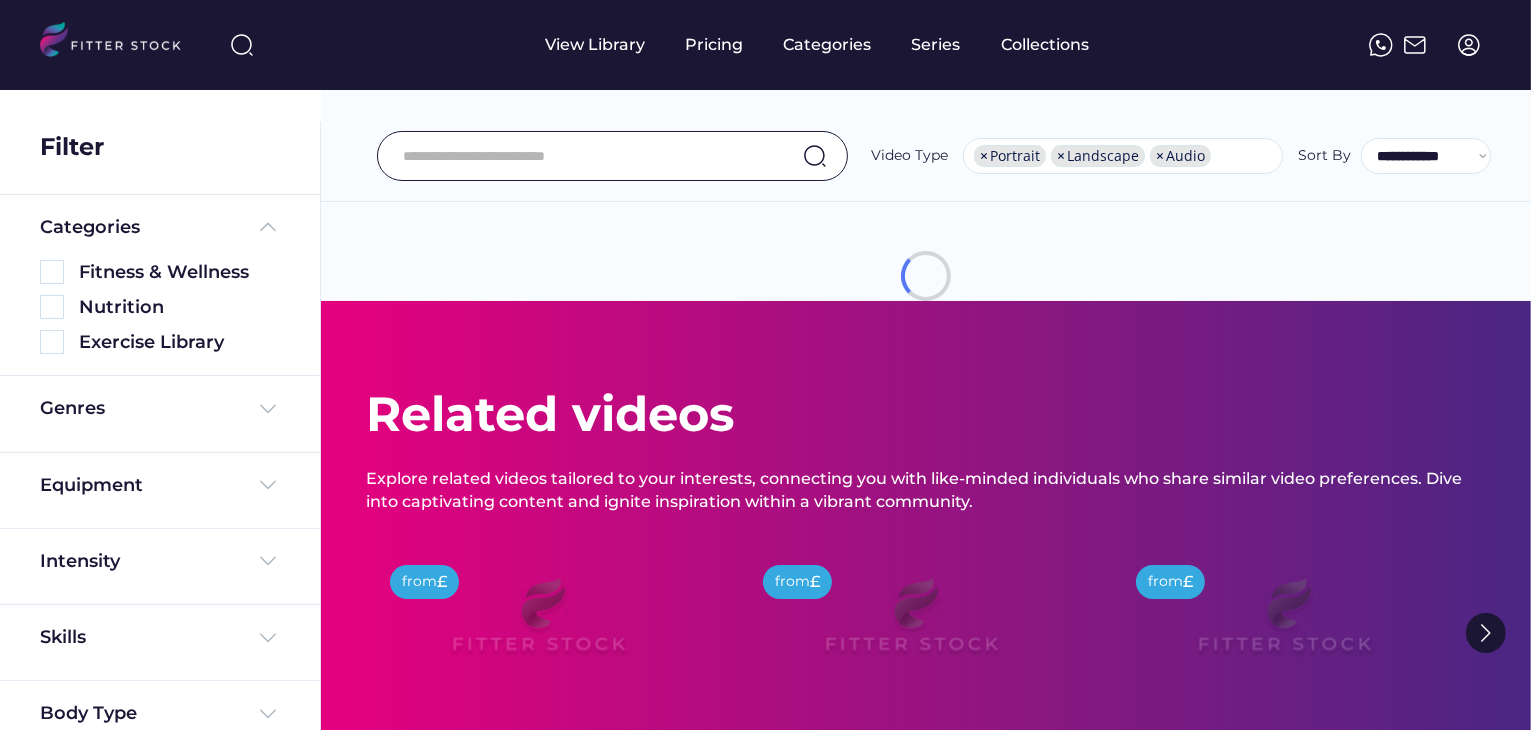 select on "**********" 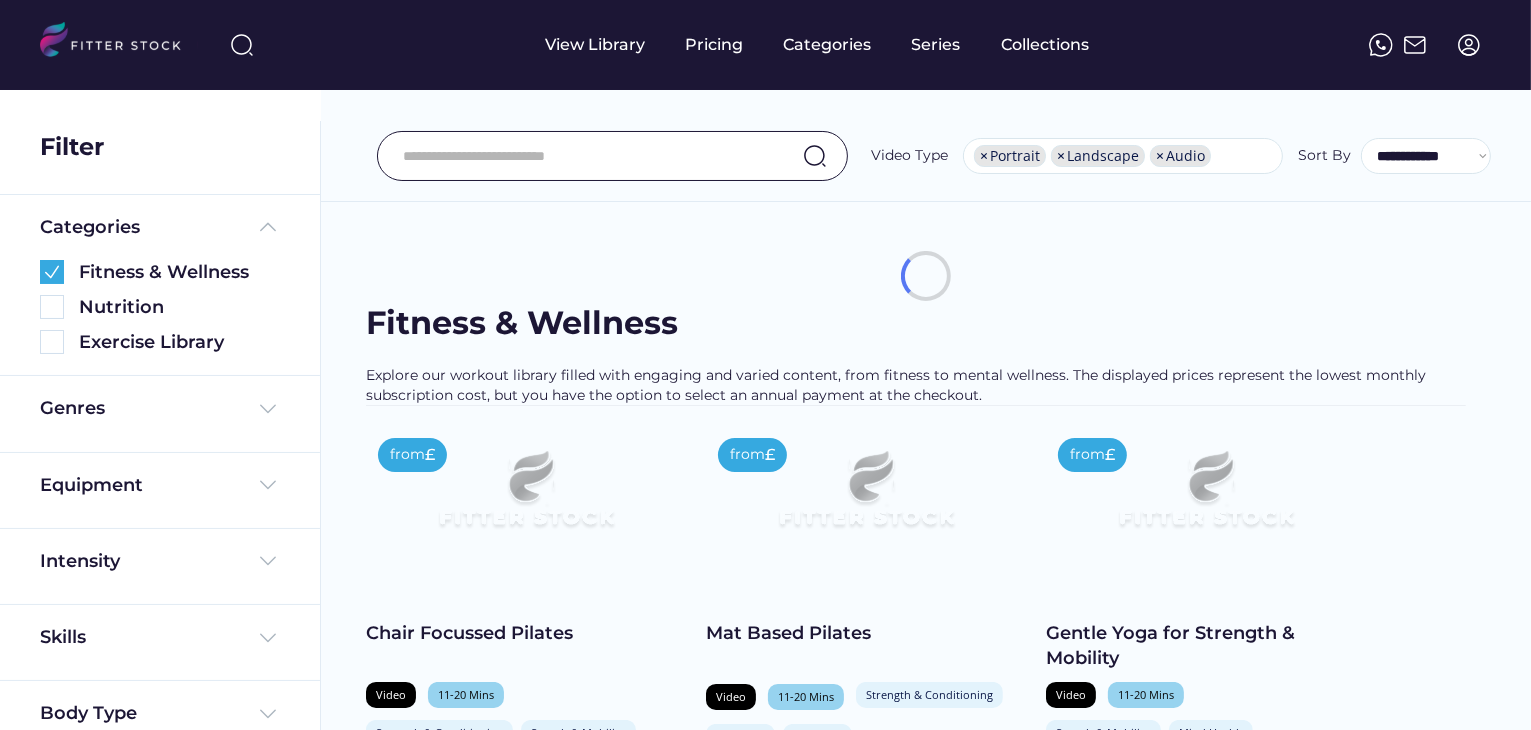 scroll, scrollTop: 34, scrollLeft: 0, axis: vertical 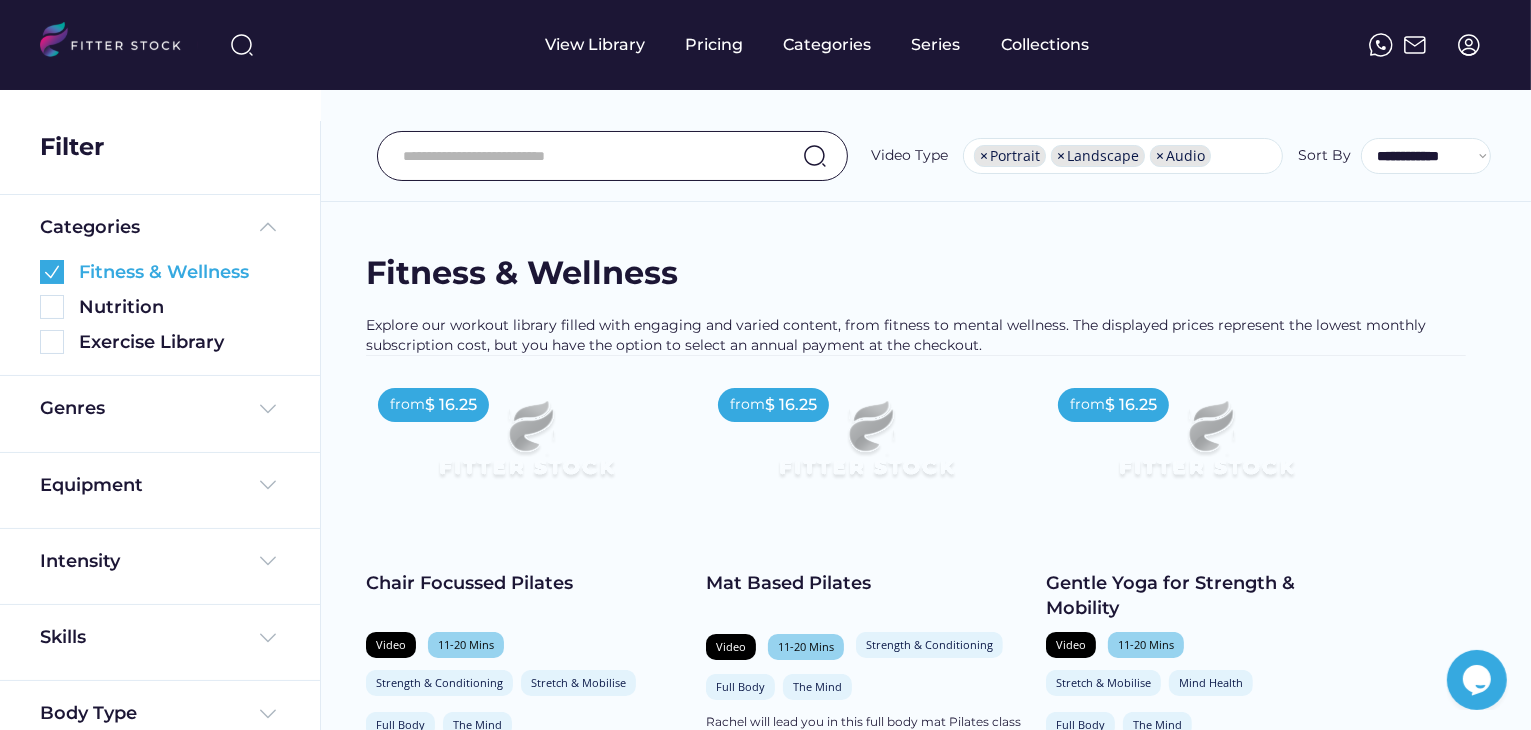 click at bounding box center (52, 272) 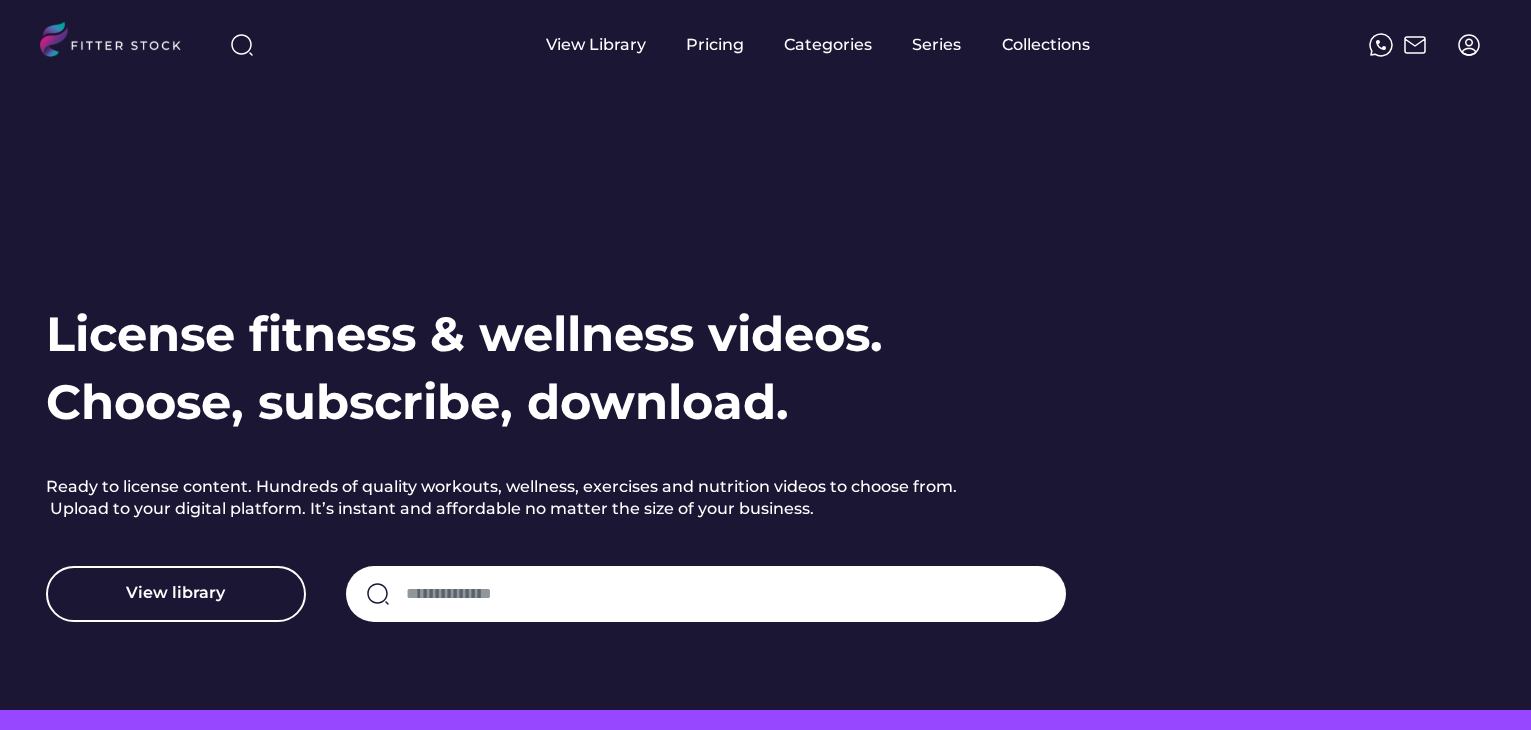 scroll, scrollTop: 0, scrollLeft: 0, axis: both 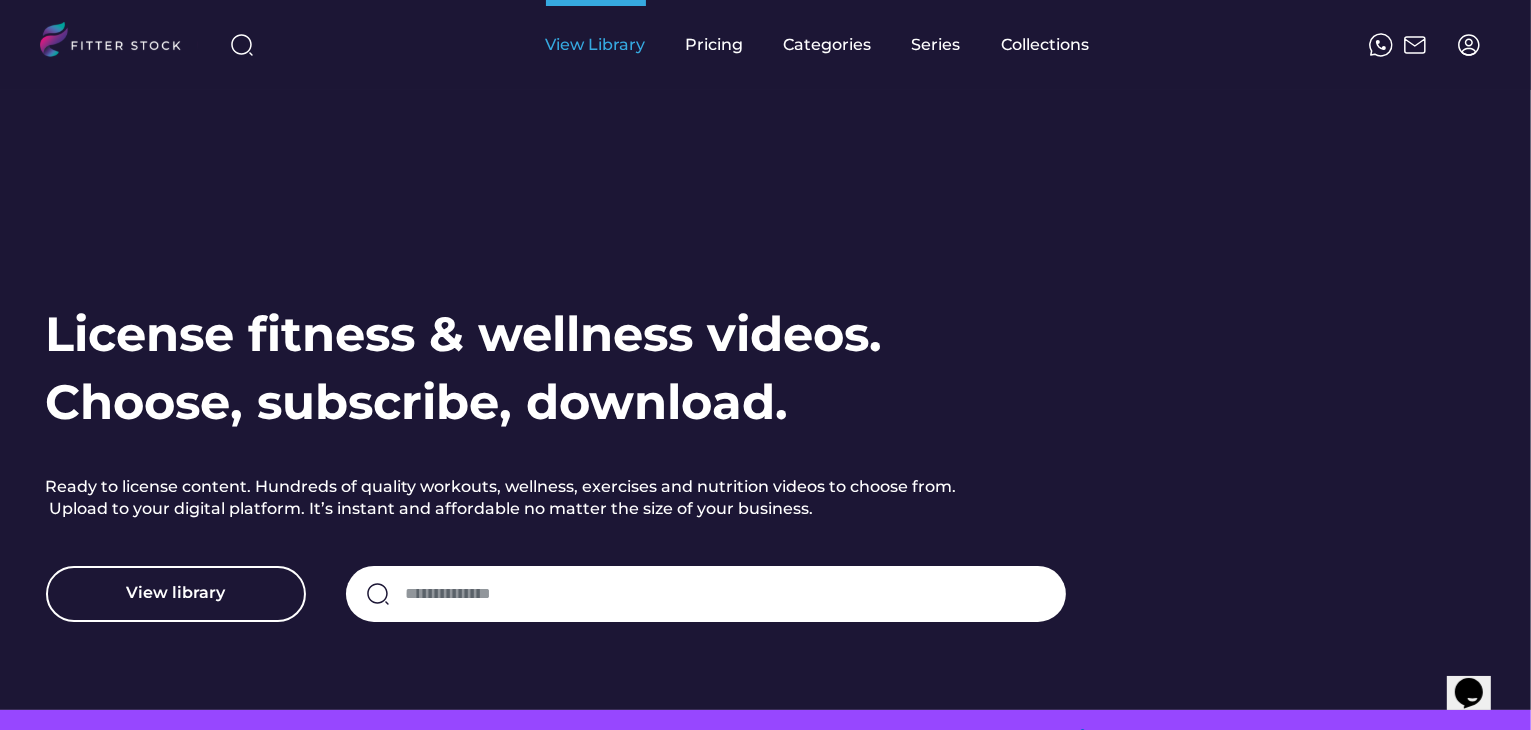 click on "View Library" at bounding box center (596, 45) 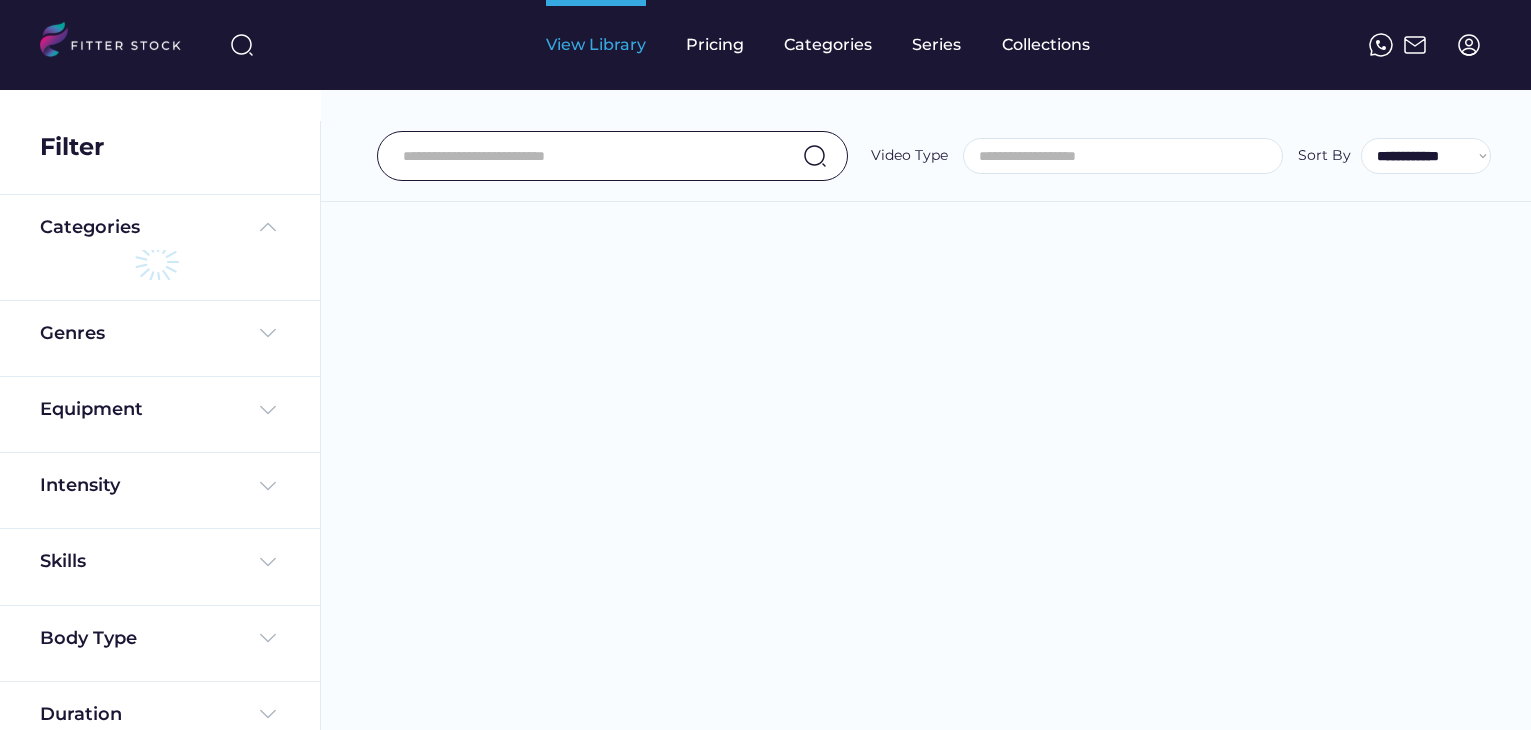 select 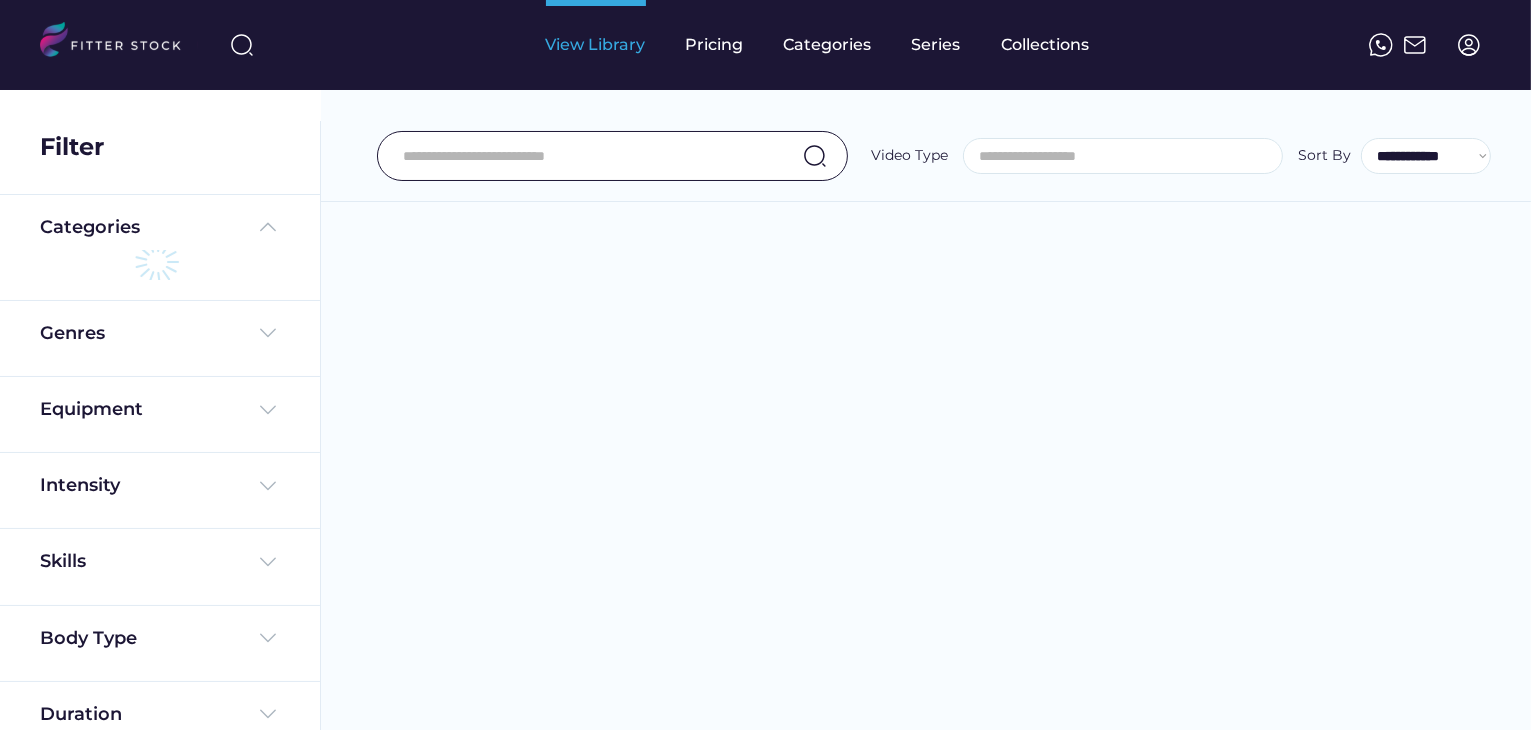 select on "**********" 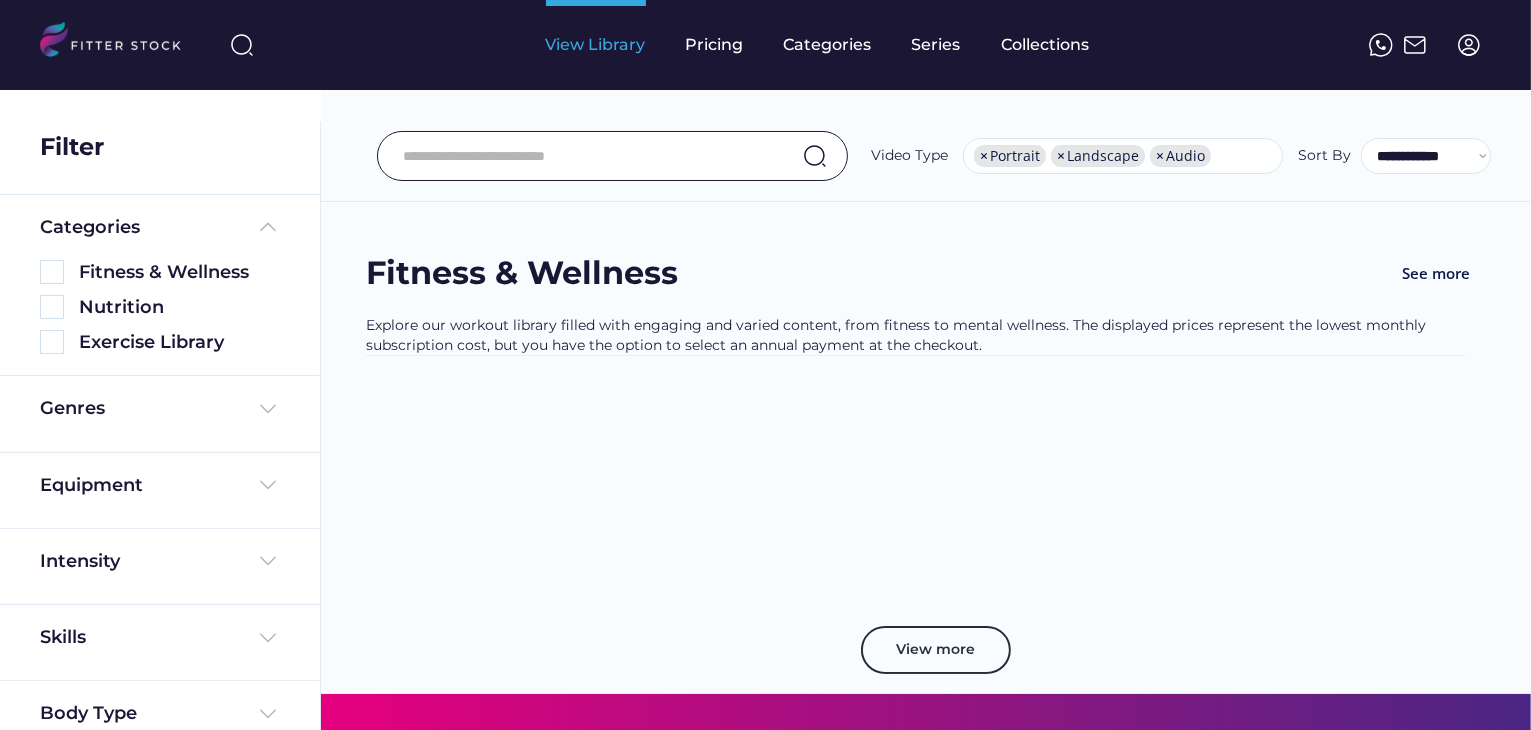 scroll, scrollTop: 34, scrollLeft: 0, axis: vertical 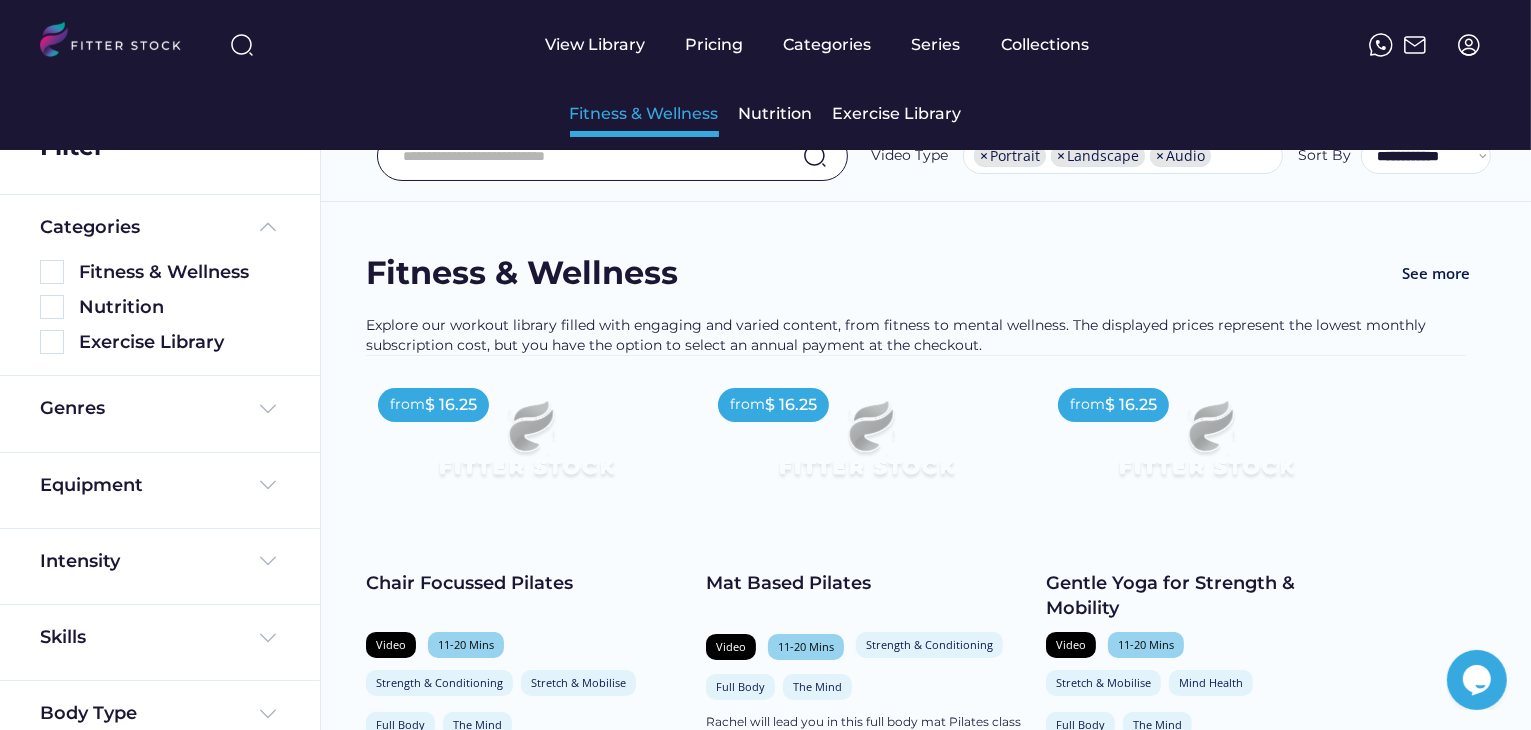 click on "Fitness & Wellness" at bounding box center [644, 114] 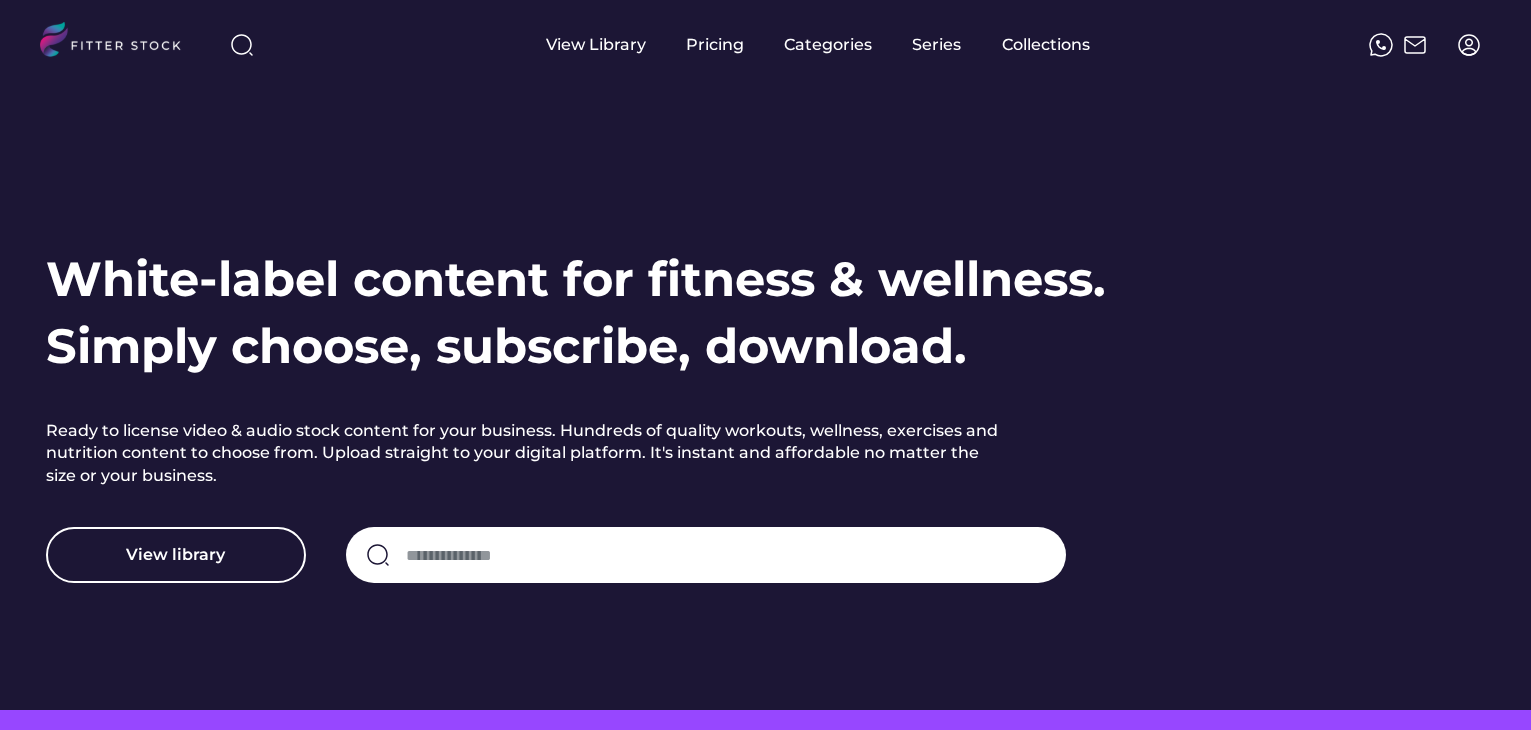 scroll, scrollTop: 0, scrollLeft: 0, axis: both 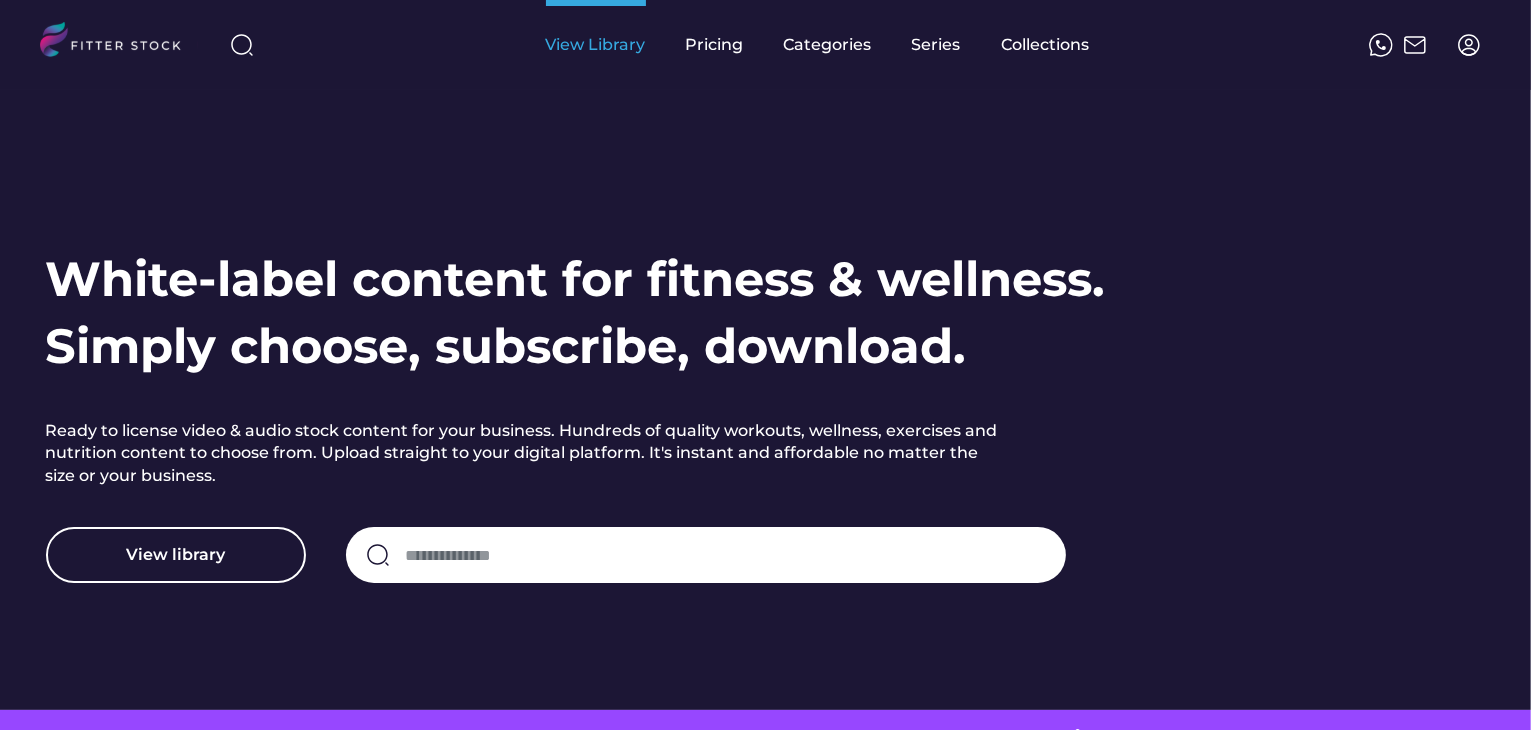 click on "View Library" at bounding box center (596, 45) 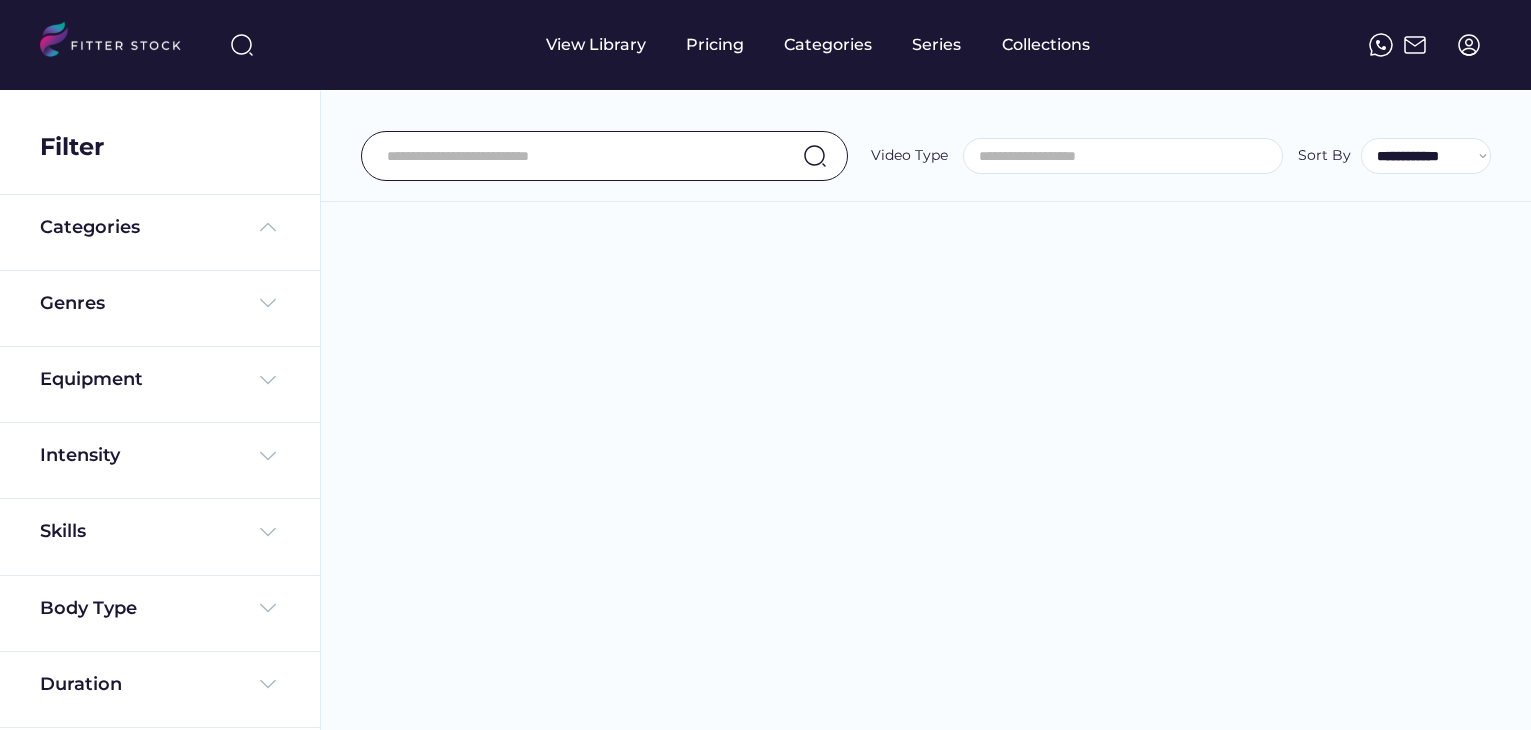 select 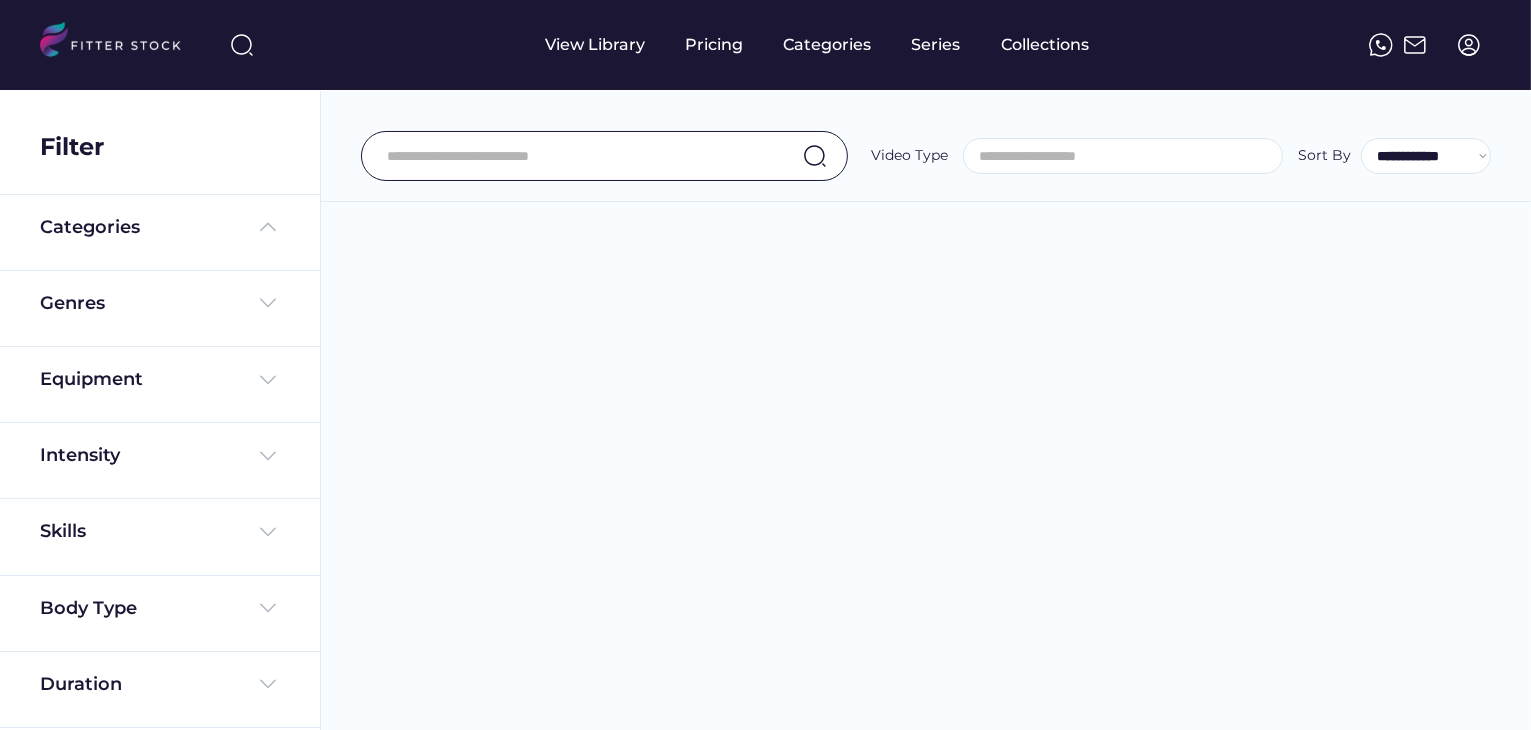 scroll, scrollTop: 0, scrollLeft: 0, axis: both 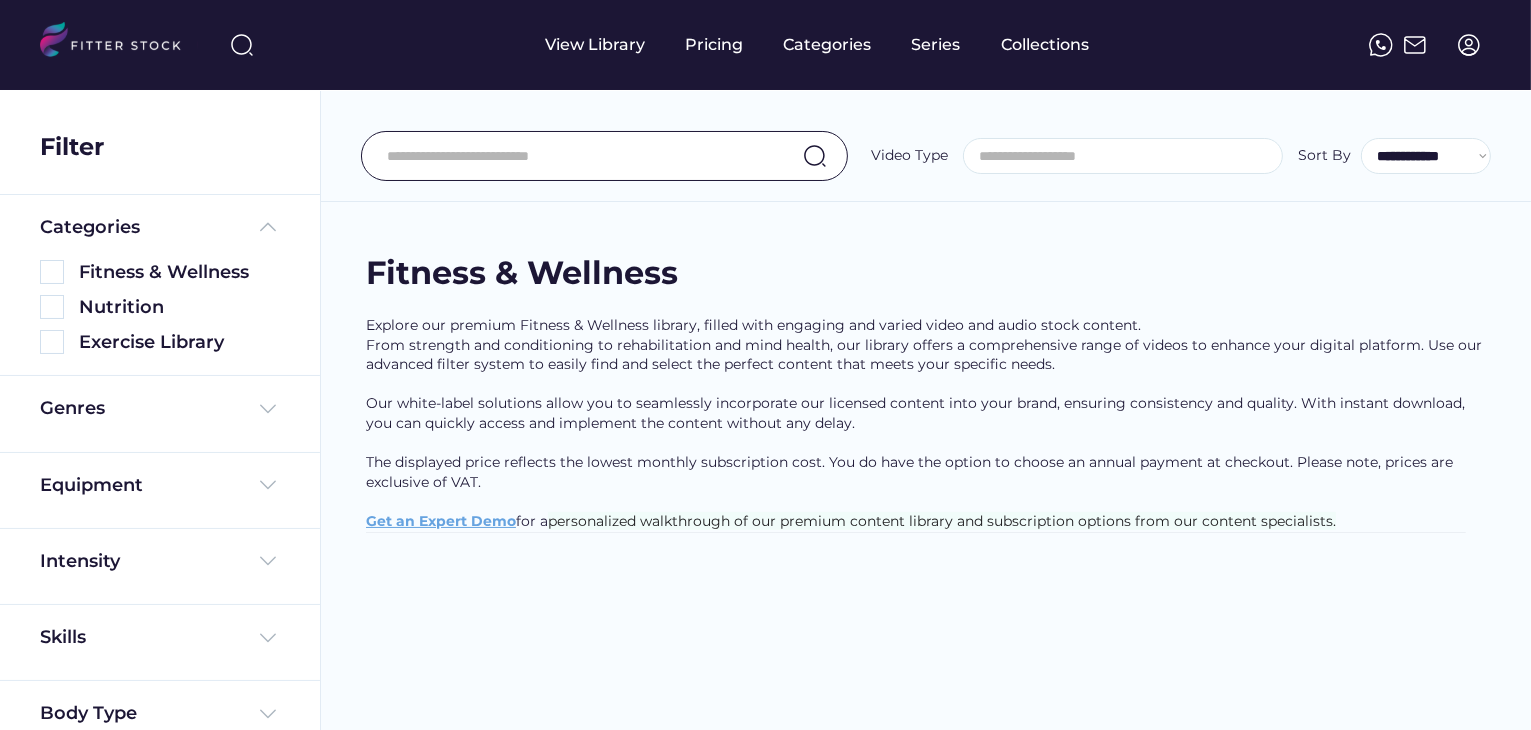 select on "**********" 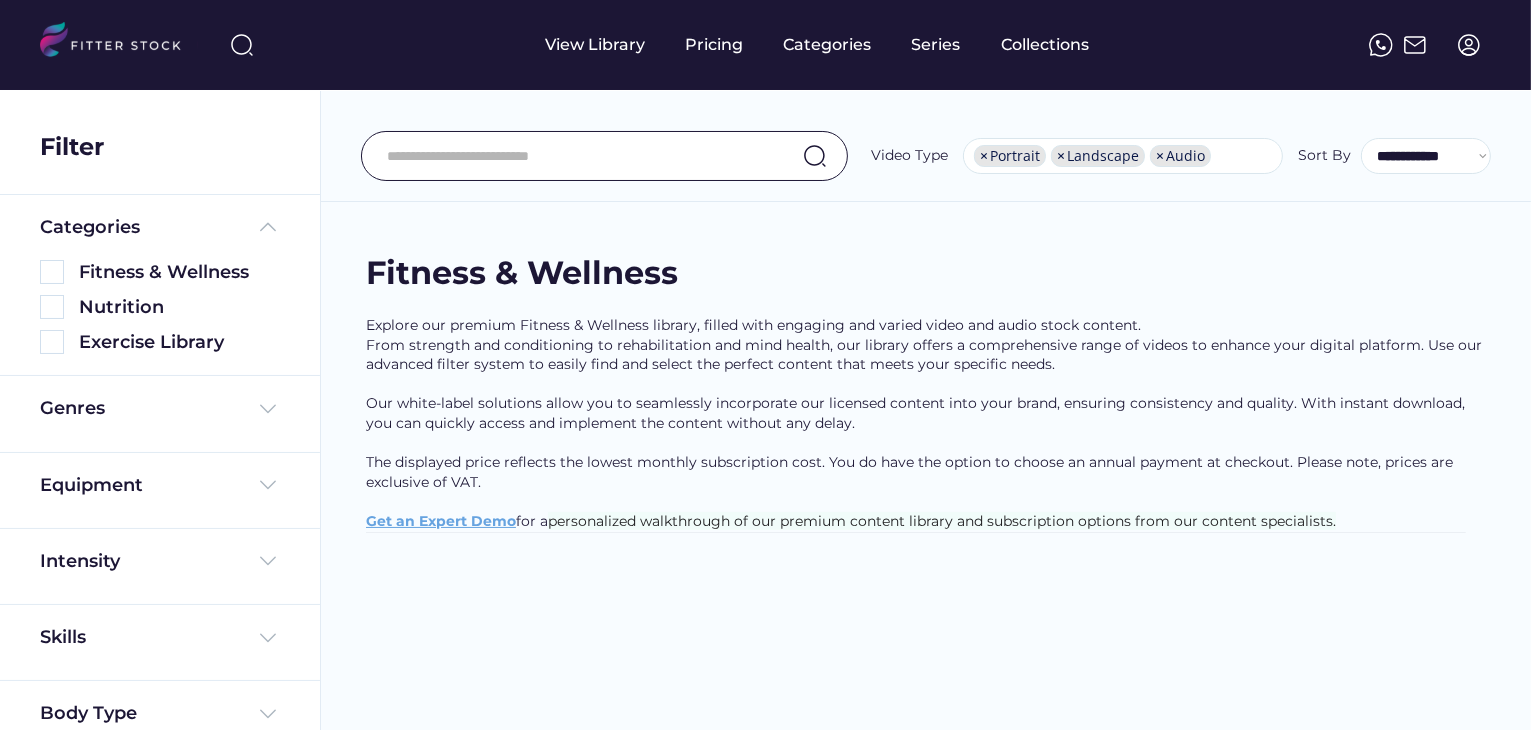 scroll, scrollTop: 34, scrollLeft: 0, axis: vertical 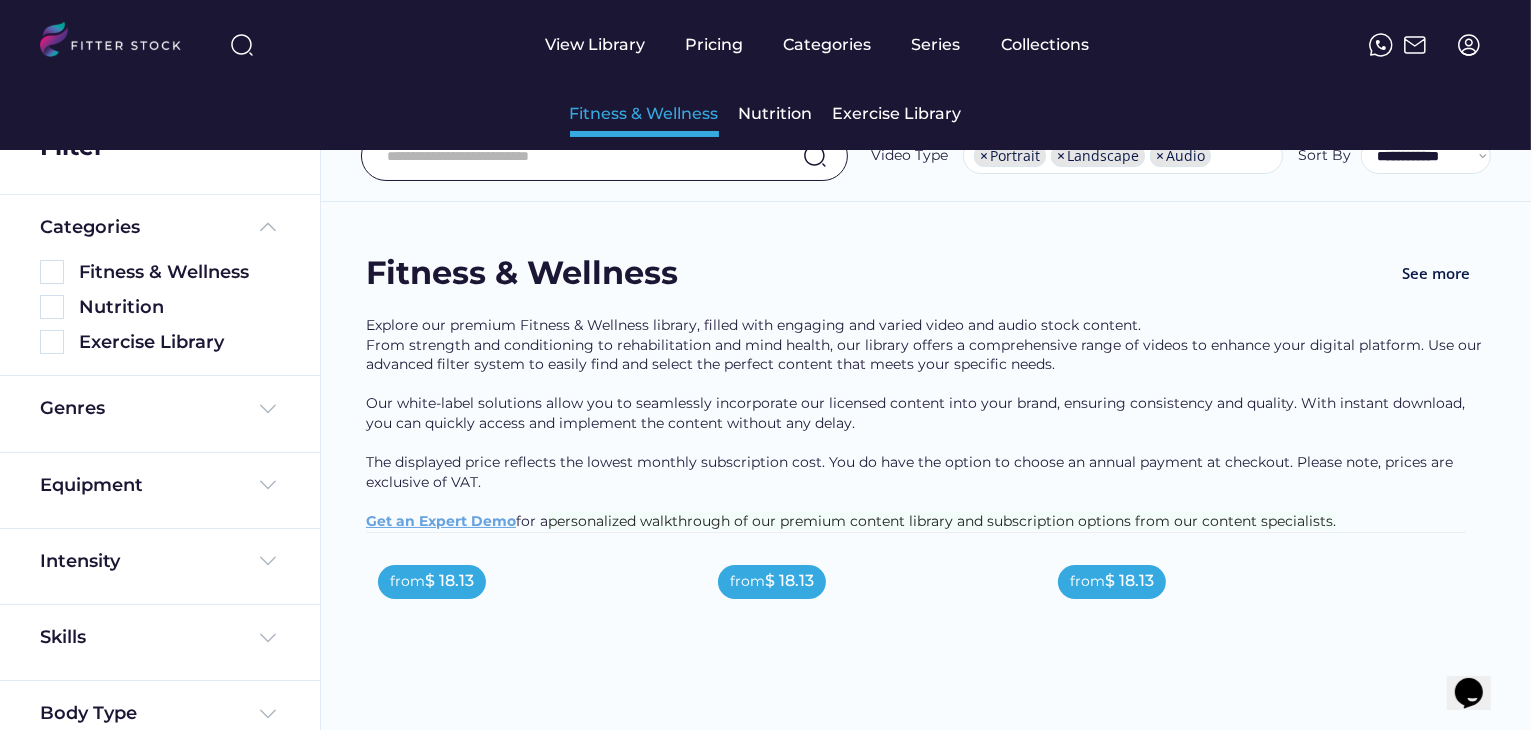 click on "Fitness & Wellness" at bounding box center (644, 114) 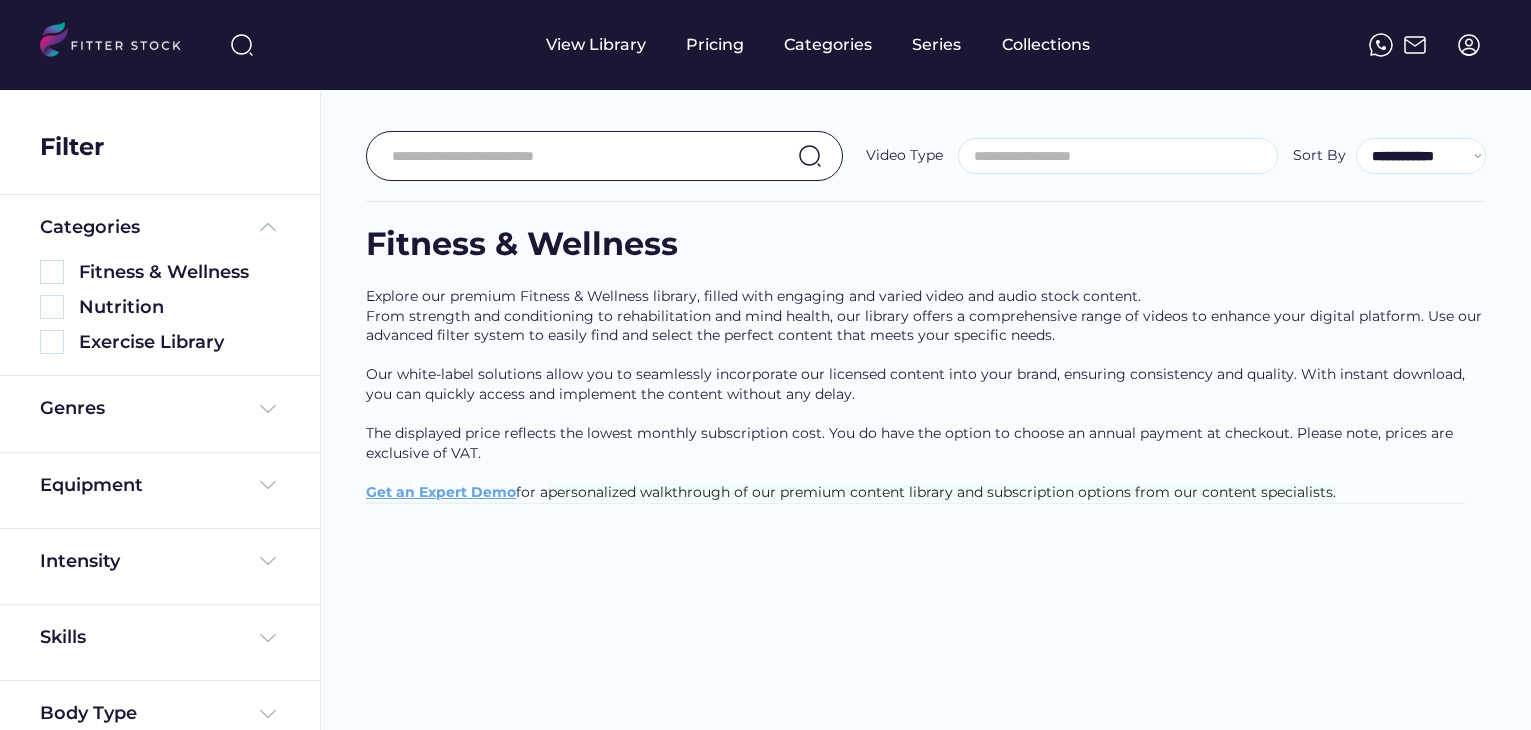 select 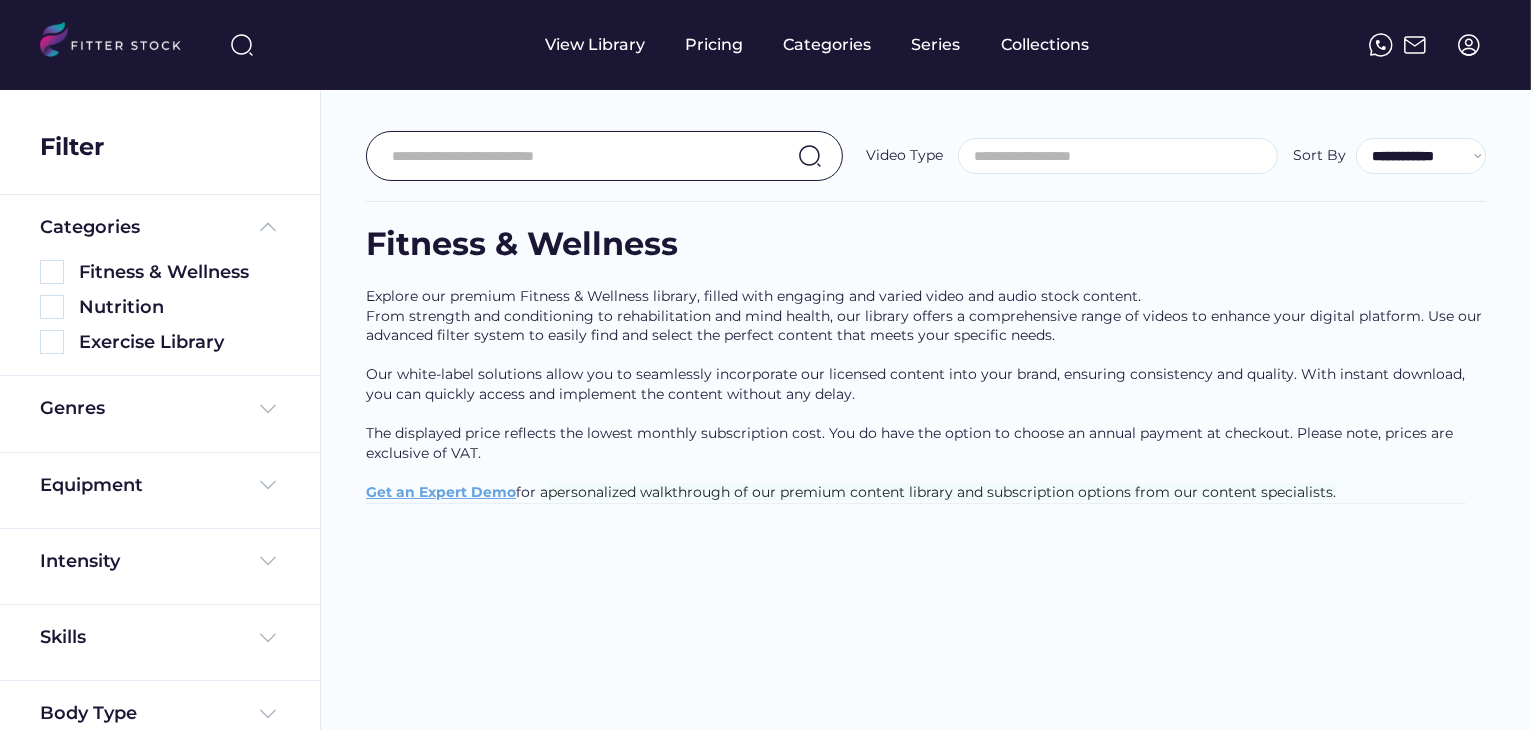 scroll, scrollTop: 0, scrollLeft: 0, axis: both 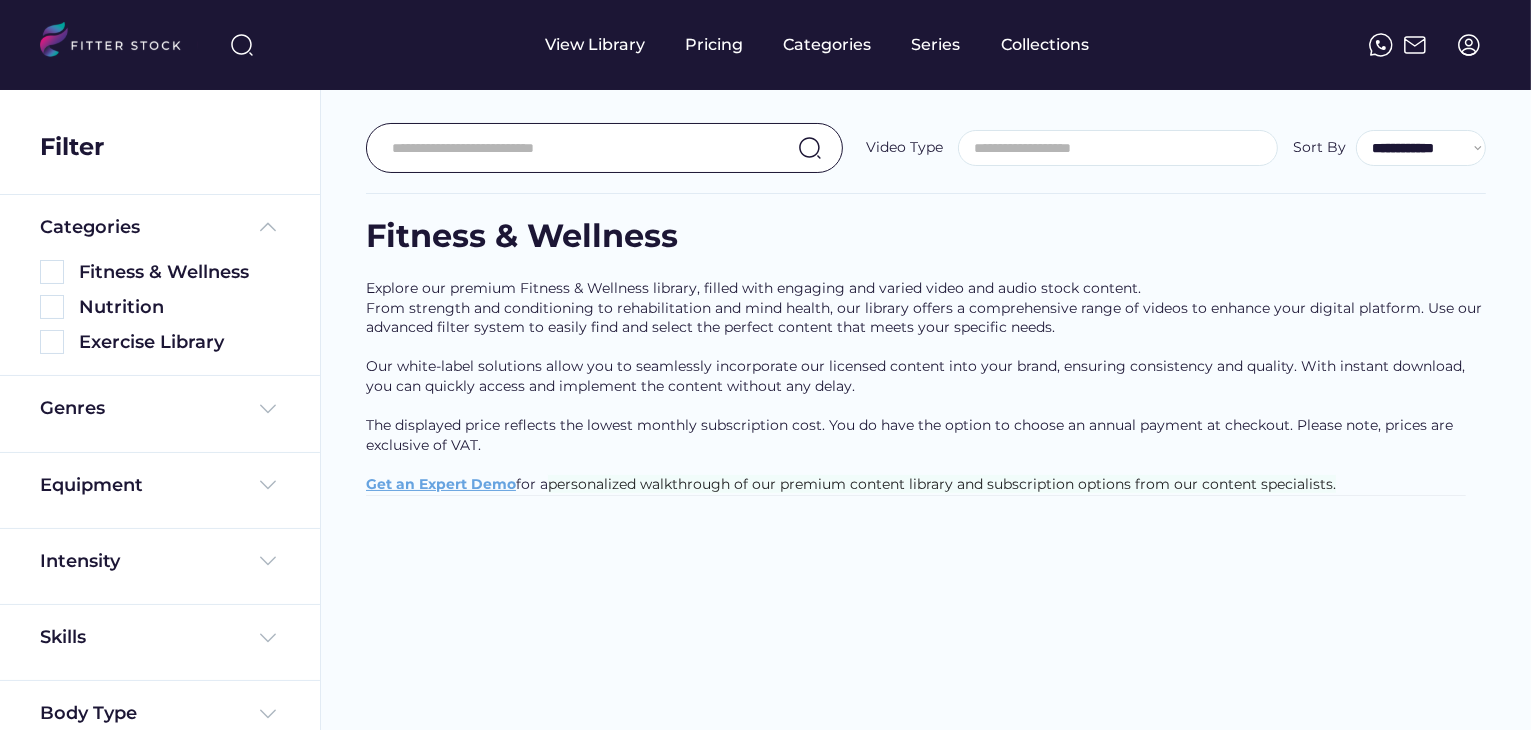 select on "**********" 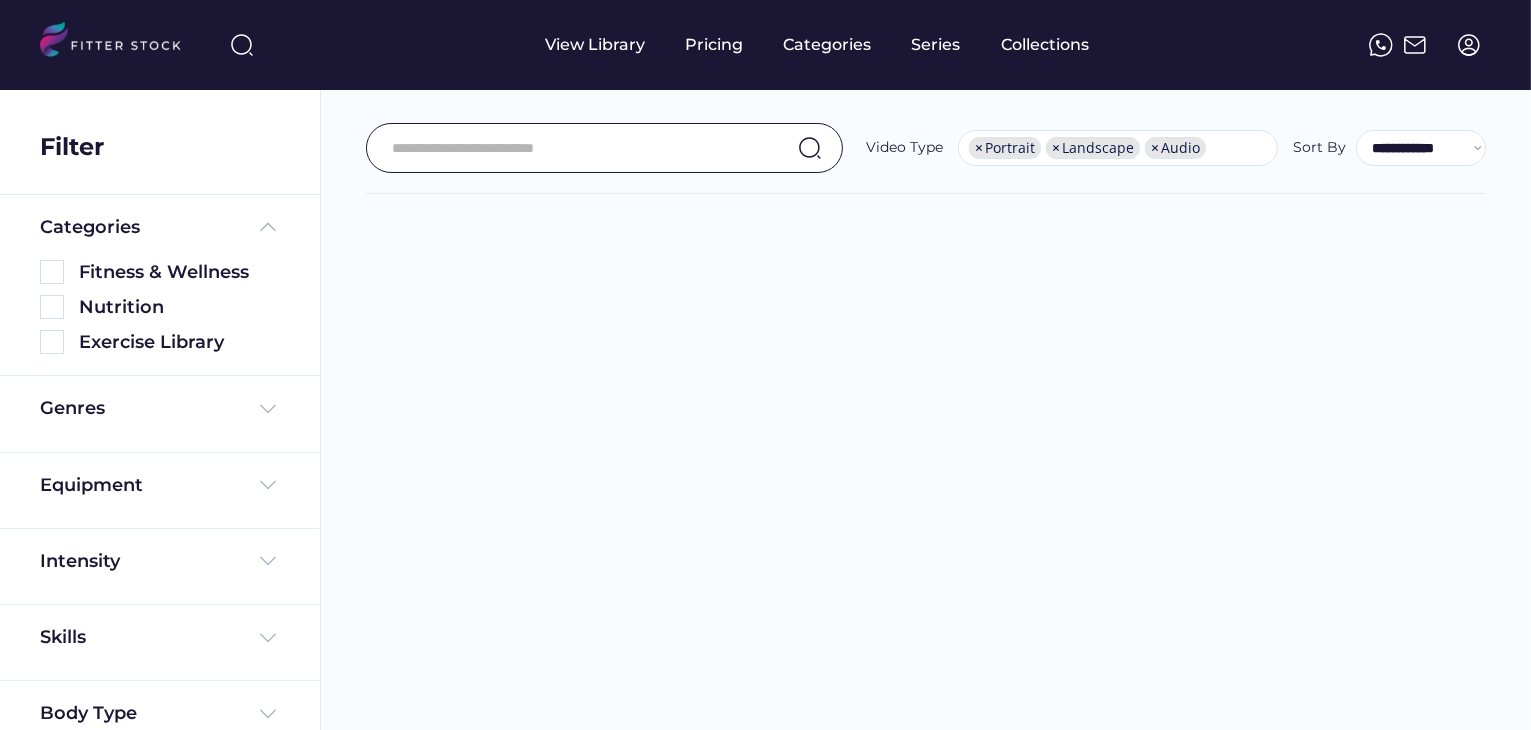 scroll, scrollTop: 31, scrollLeft: 0, axis: vertical 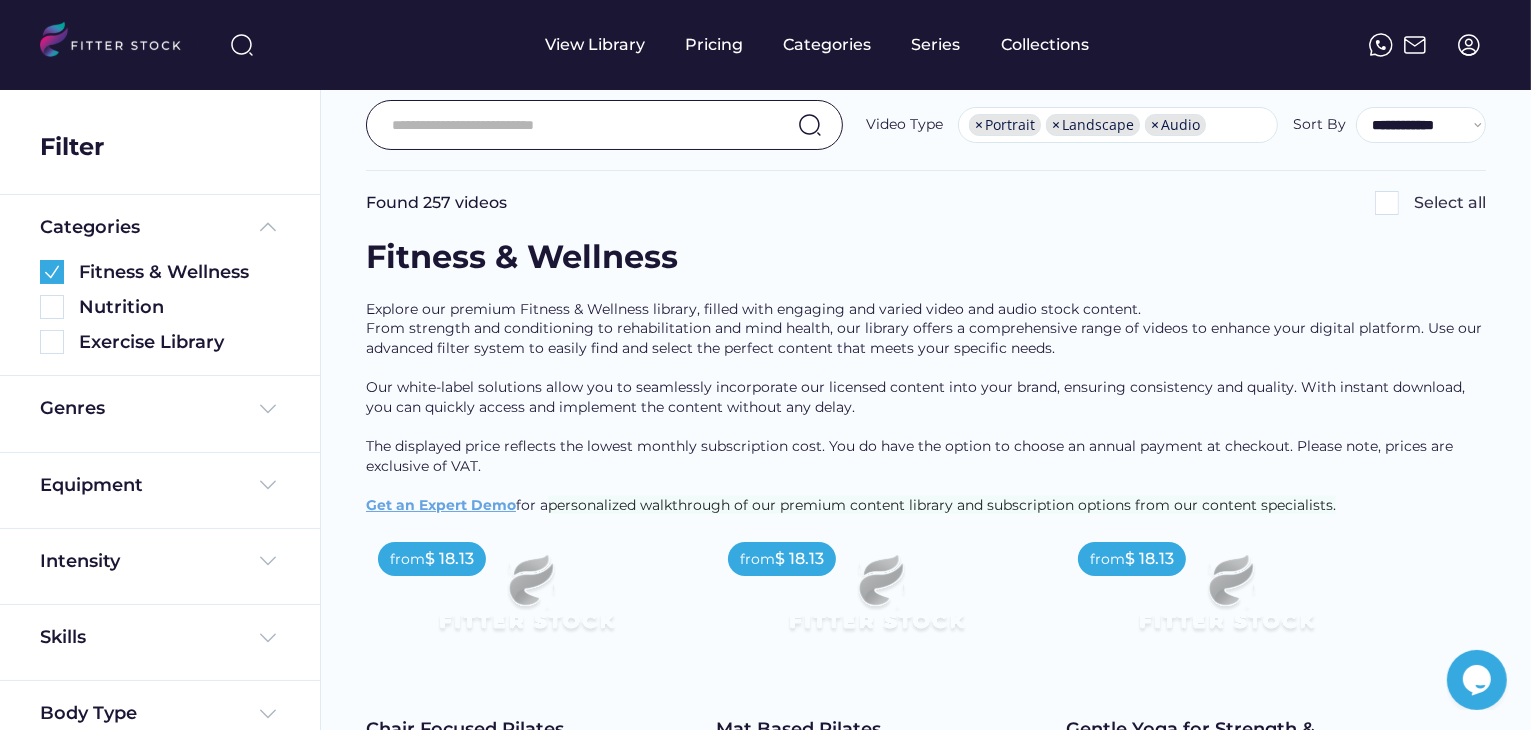 click on "View Library" at bounding box center (596, 45) 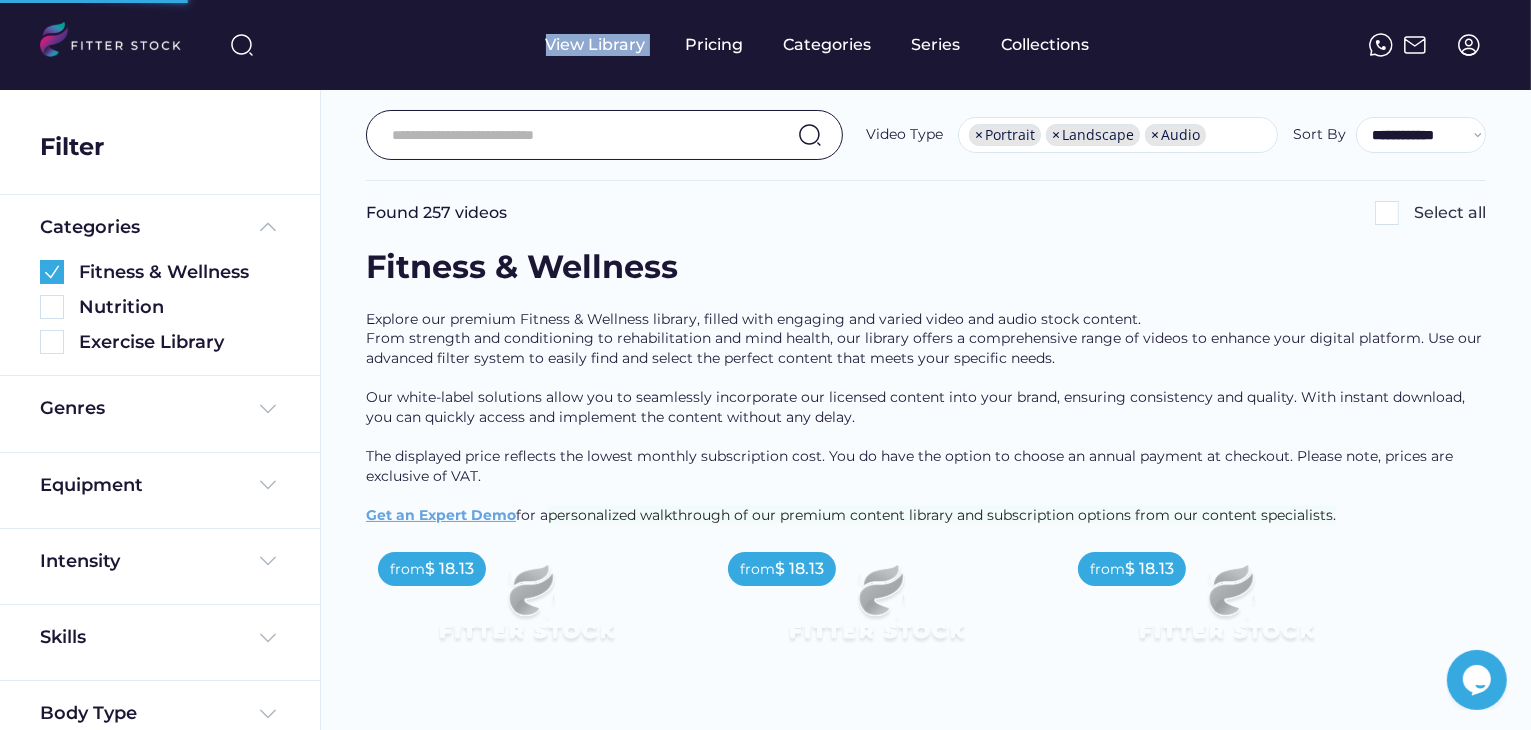 scroll, scrollTop: 0, scrollLeft: 0, axis: both 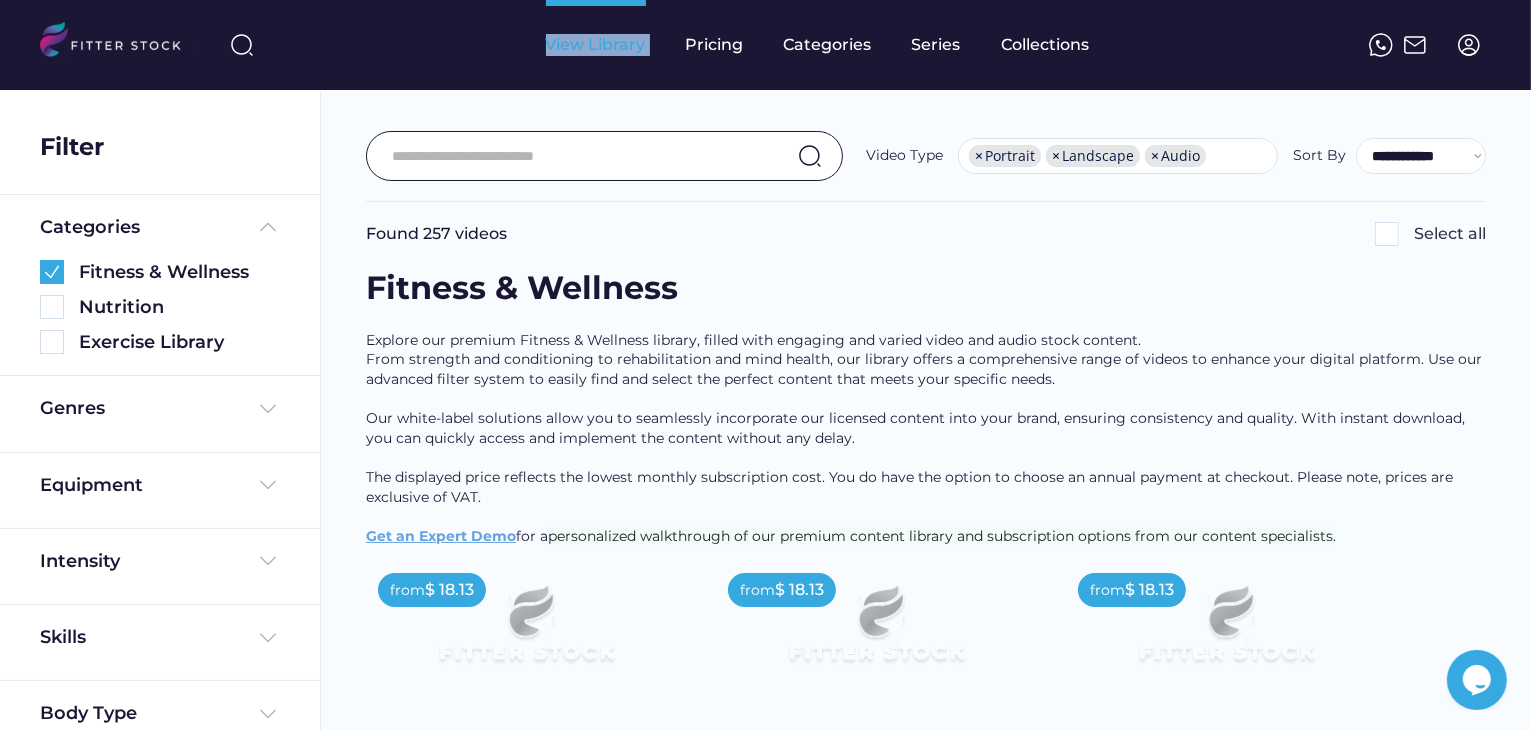 click on "View Library" at bounding box center (596, 45) 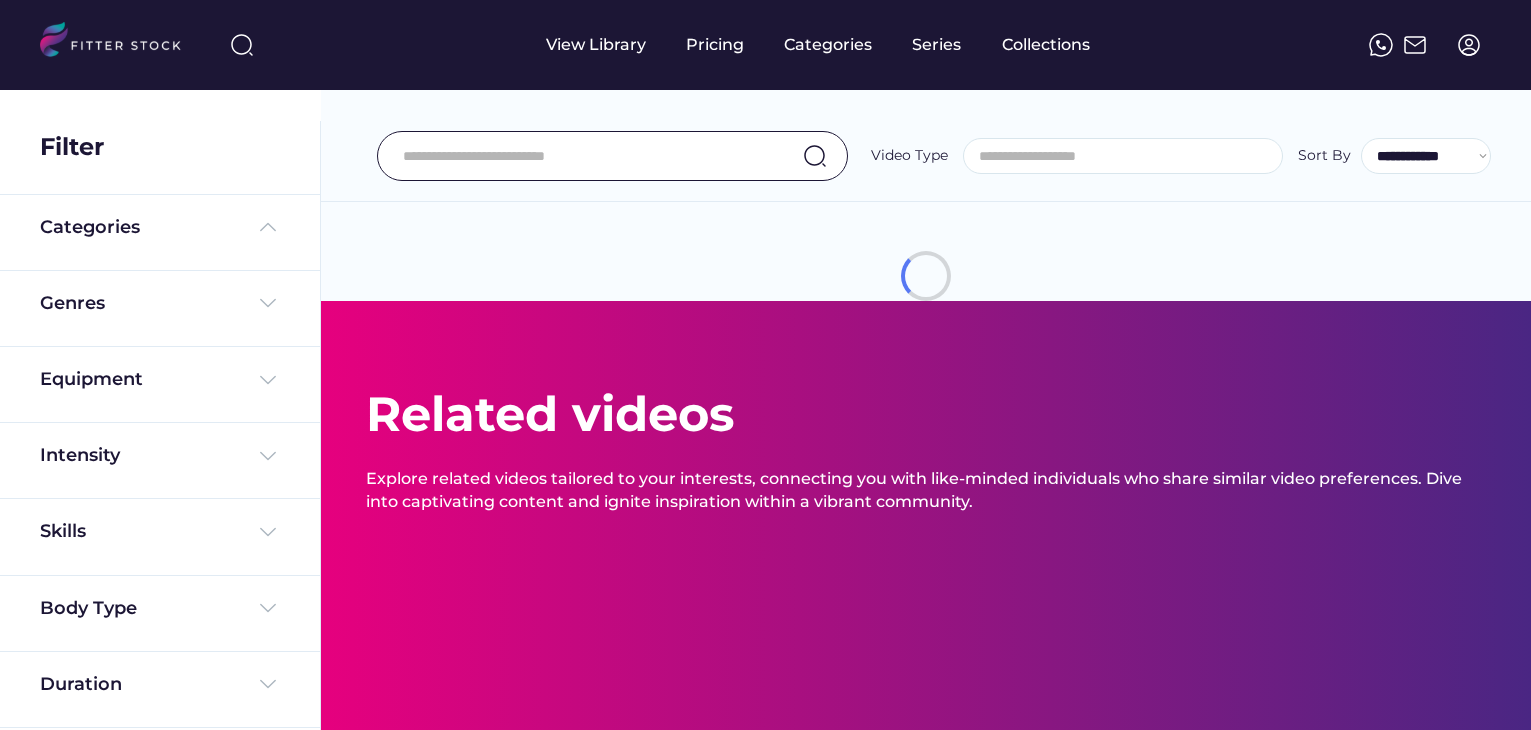 select 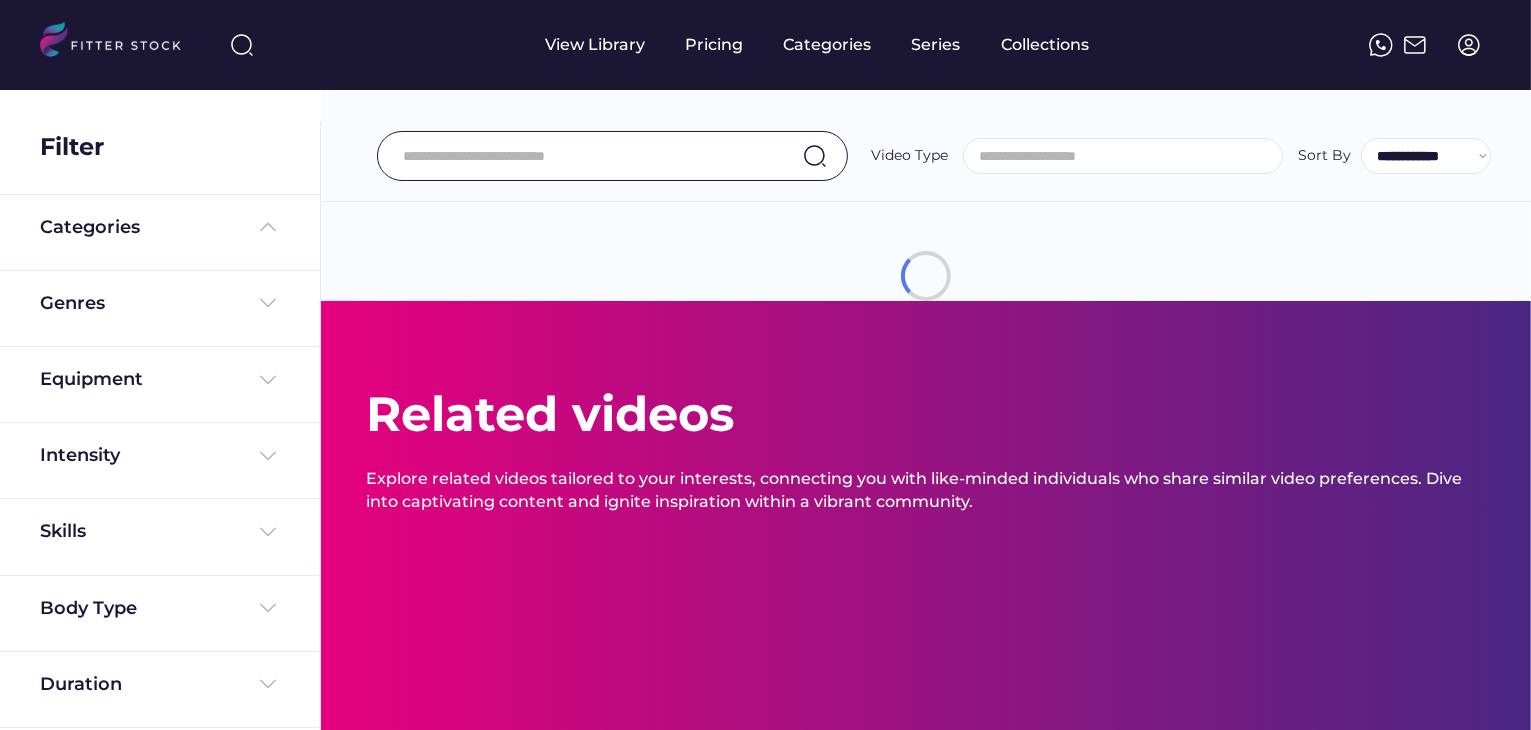 scroll, scrollTop: 0, scrollLeft: 0, axis: both 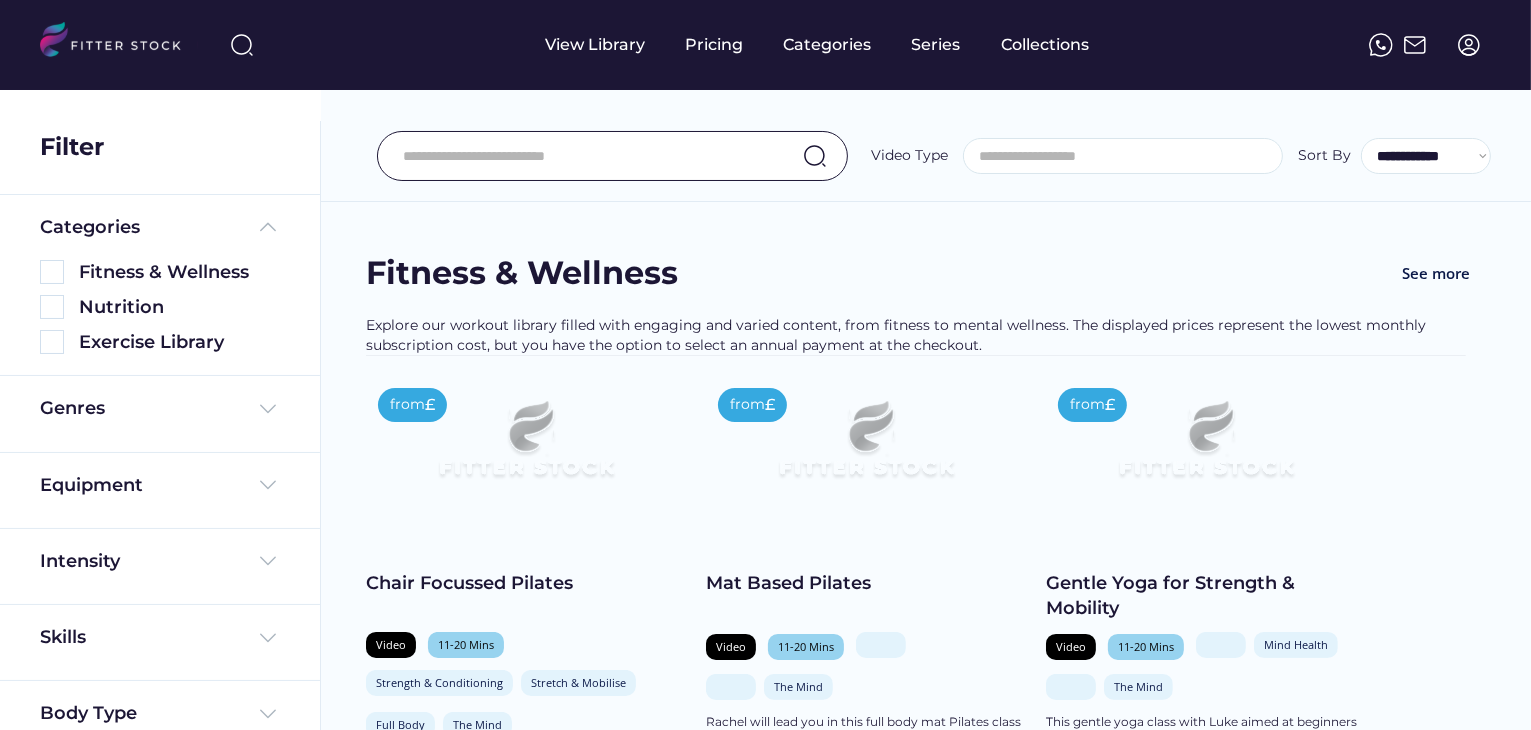 select on "**********" 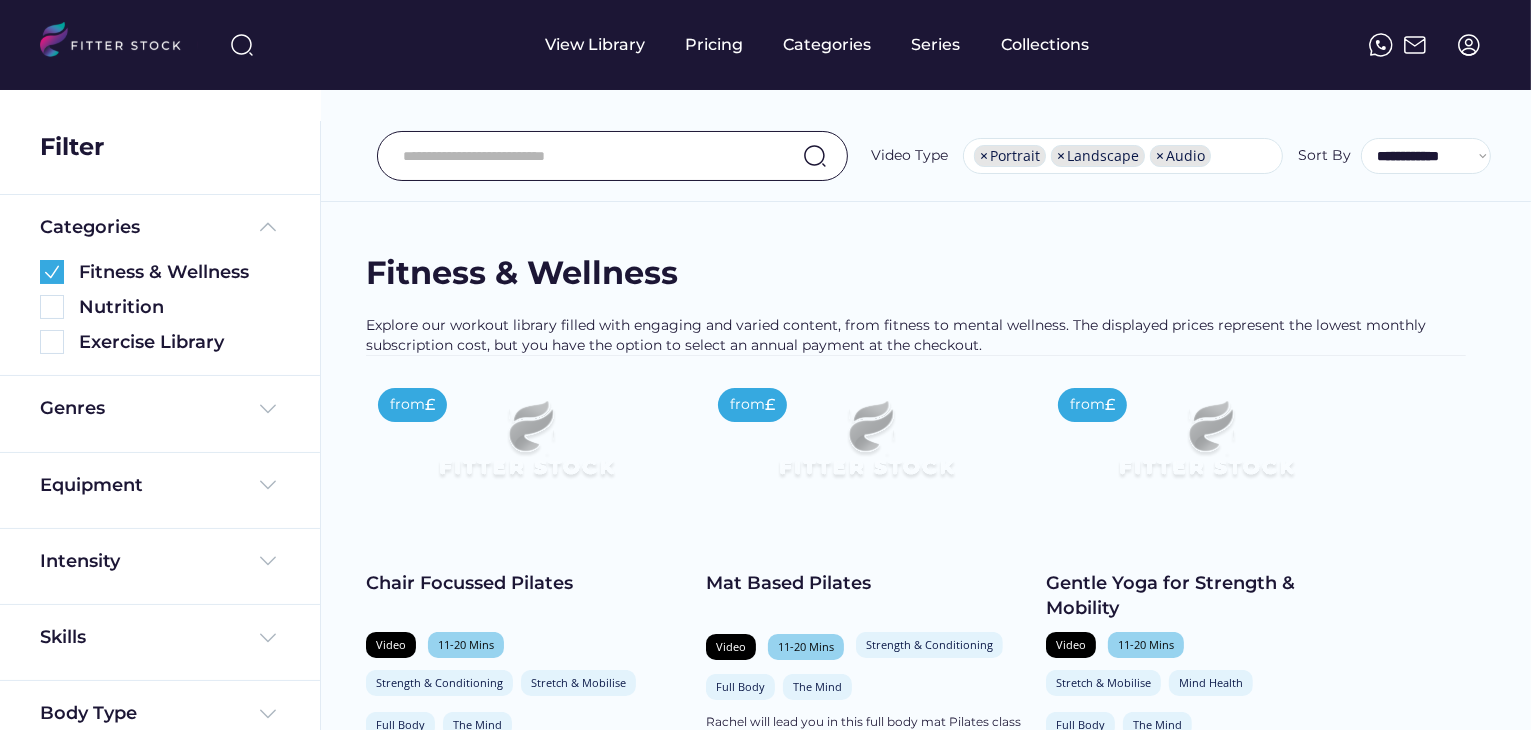scroll, scrollTop: 34, scrollLeft: 0, axis: vertical 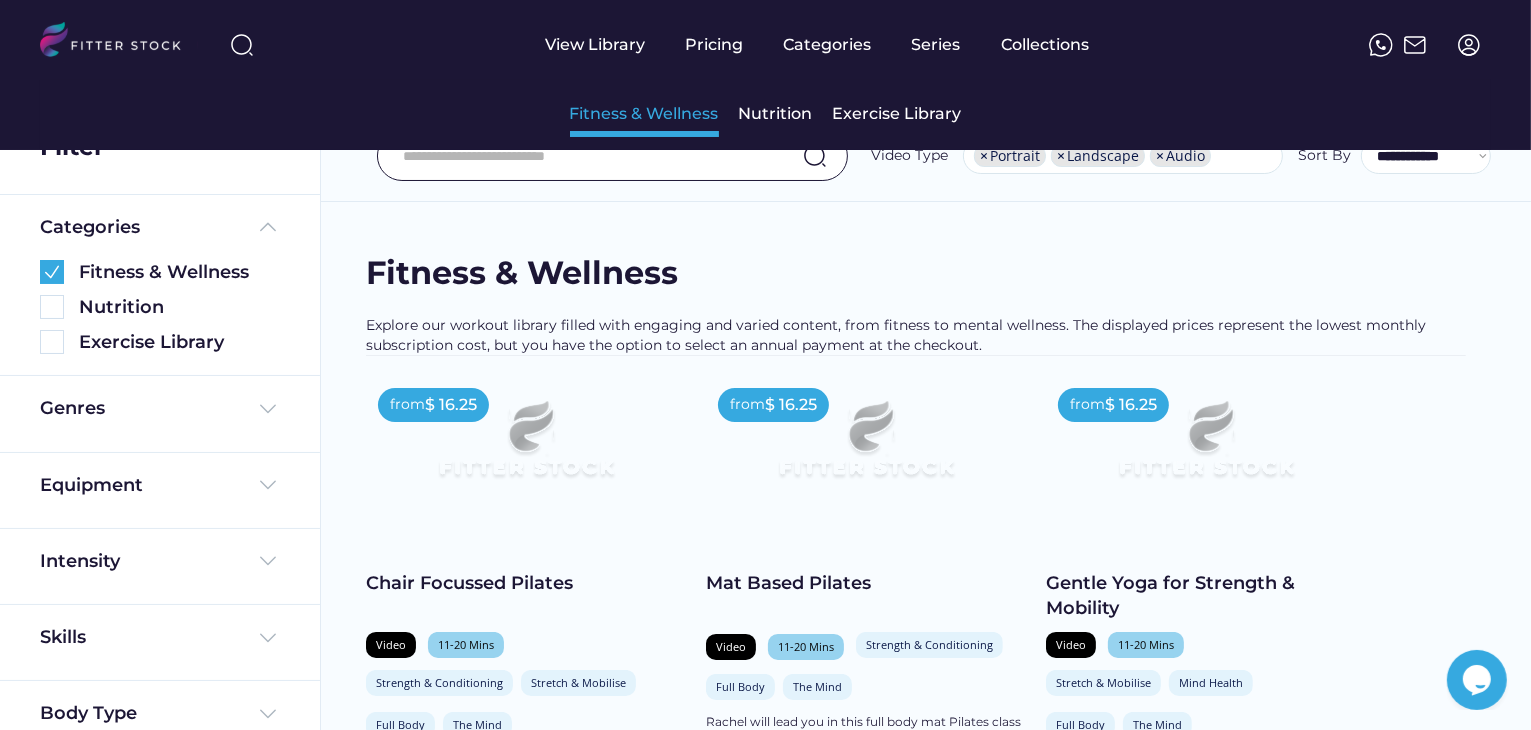 click on "Fitness & Wellness" at bounding box center (644, 114) 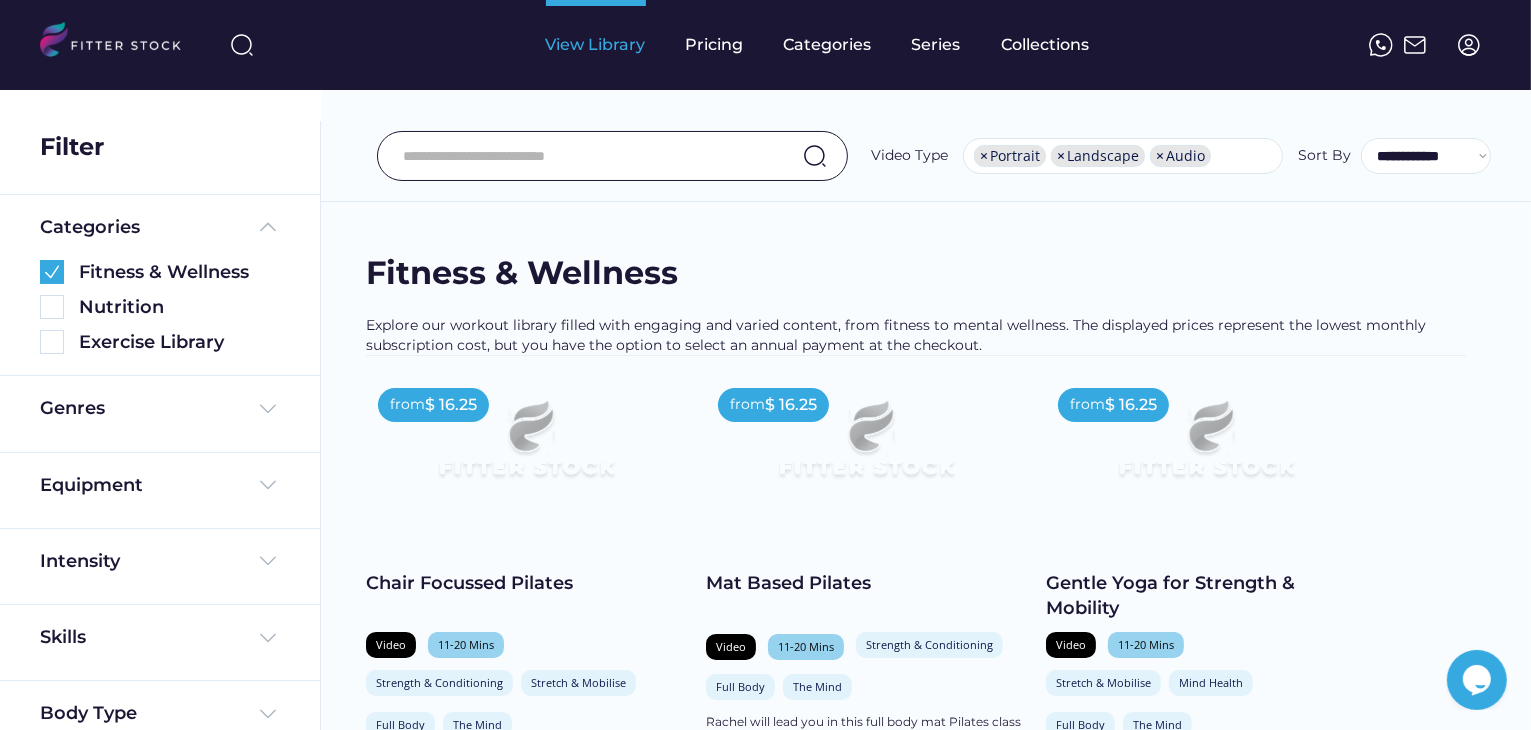 click on "View Library" at bounding box center (596, 45) 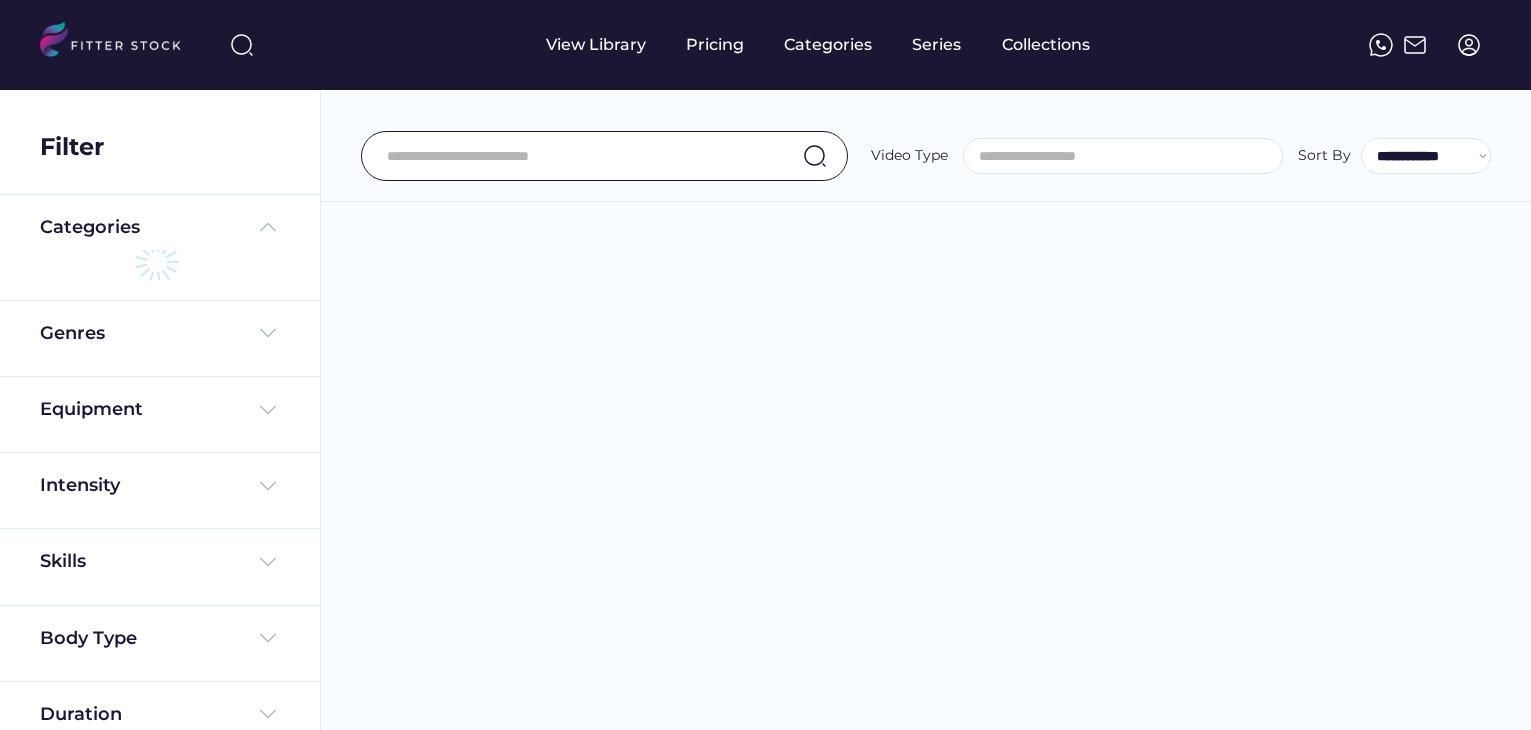 select 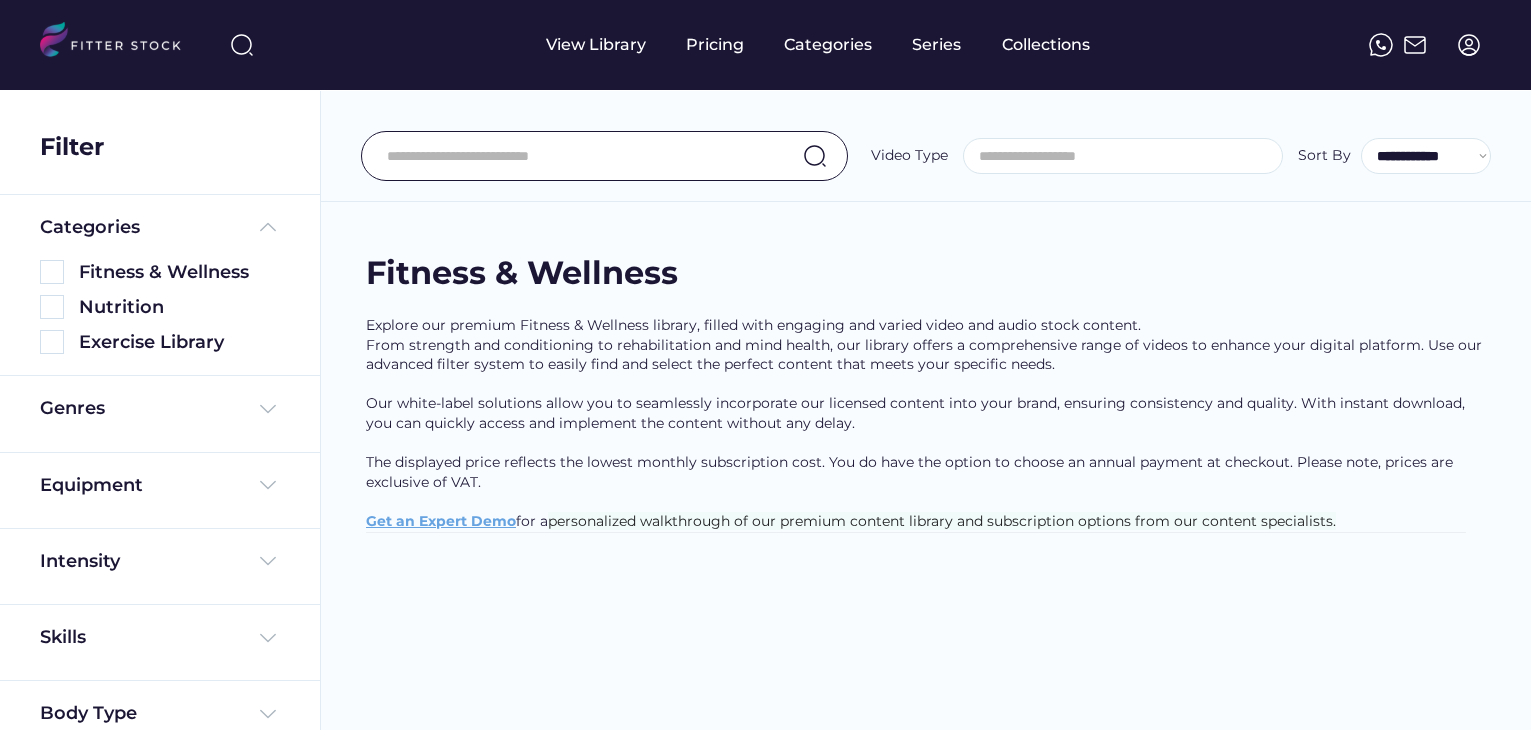 scroll, scrollTop: 0, scrollLeft: 0, axis: both 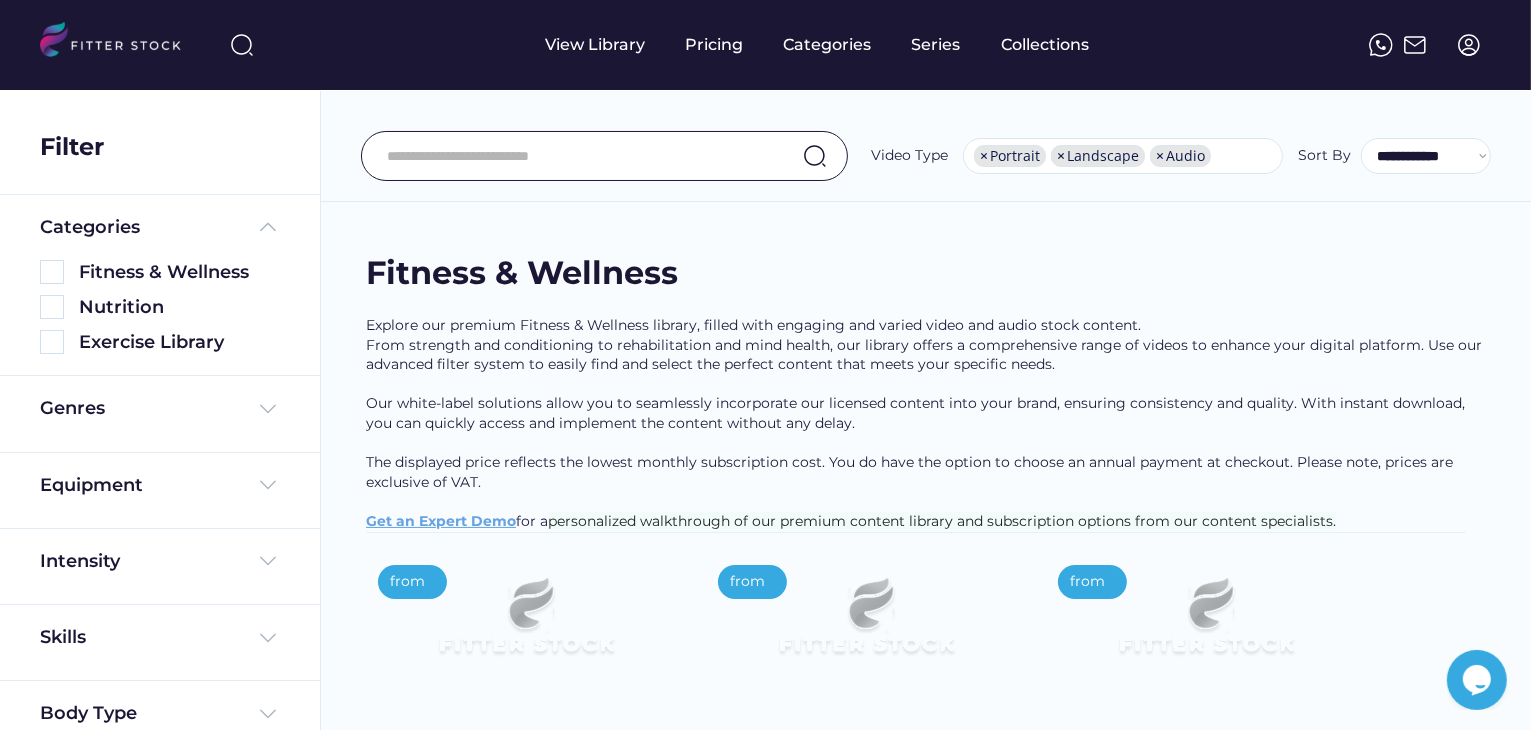 select on "**********" 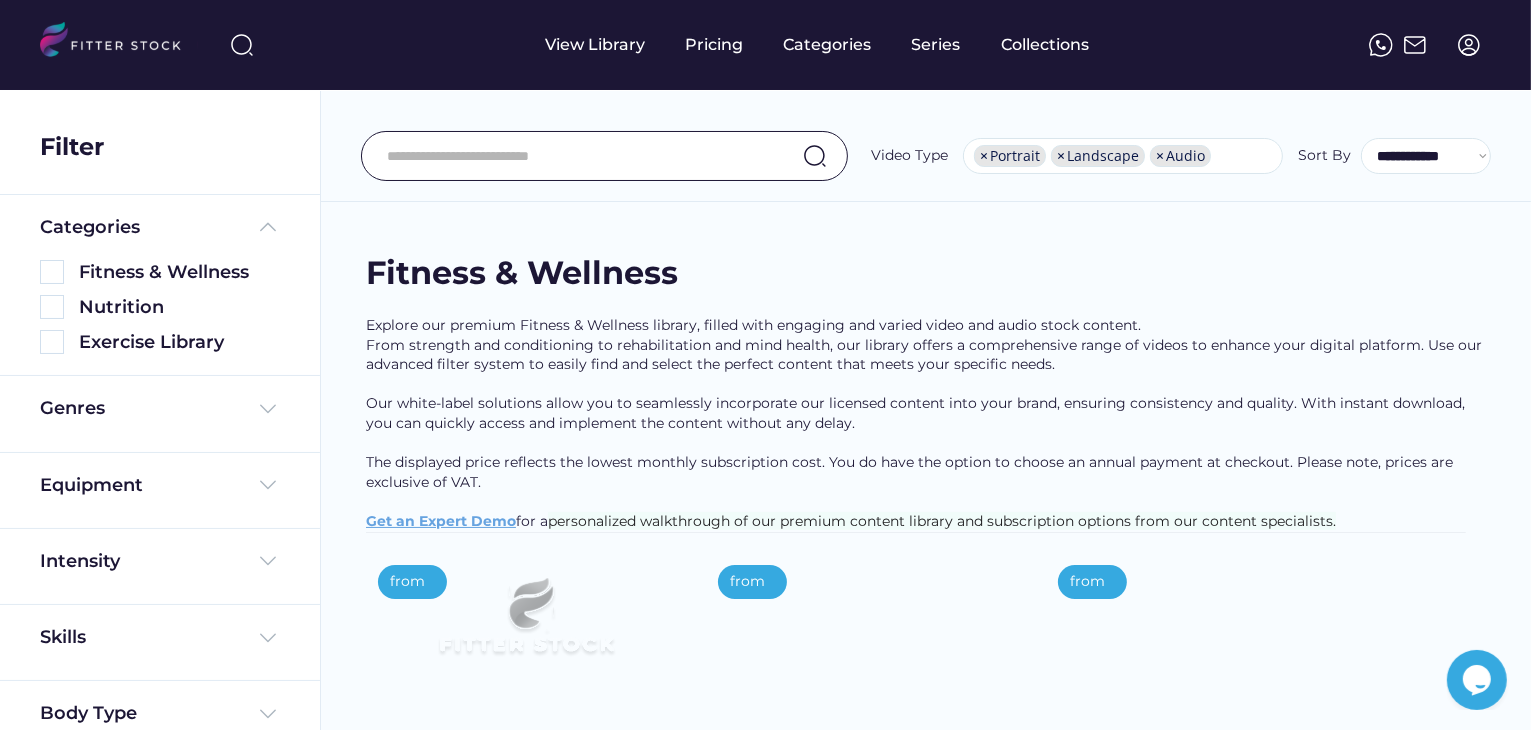 scroll, scrollTop: 0, scrollLeft: 0, axis: both 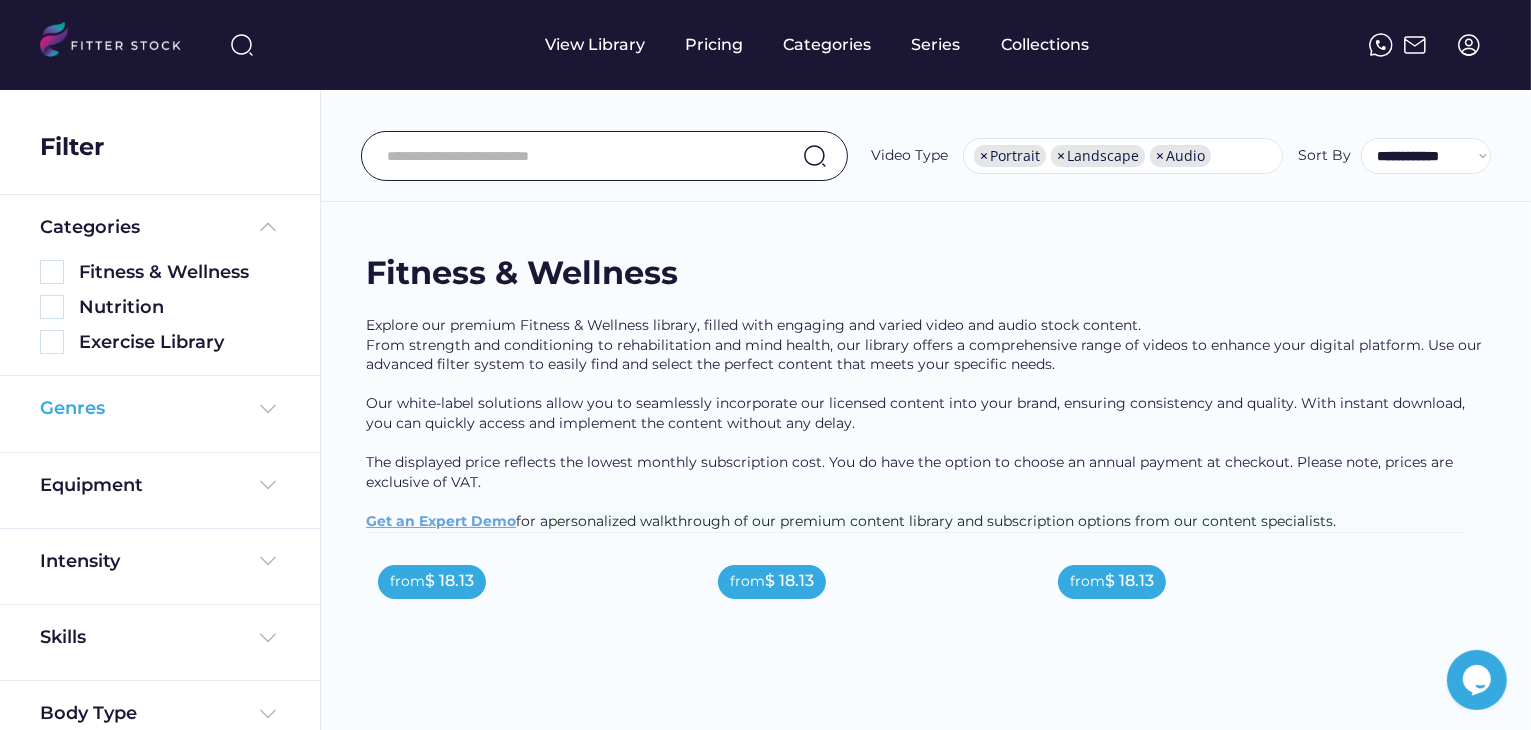 click on "Genres" at bounding box center (160, 408) 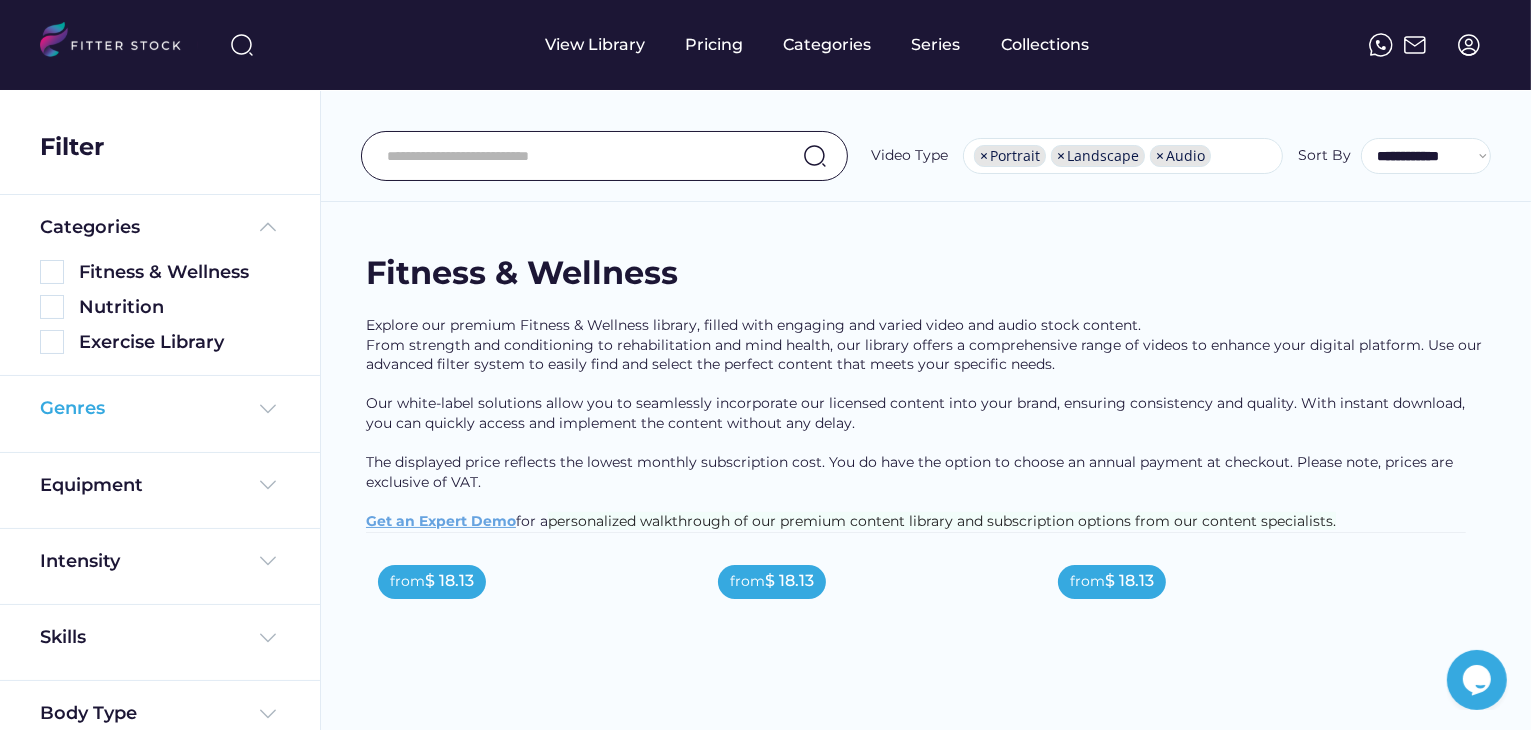 scroll, scrollTop: 34, scrollLeft: 0, axis: vertical 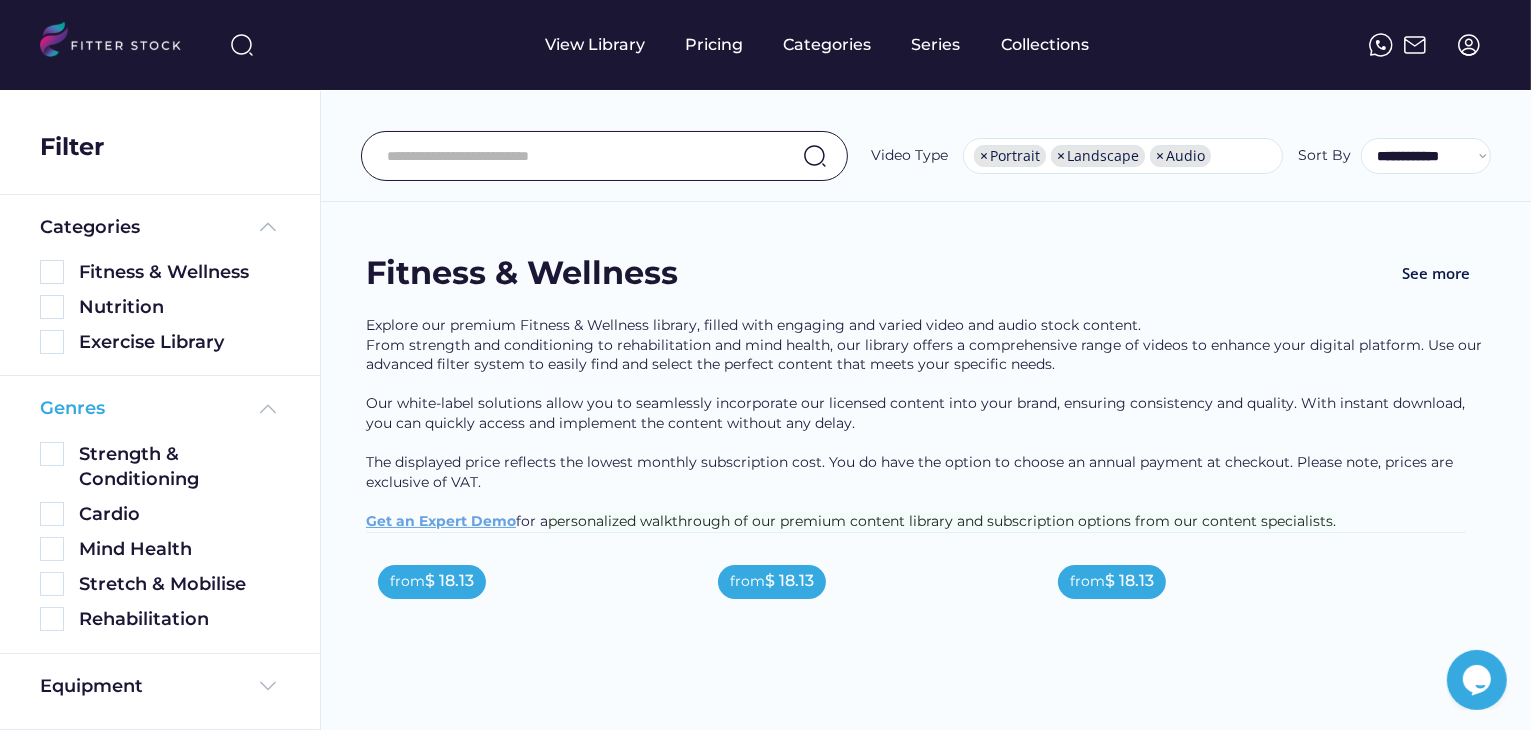 click at bounding box center (268, 409) 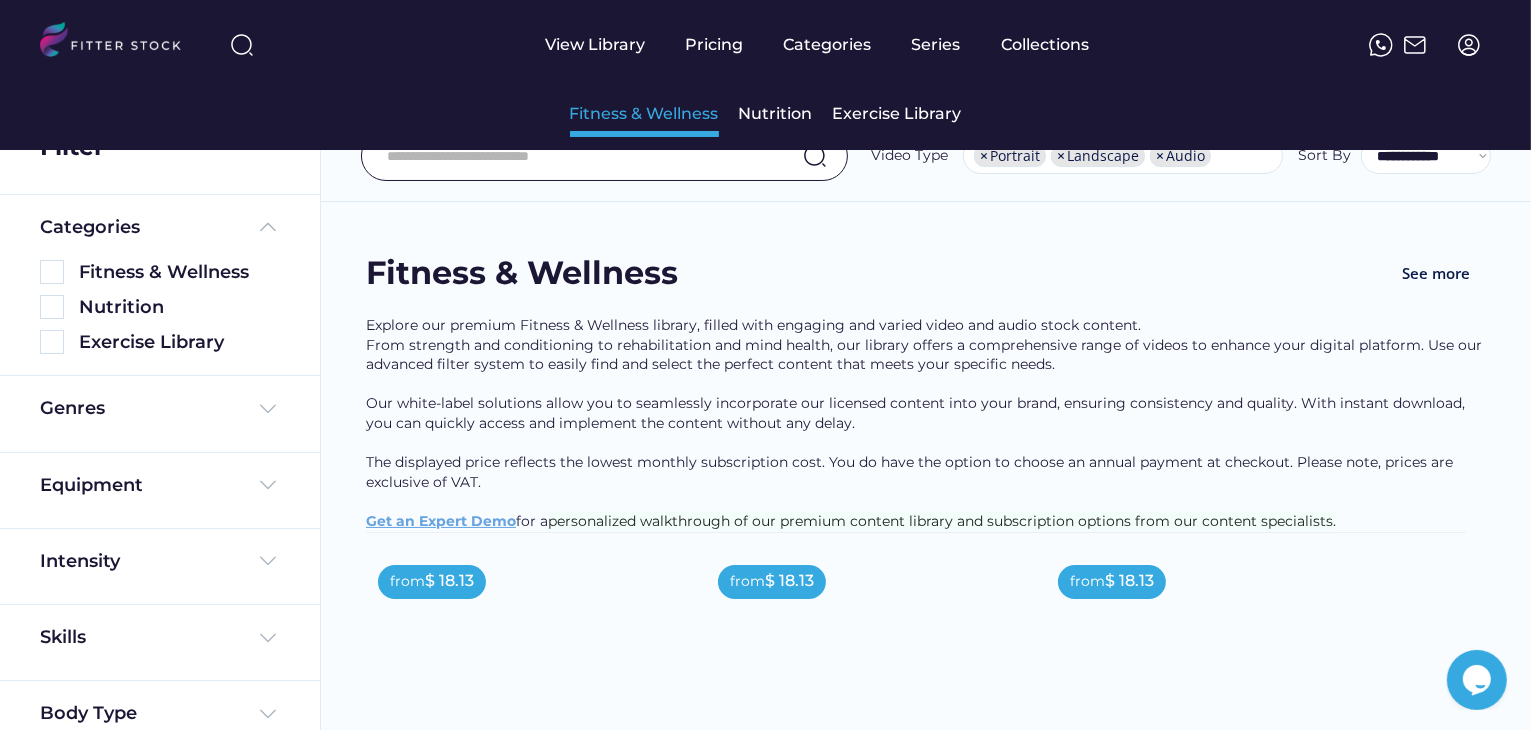 click on "Fitness & Wellness" at bounding box center [644, 114] 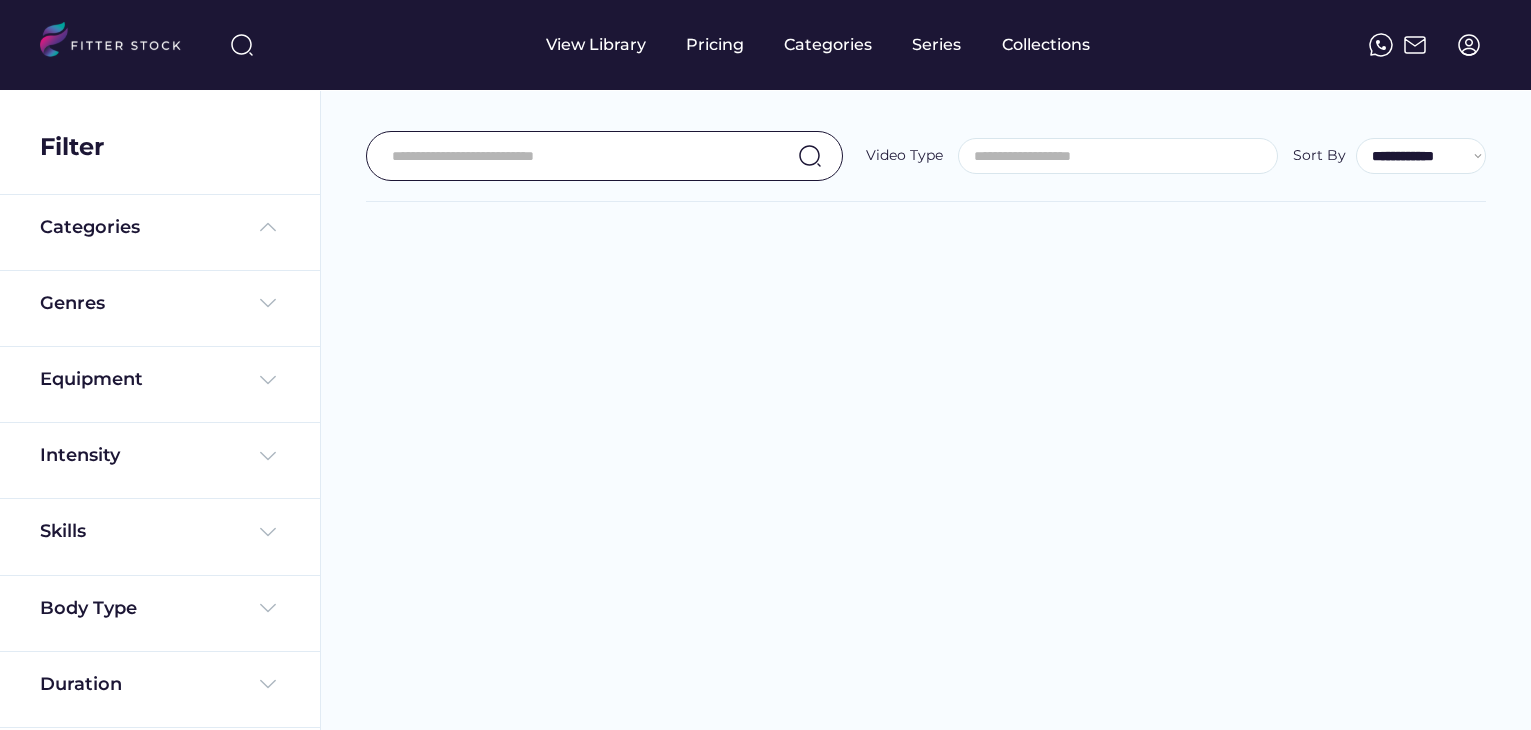 select 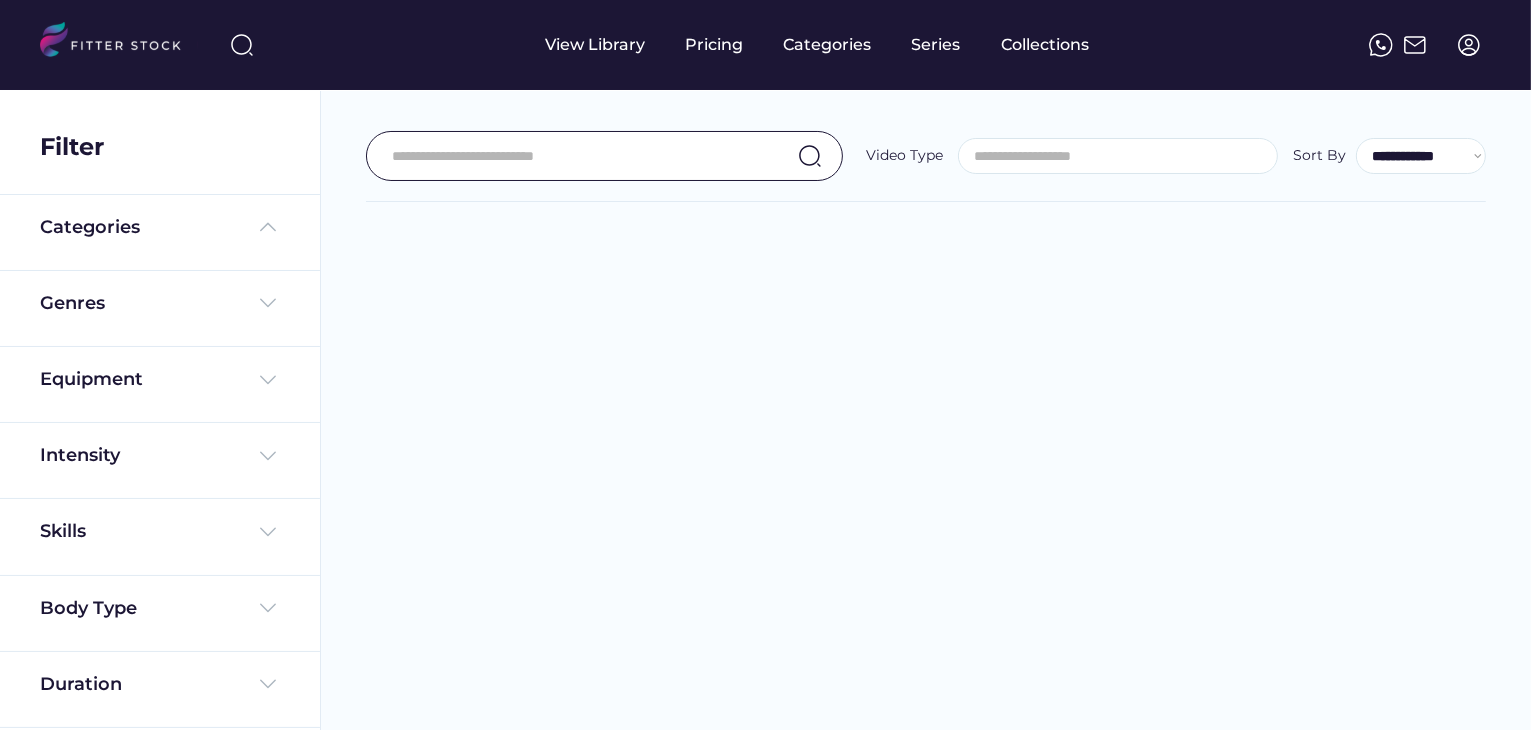 scroll, scrollTop: 0, scrollLeft: 0, axis: both 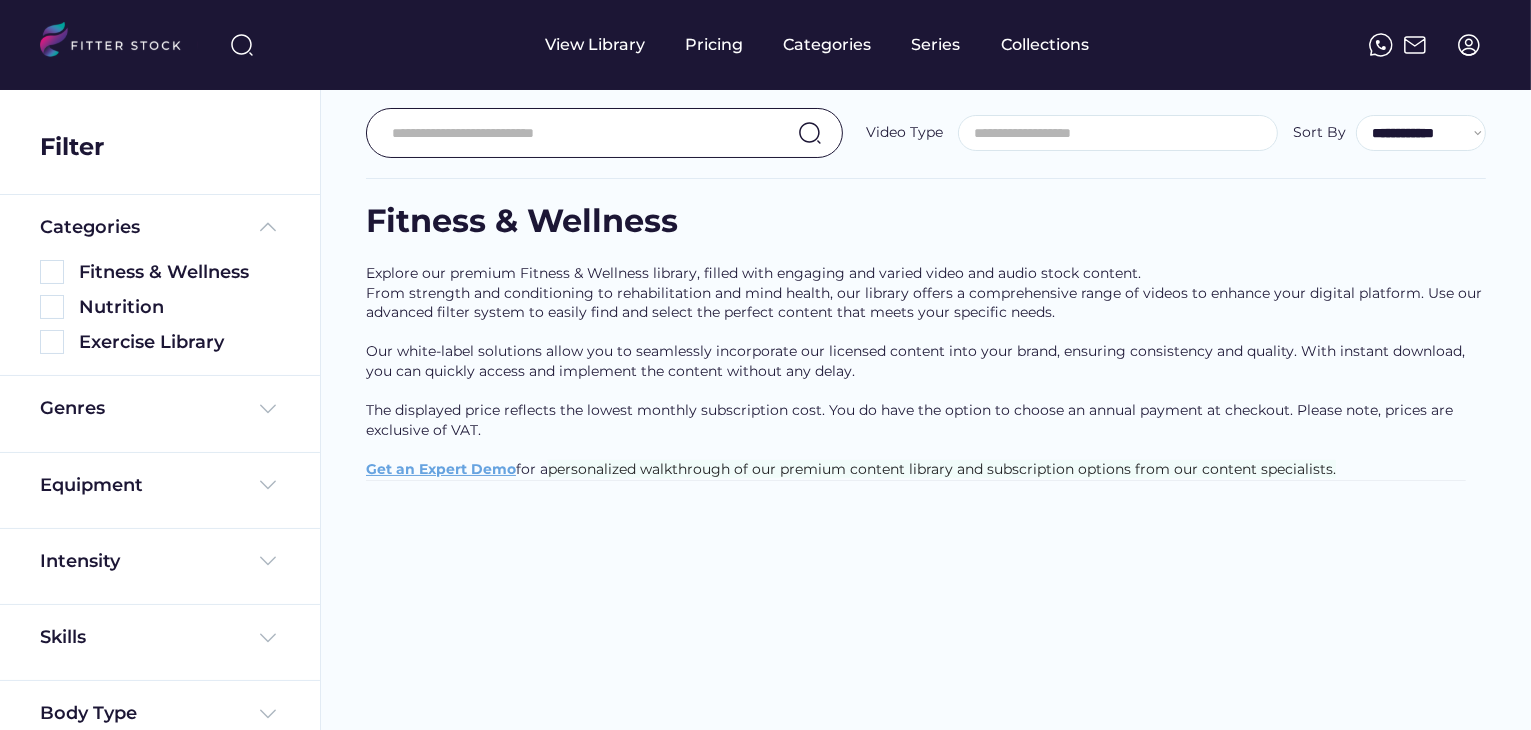 select on "**********" 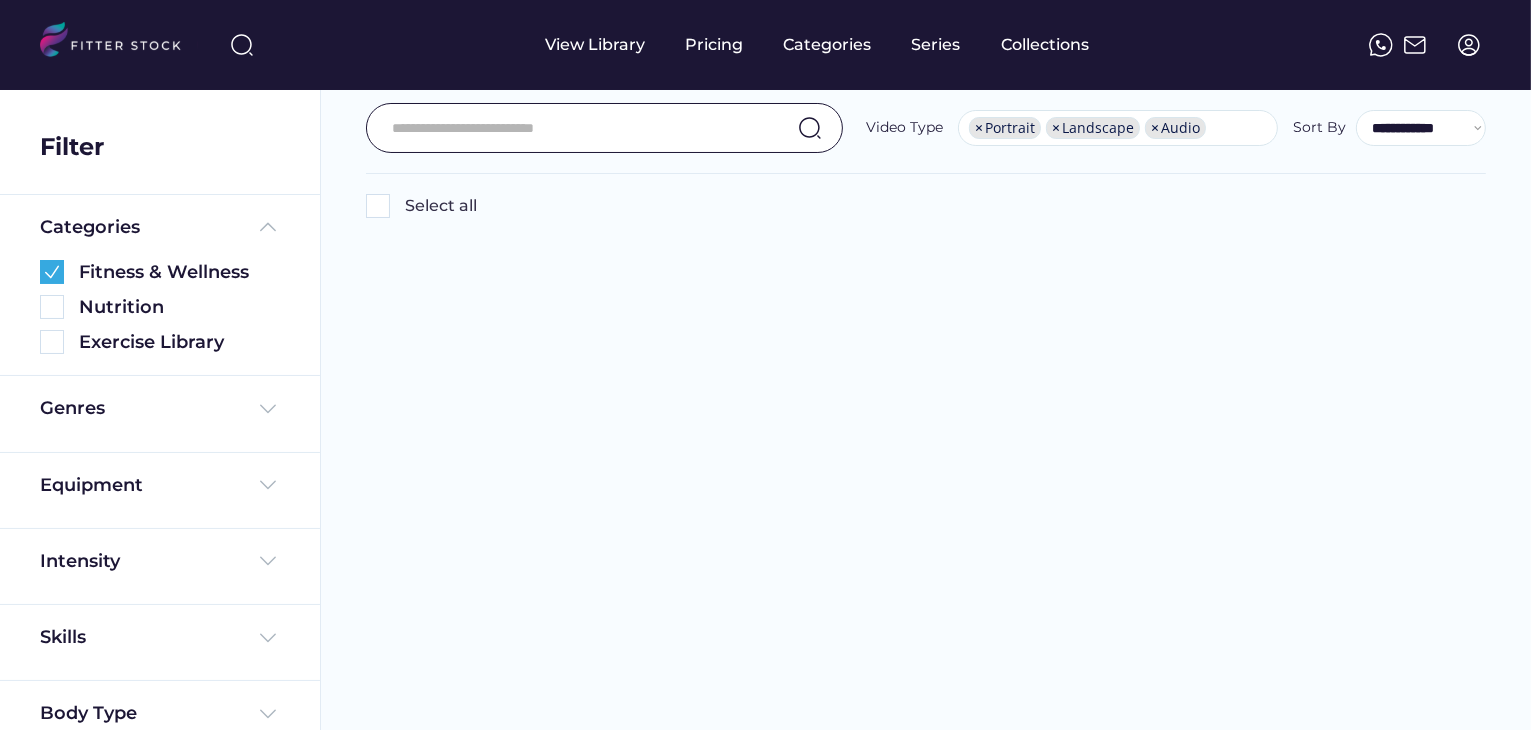 scroll, scrollTop: 31, scrollLeft: 0, axis: vertical 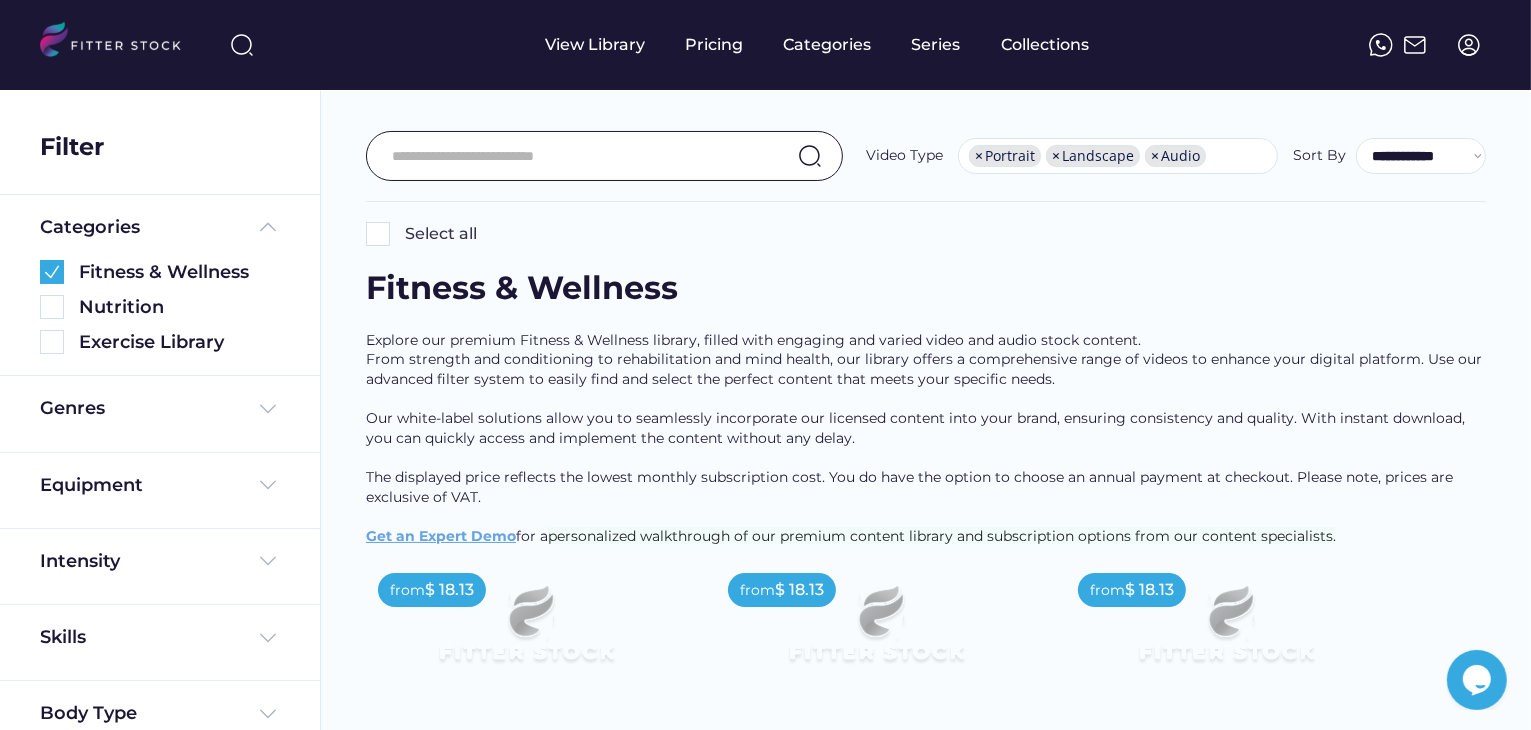 click at bounding box center [378, 234] 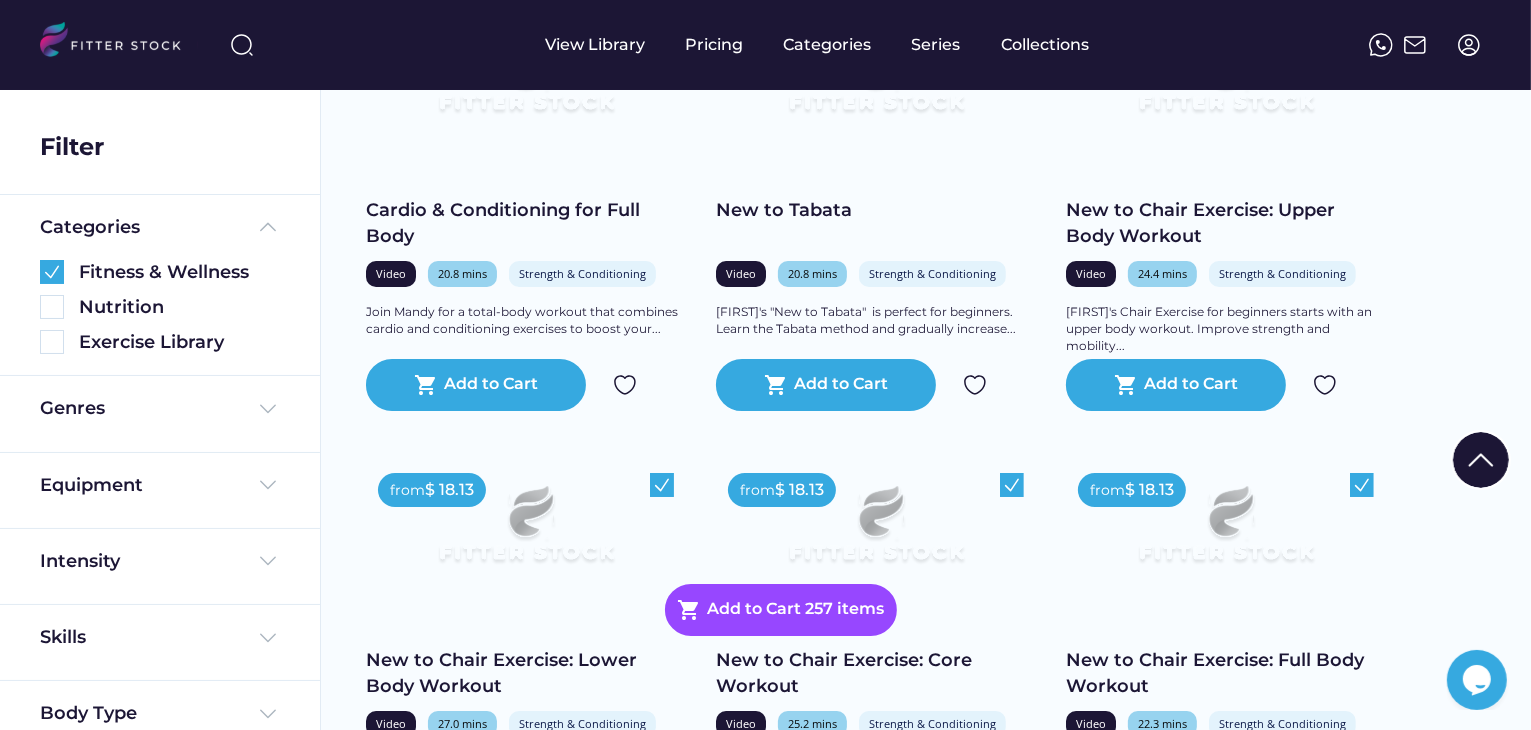 scroll, scrollTop: 8000, scrollLeft: 0, axis: vertical 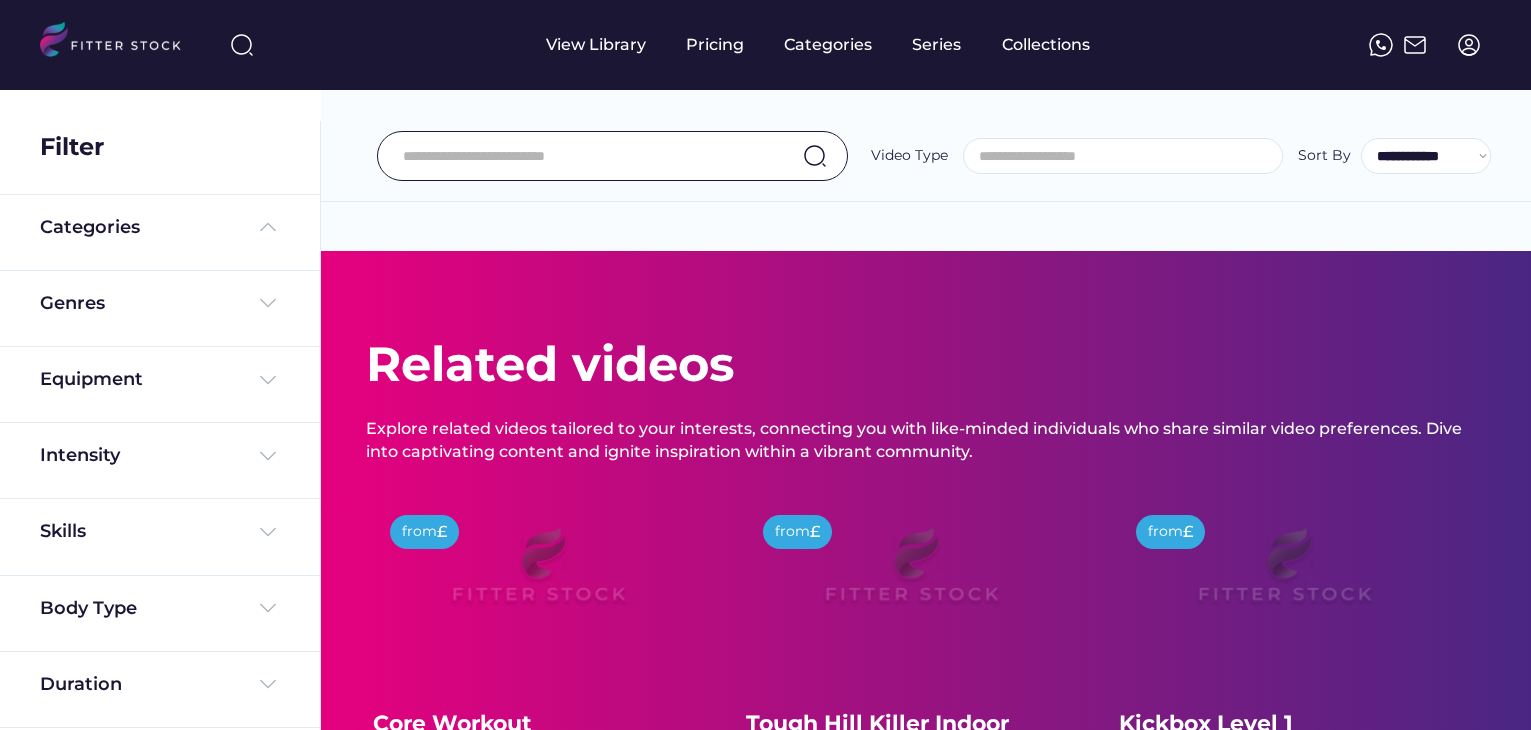 select 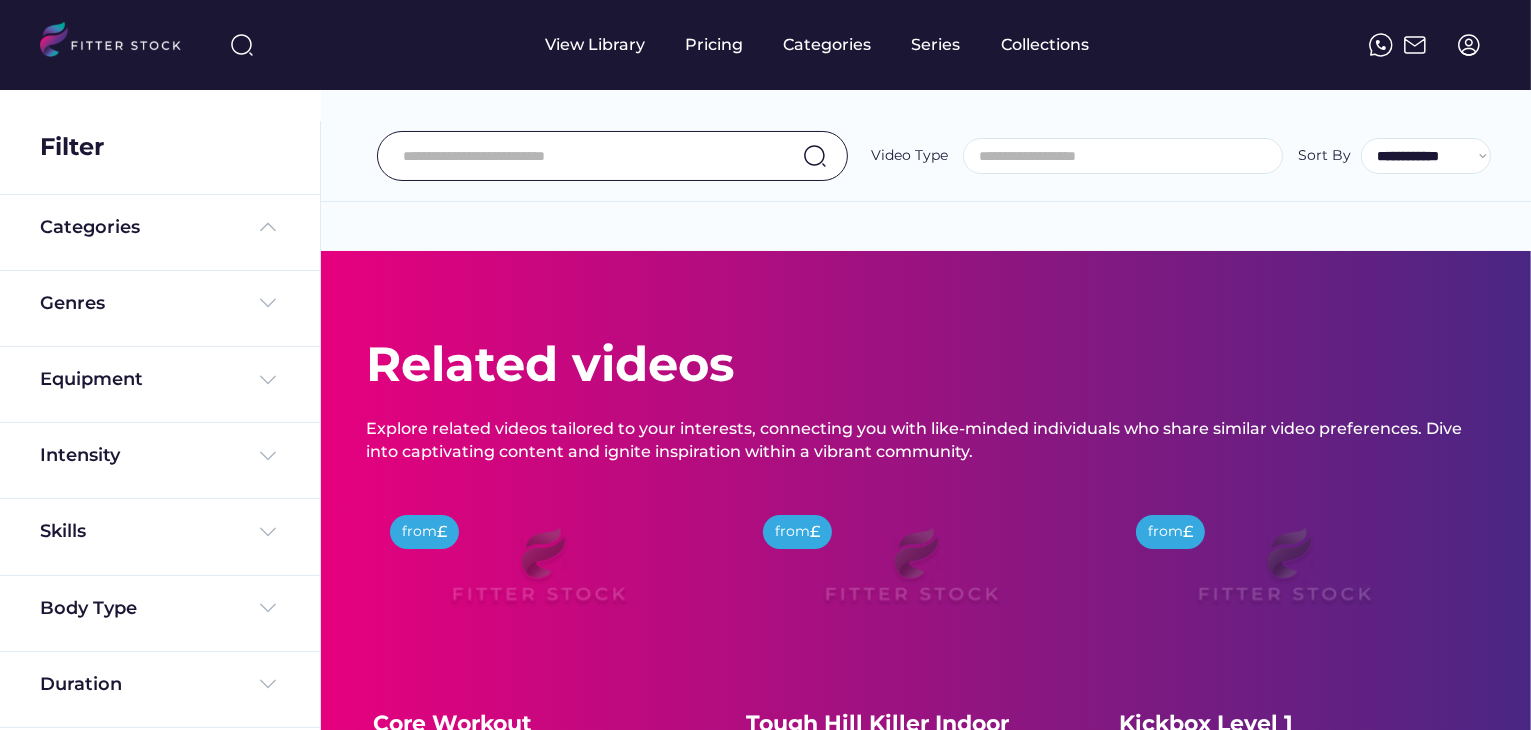 scroll, scrollTop: 0, scrollLeft: 0, axis: both 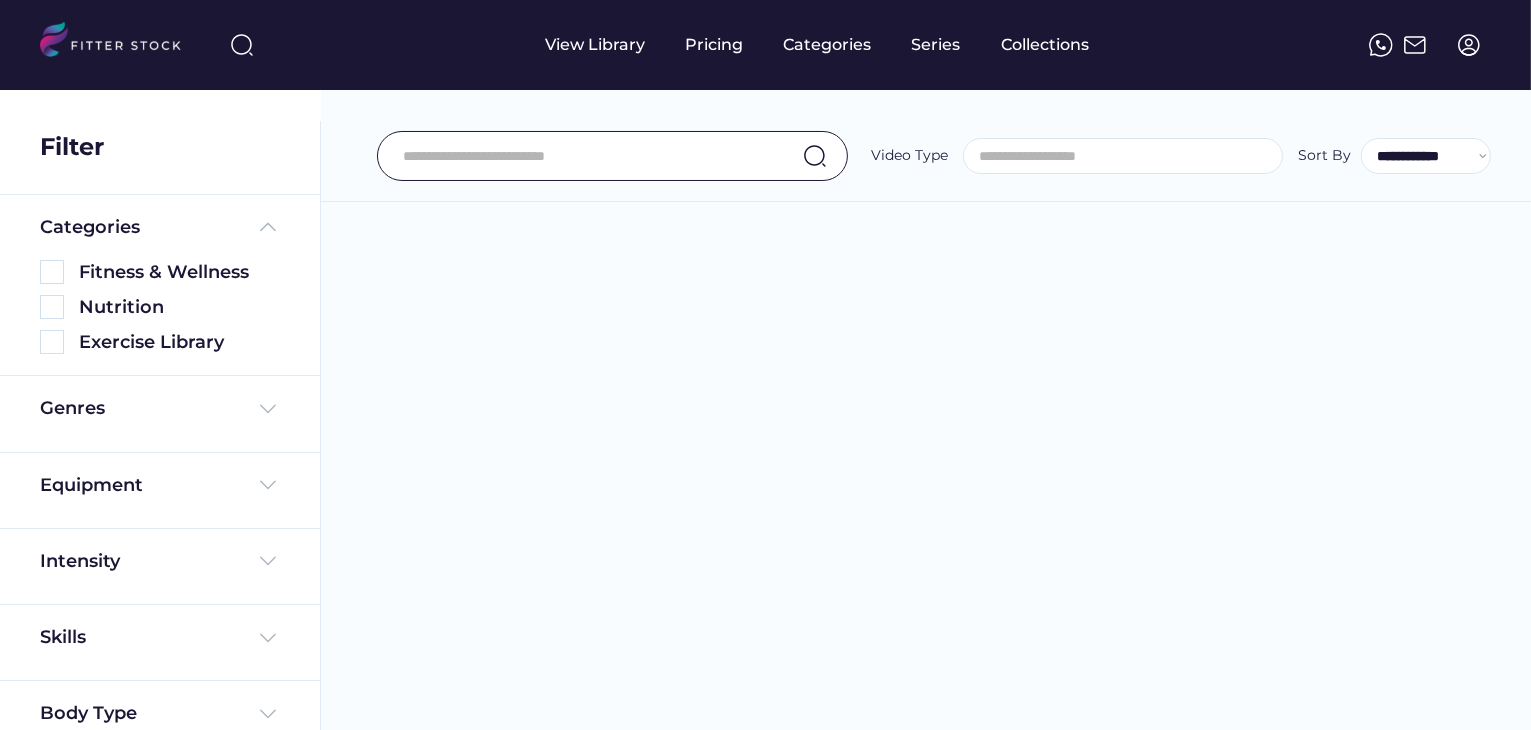 select on "**********" 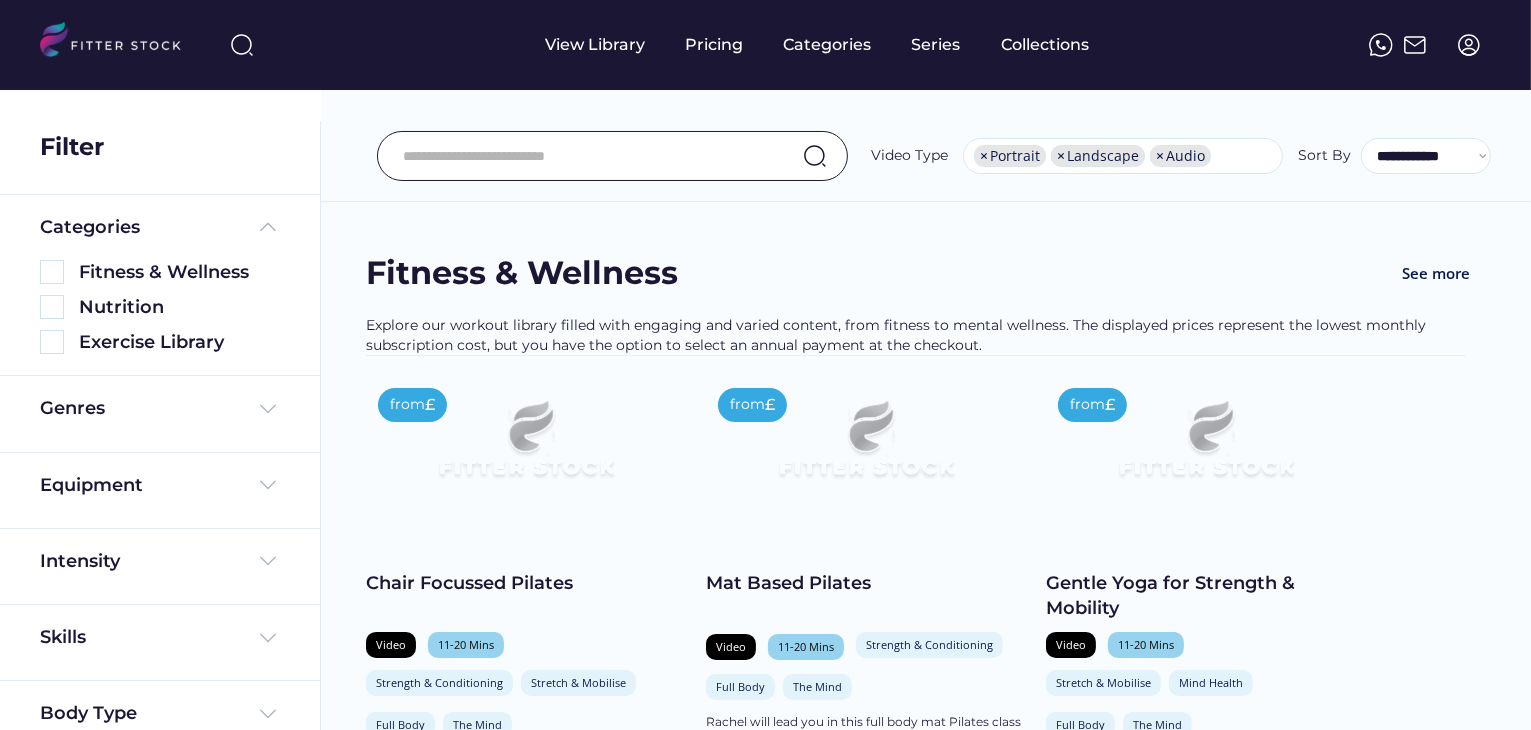 scroll, scrollTop: 34, scrollLeft: 0, axis: vertical 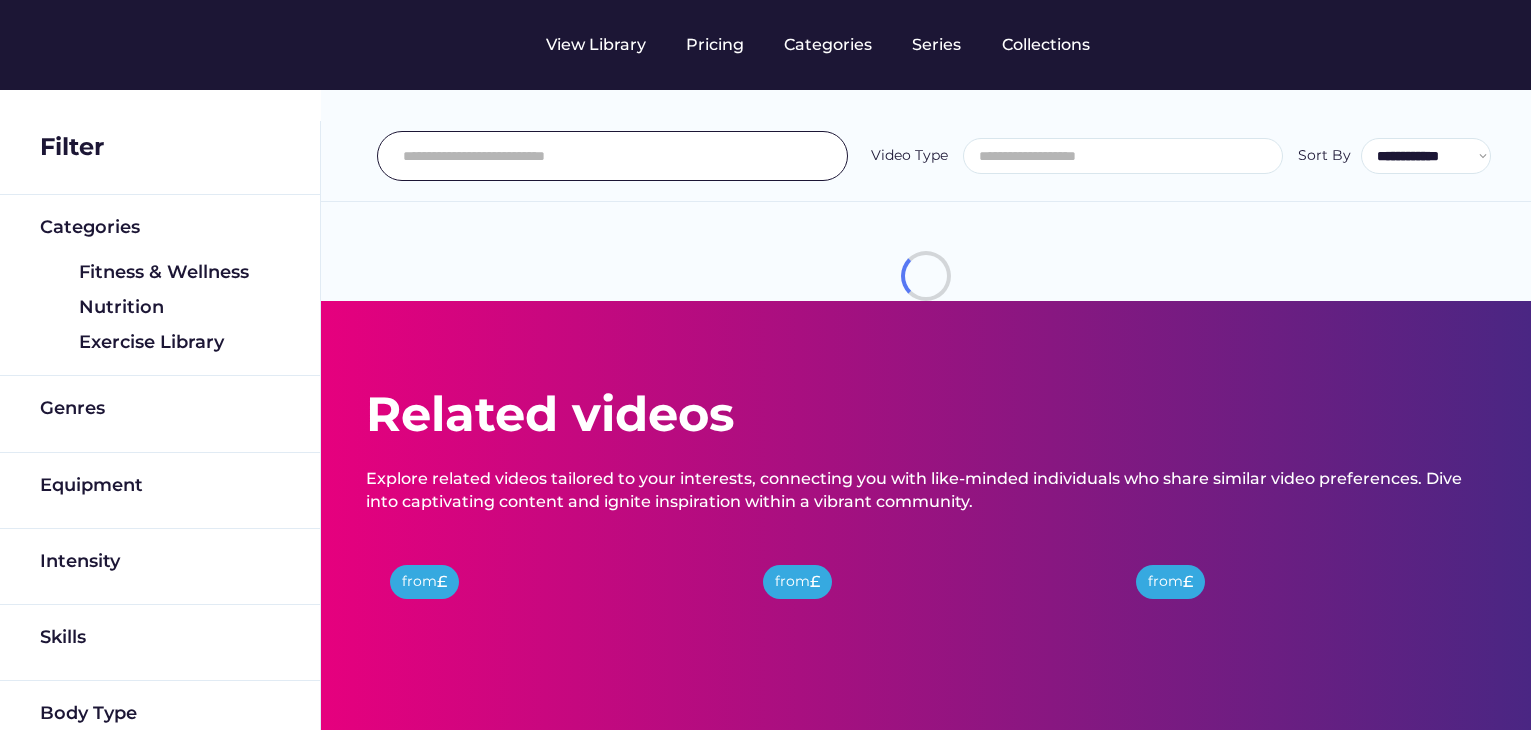 select 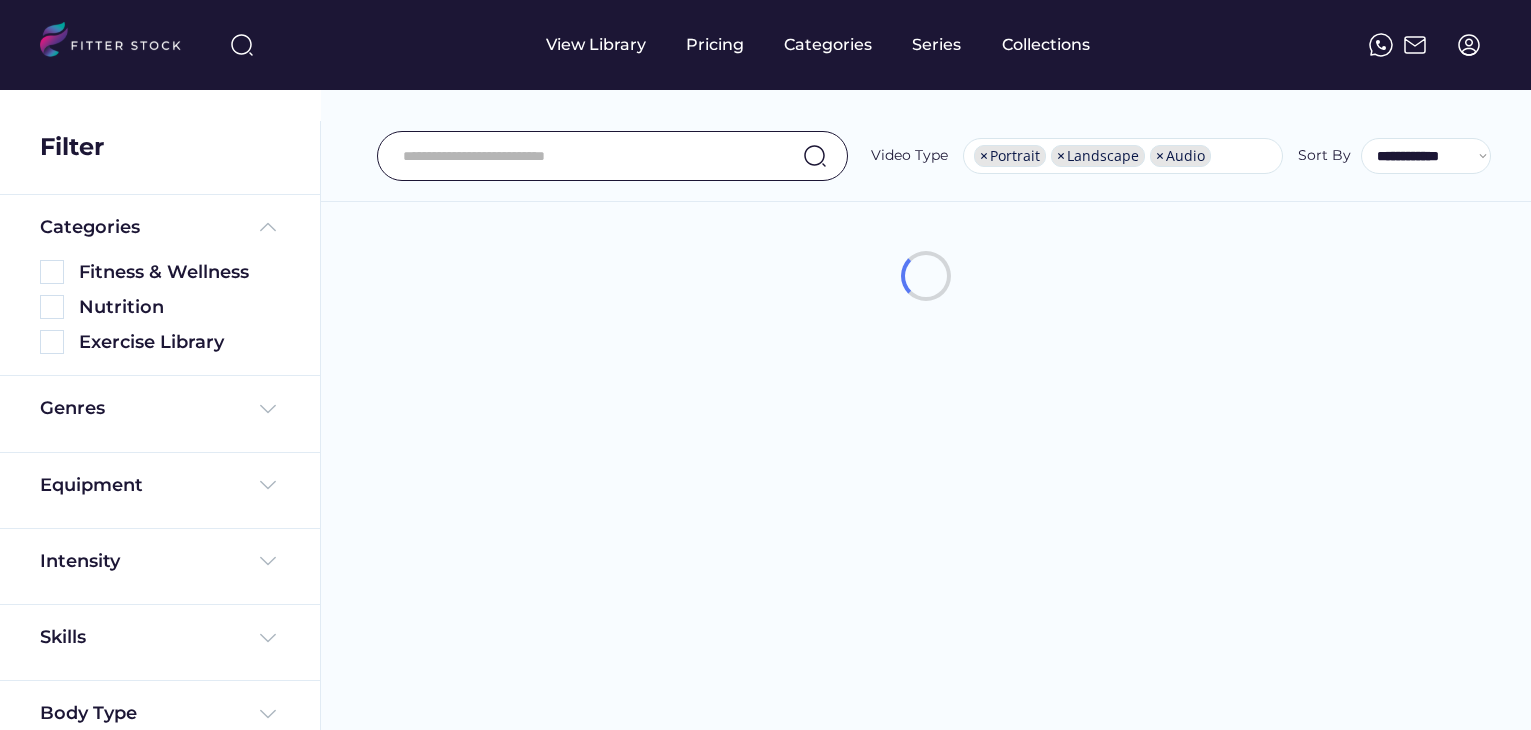 select on "**********" 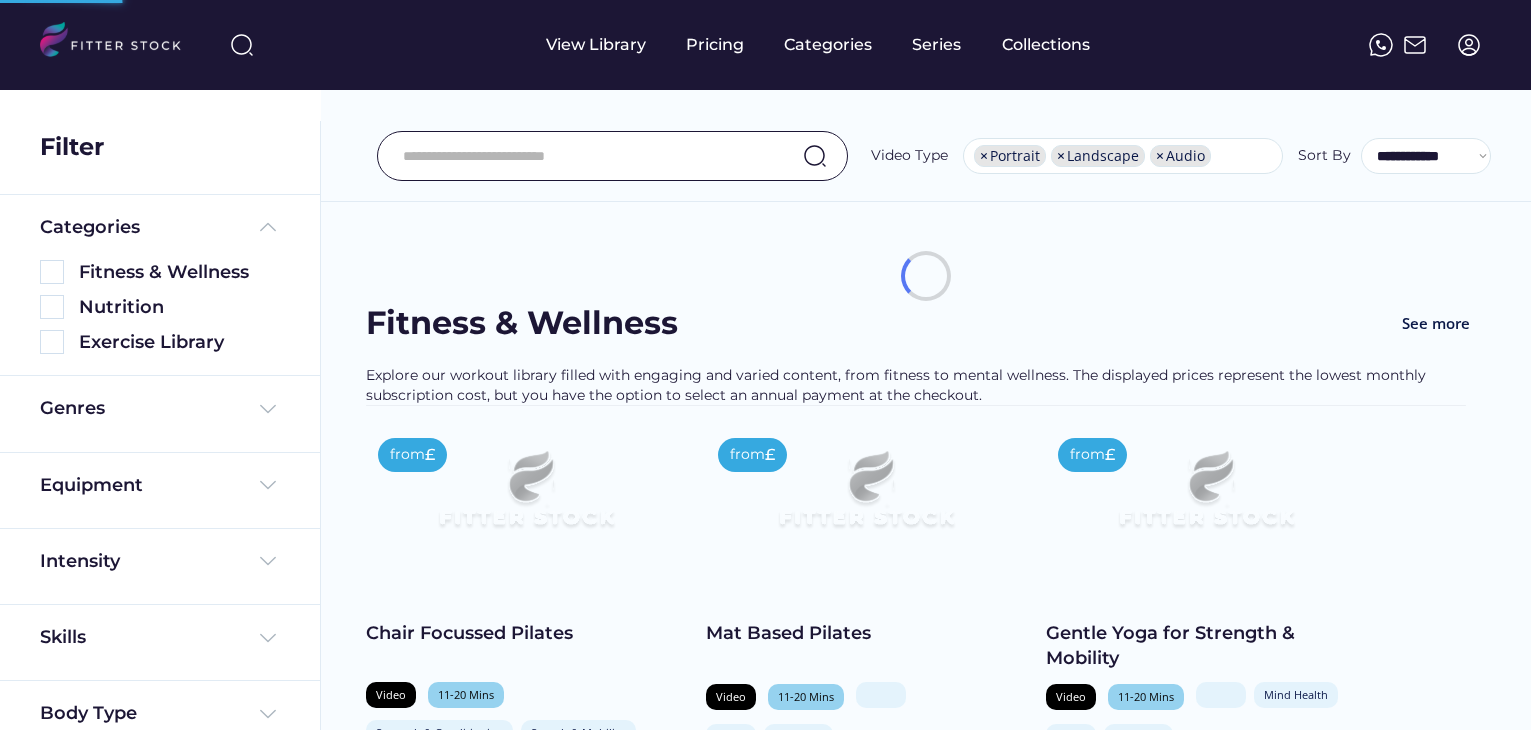 scroll, scrollTop: 0, scrollLeft: 0, axis: both 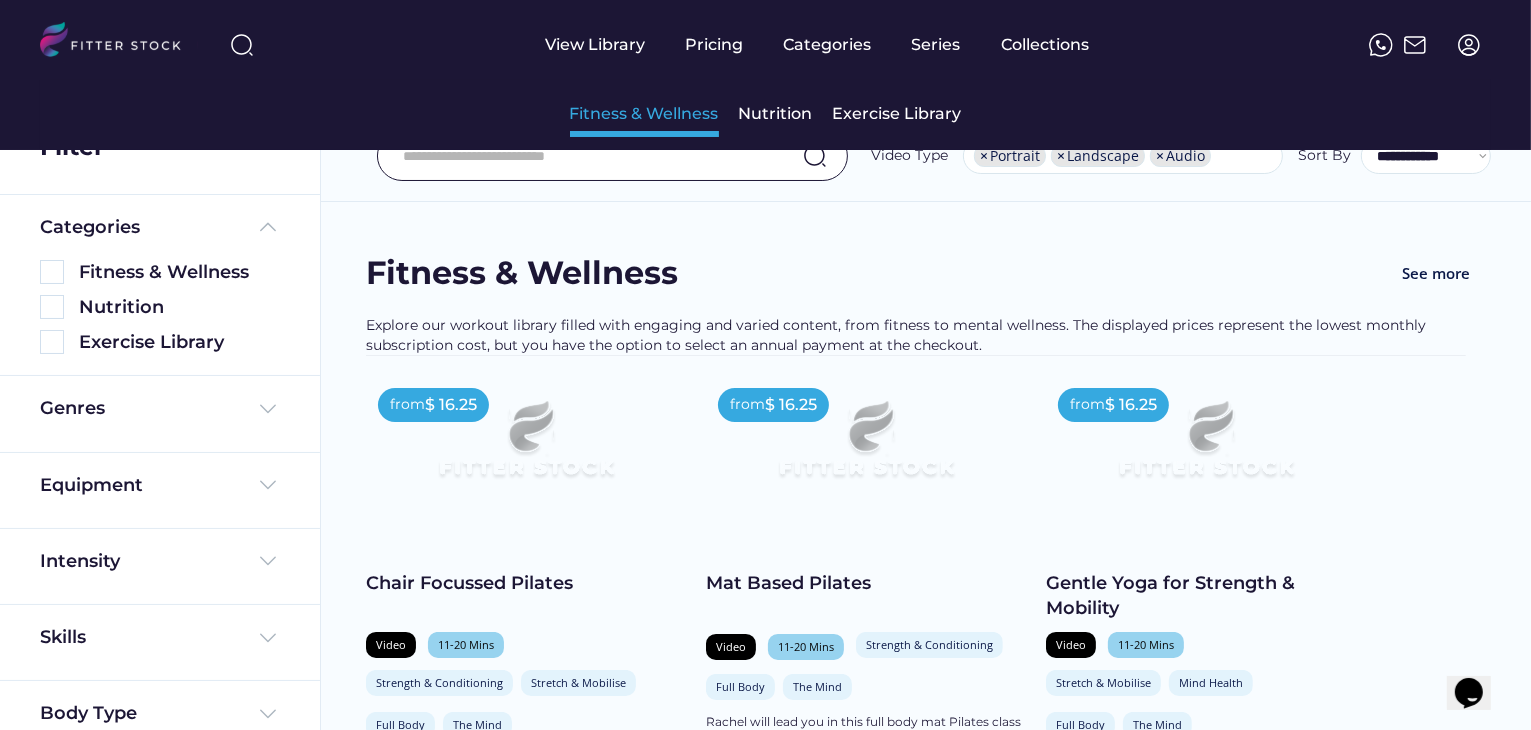 click on "Fitness & Wellness" at bounding box center [644, 114] 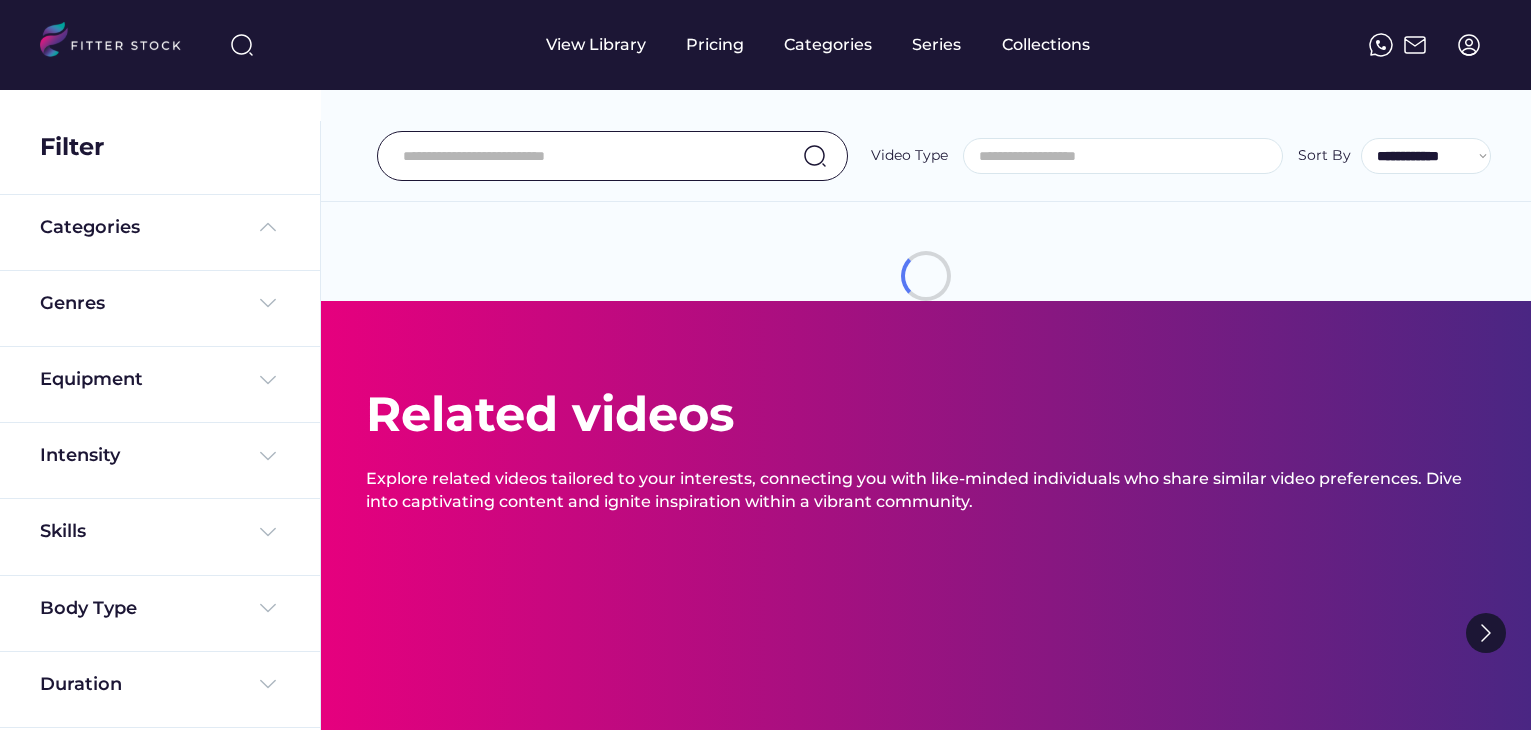select 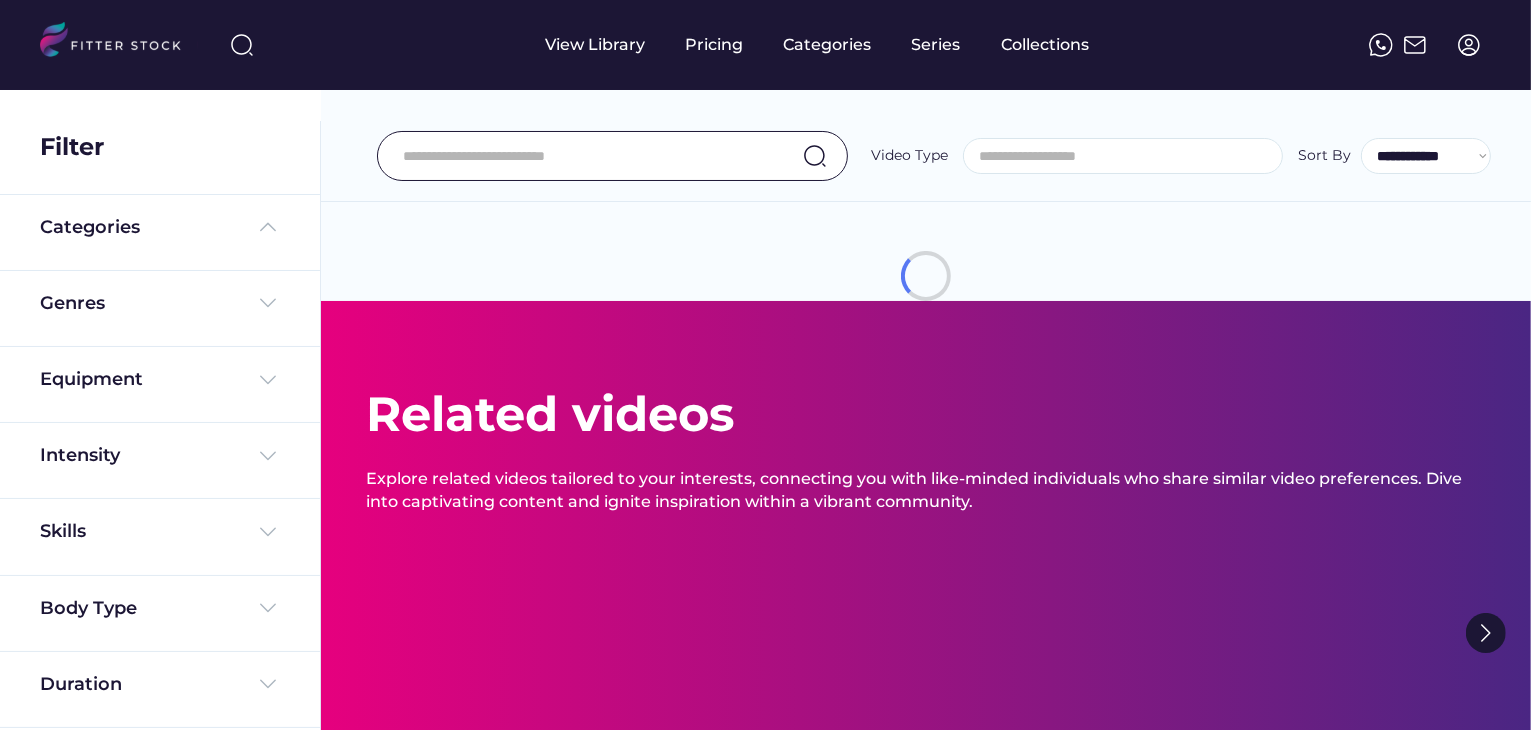 scroll, scrollTop: 0, scrollLeft: 0, axis: both 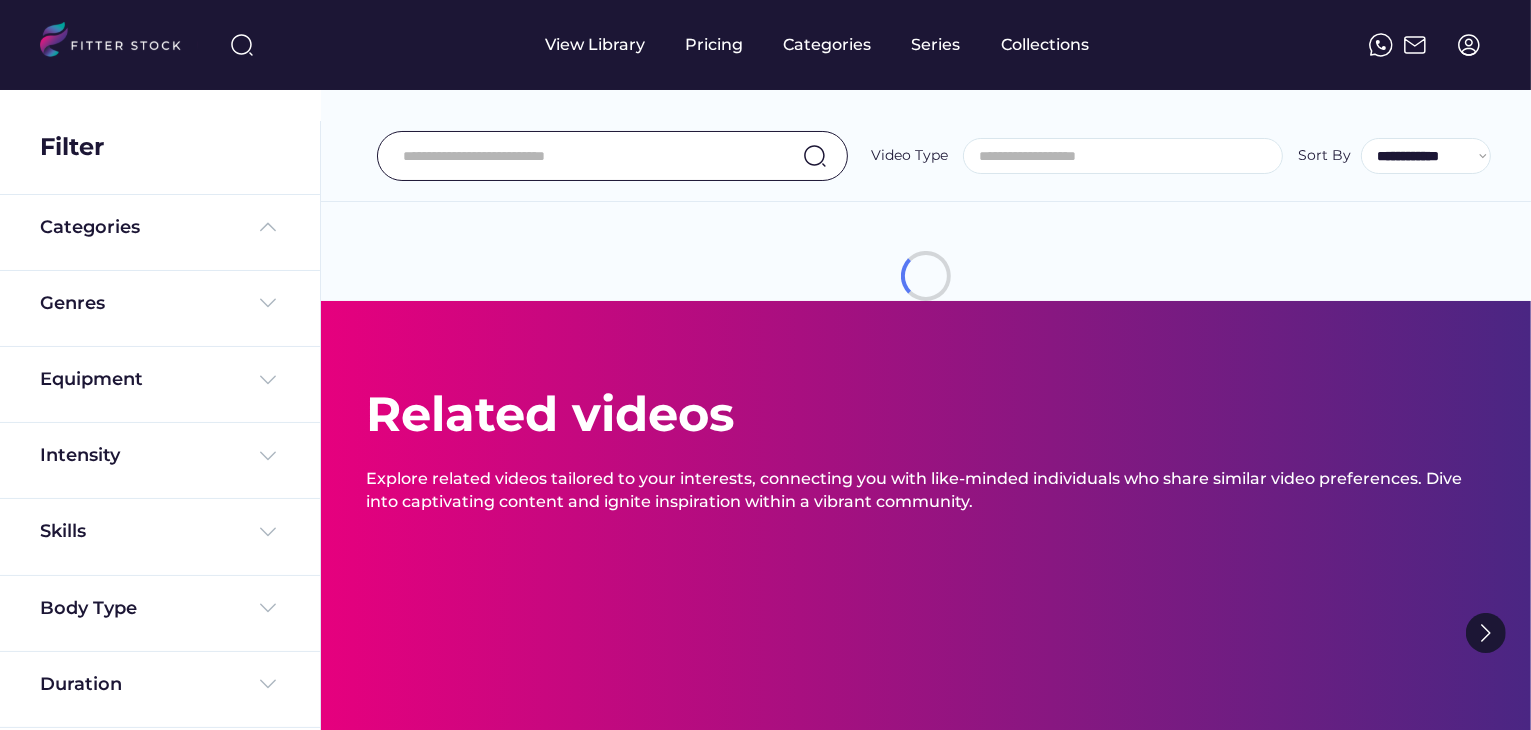 select on "**********" 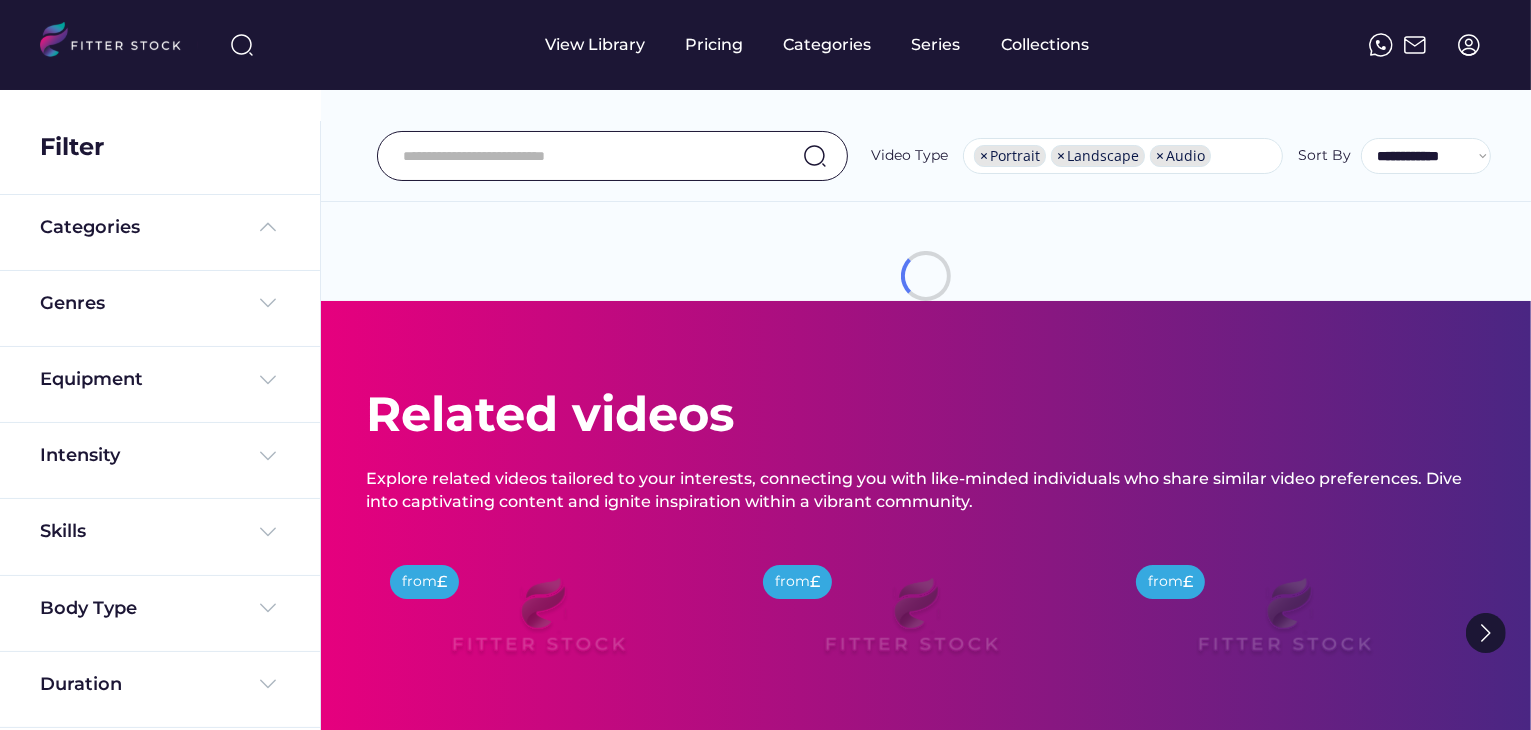 scroll, scrollTop: 34, scrollLeft: 0, axis: vertical 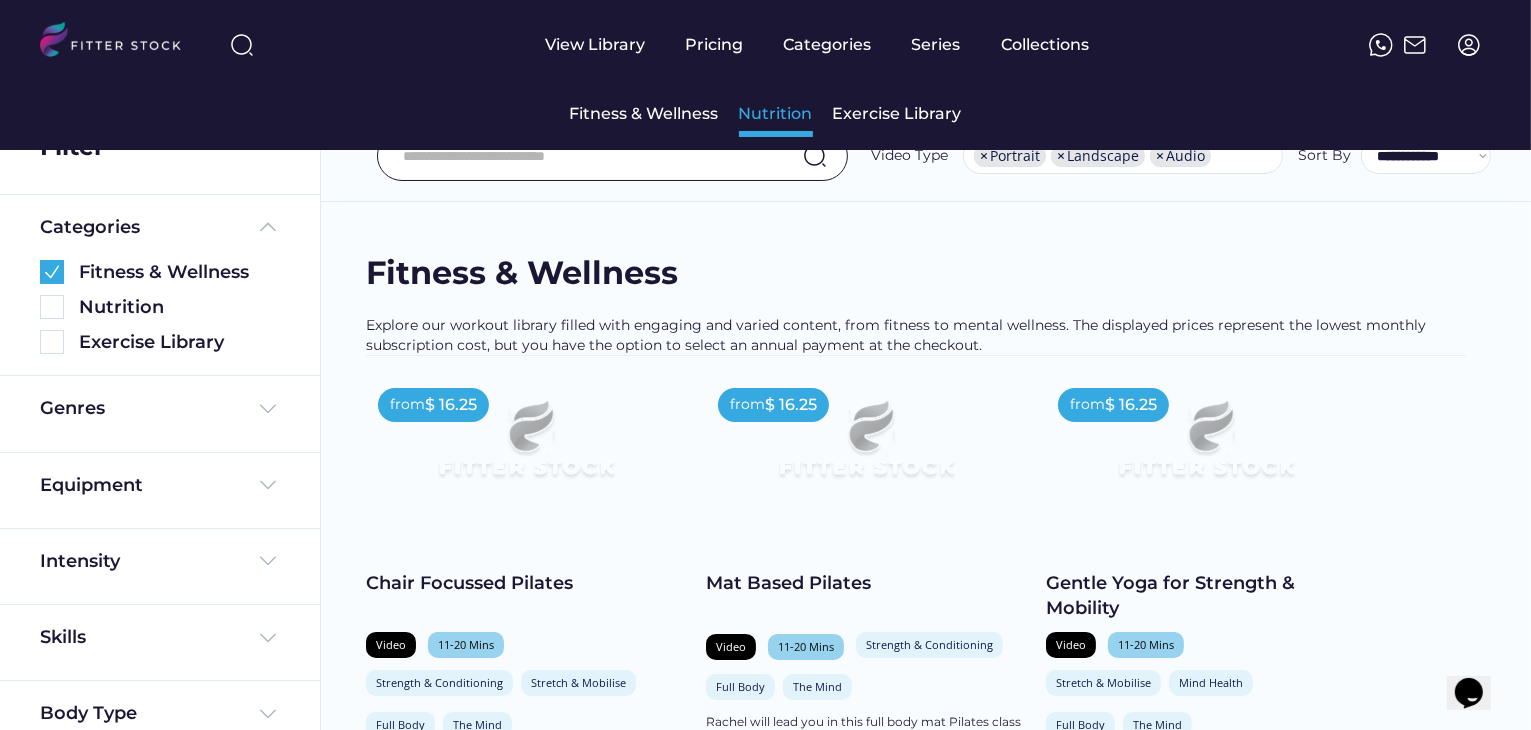 click on "Nutrition" at bounding box center (776, 114) 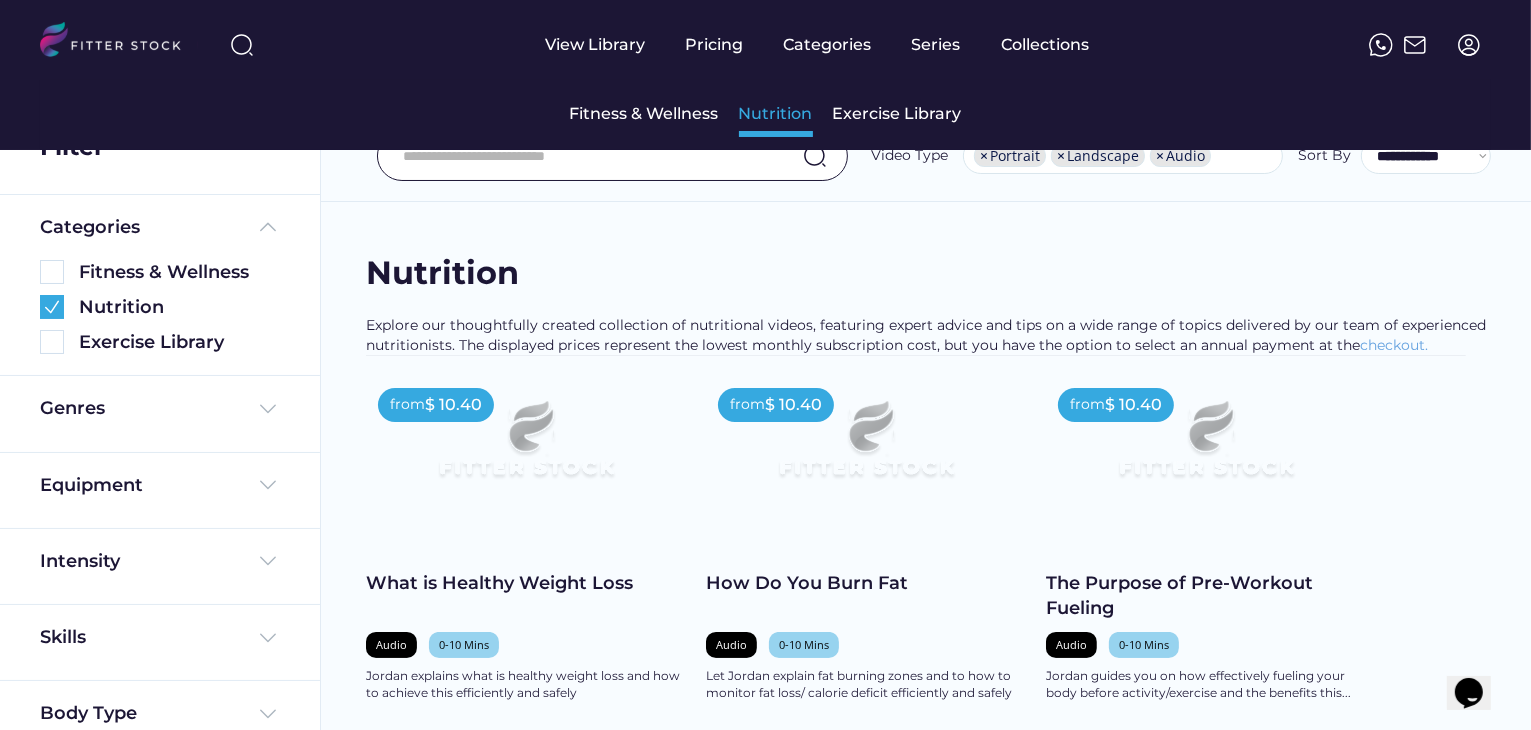 click on "Nutrition" at bounding box center (776, 114) 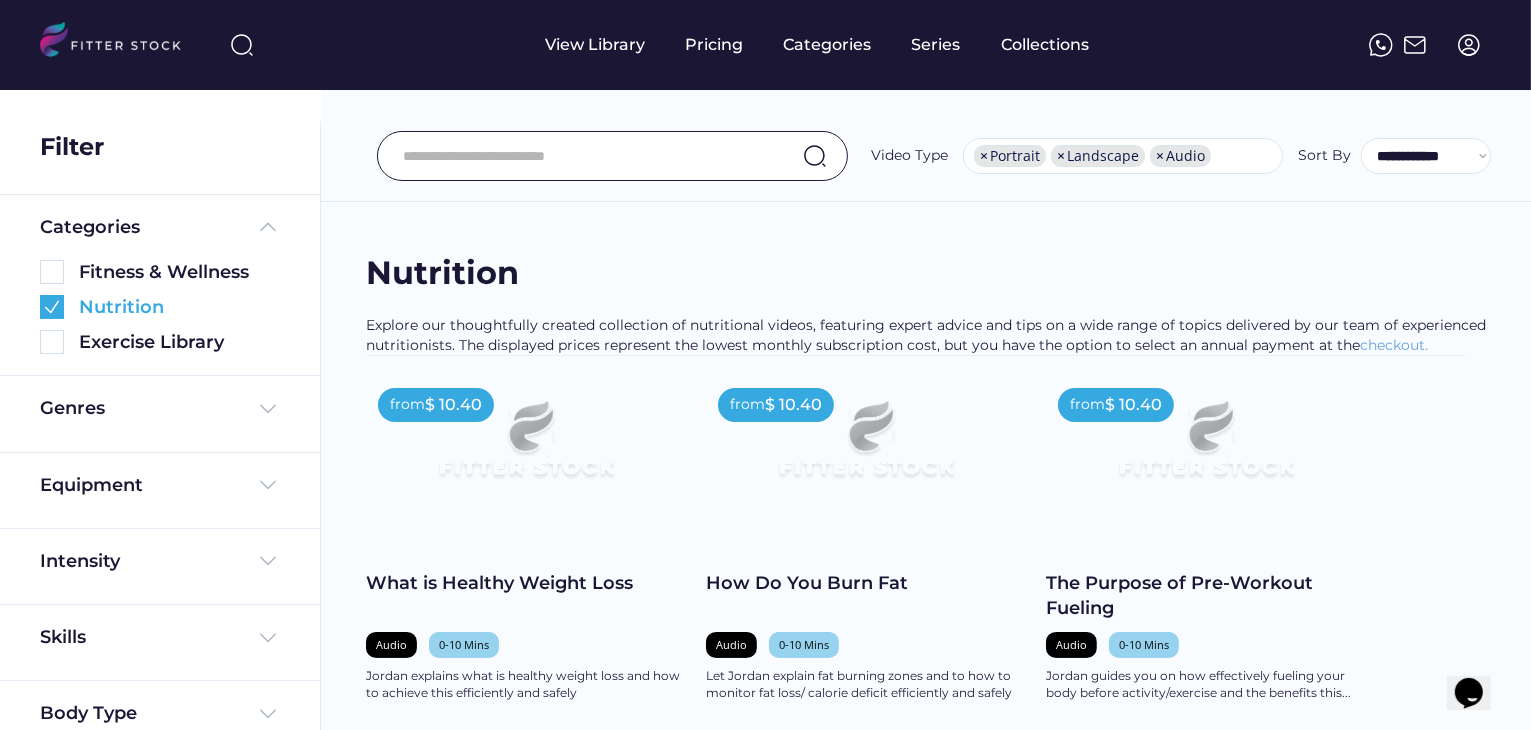 click at bounding box center (52, 307) 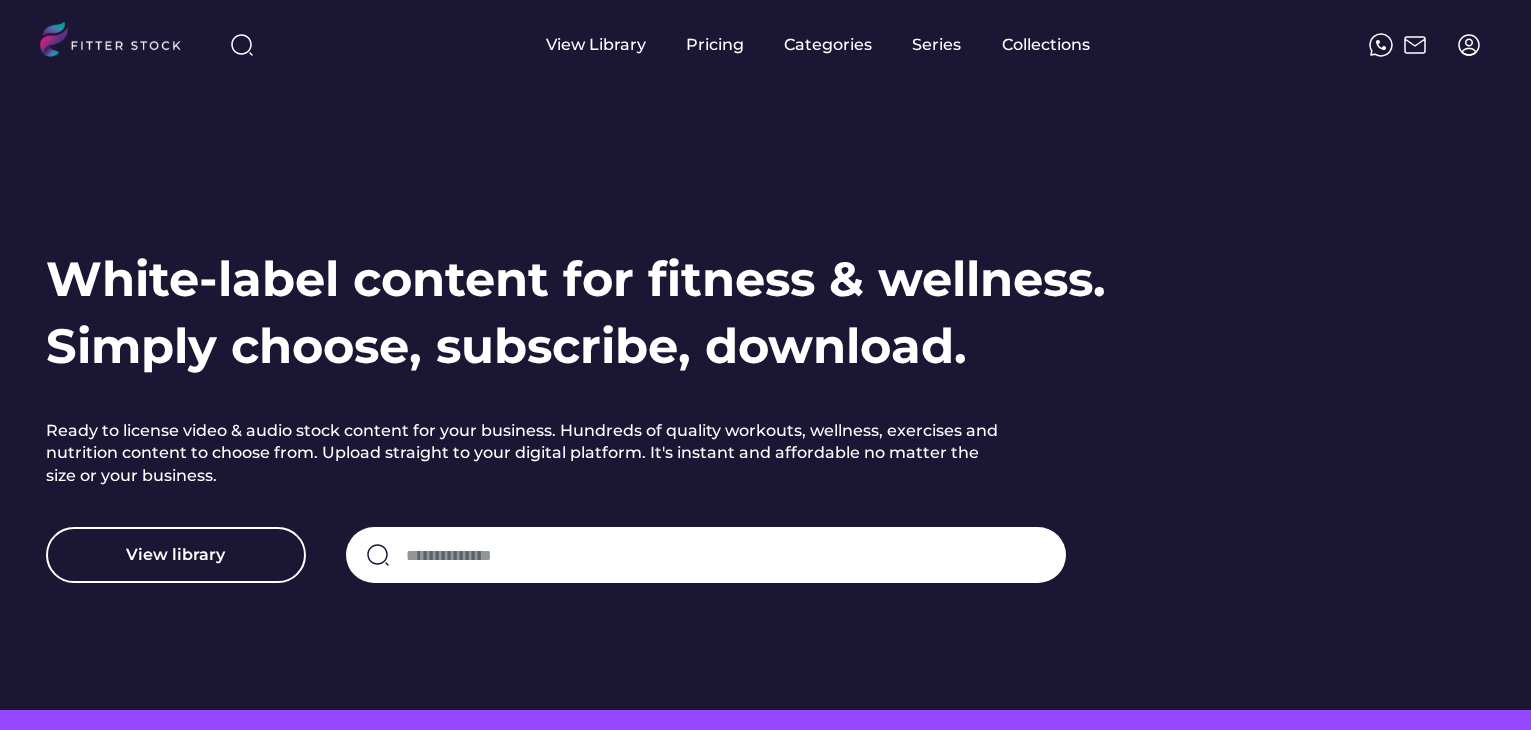 scroll, scrollTop: 0, scrollLeft: 0, axis: both 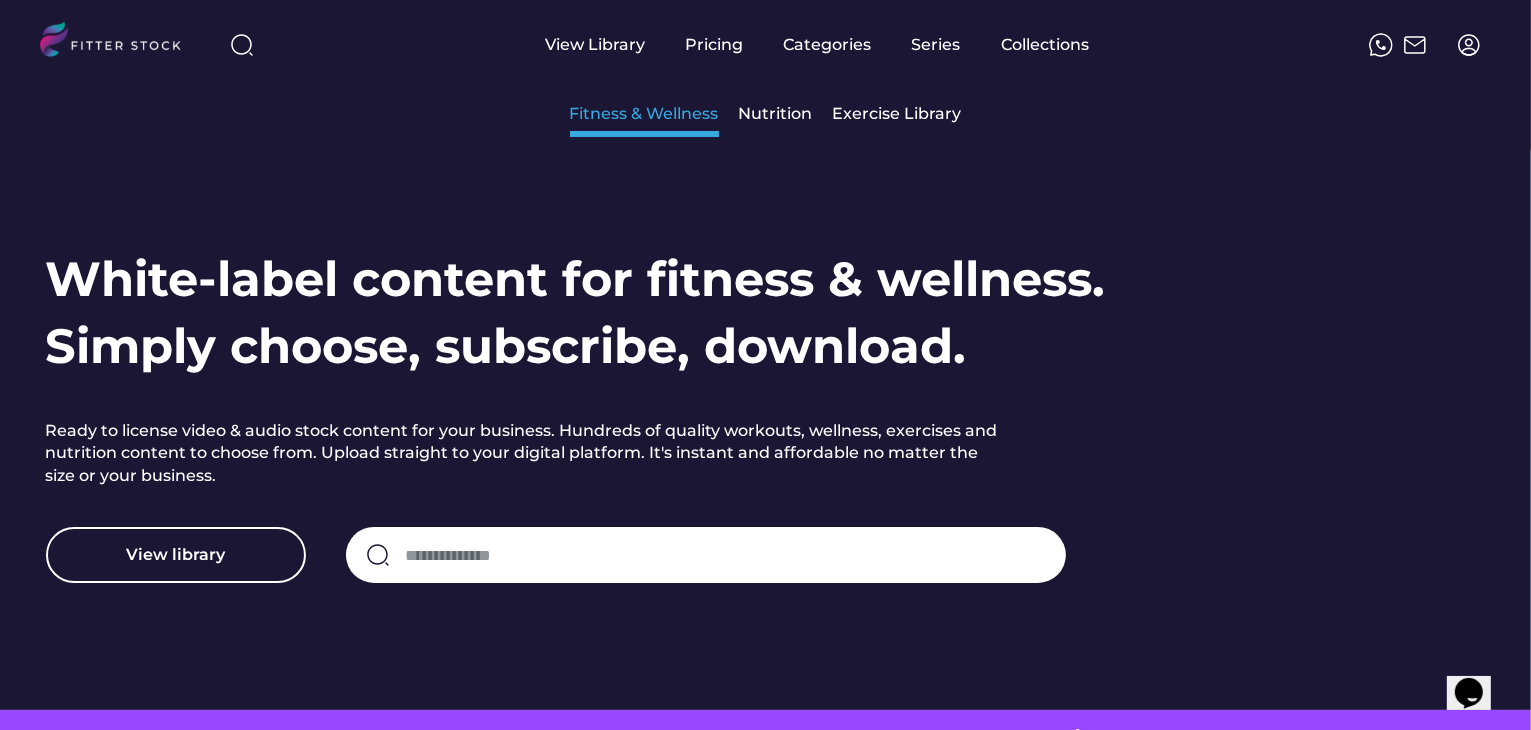 click on "Fitness & Wellness" at bounding box center (644, 114) 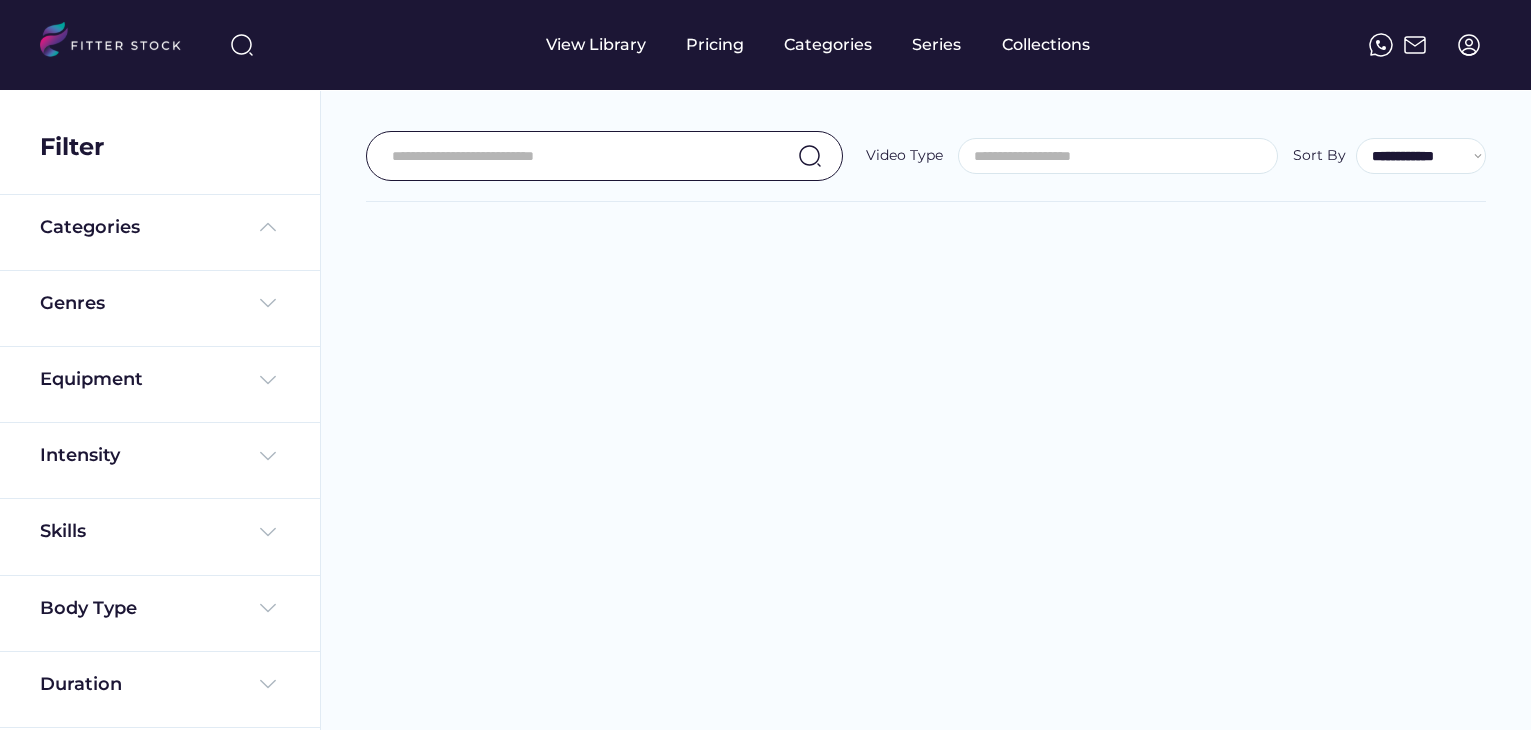 select 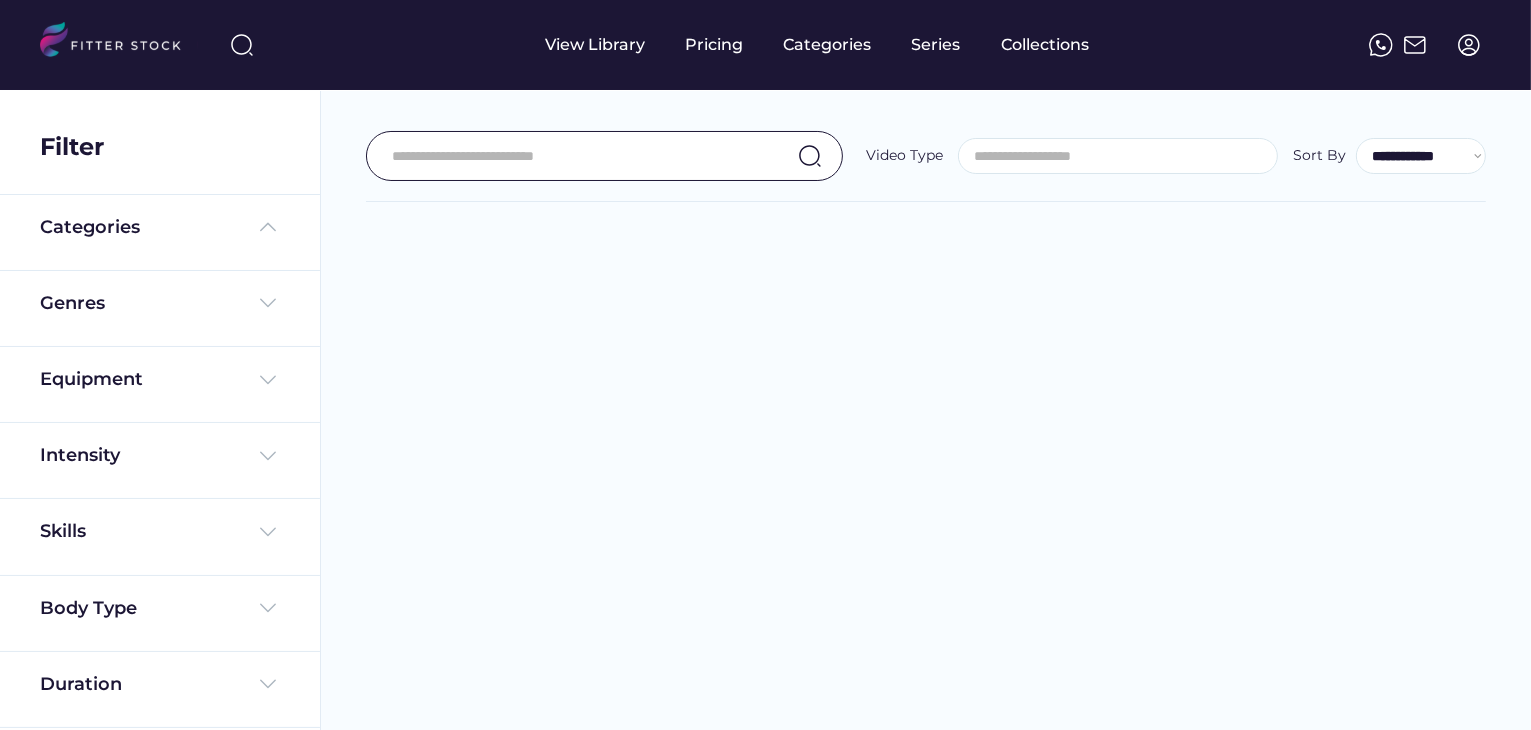 scroll, scrollTop: 0, scrollLeft: 0, axis: both 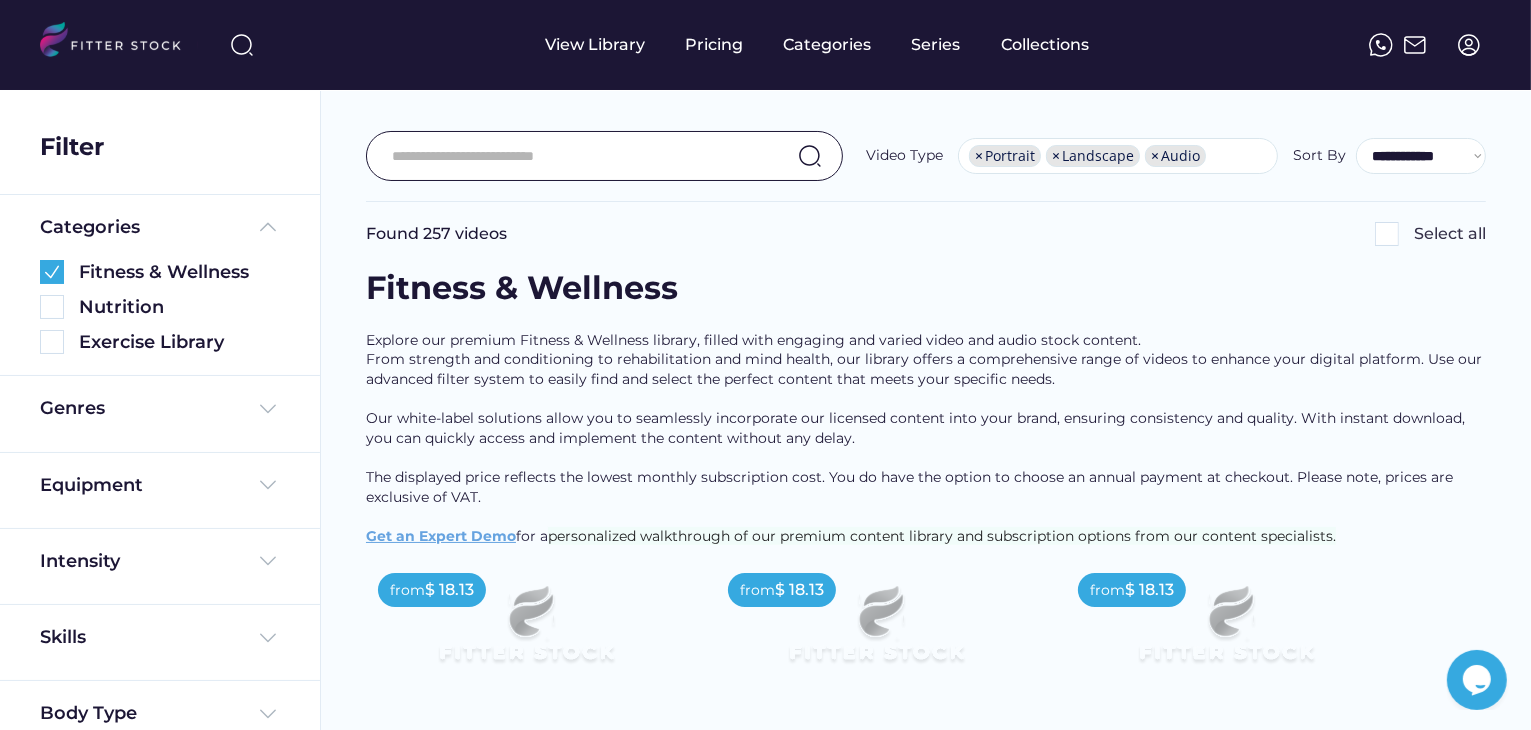 click on "Found 257 videos Select all Fitness & Wellness Explore our premium Fitness & Wellness library, filled with engaging and varied video and audio stock content.
From strength and conditioning to rehabilitation and mind health, our library offers a comprehensive range of videos to enhance your digital platform. Use our advanced filter system to easily find and select the perfect content that meets your specific needs. Our white-label solutions allow you to seamlessly incorporate our licensed content into your brand, ensuring consistency and quality. With instant download, you can quickly access and implement the content without any delay. The displayed price reflects the lowest monthly subscription cost. You do have the option to choose an annual payment at checkout. Please note, prices are exclusive of VAT. ﻿ Get an Expert Demo  for a  personalized walkthrough of our premium content library and subscription options from our content specialists.  from  $ 18.13 Chair Focused Pilates Video 21.8 mins Full Body" at bounding box center [926, 11406] 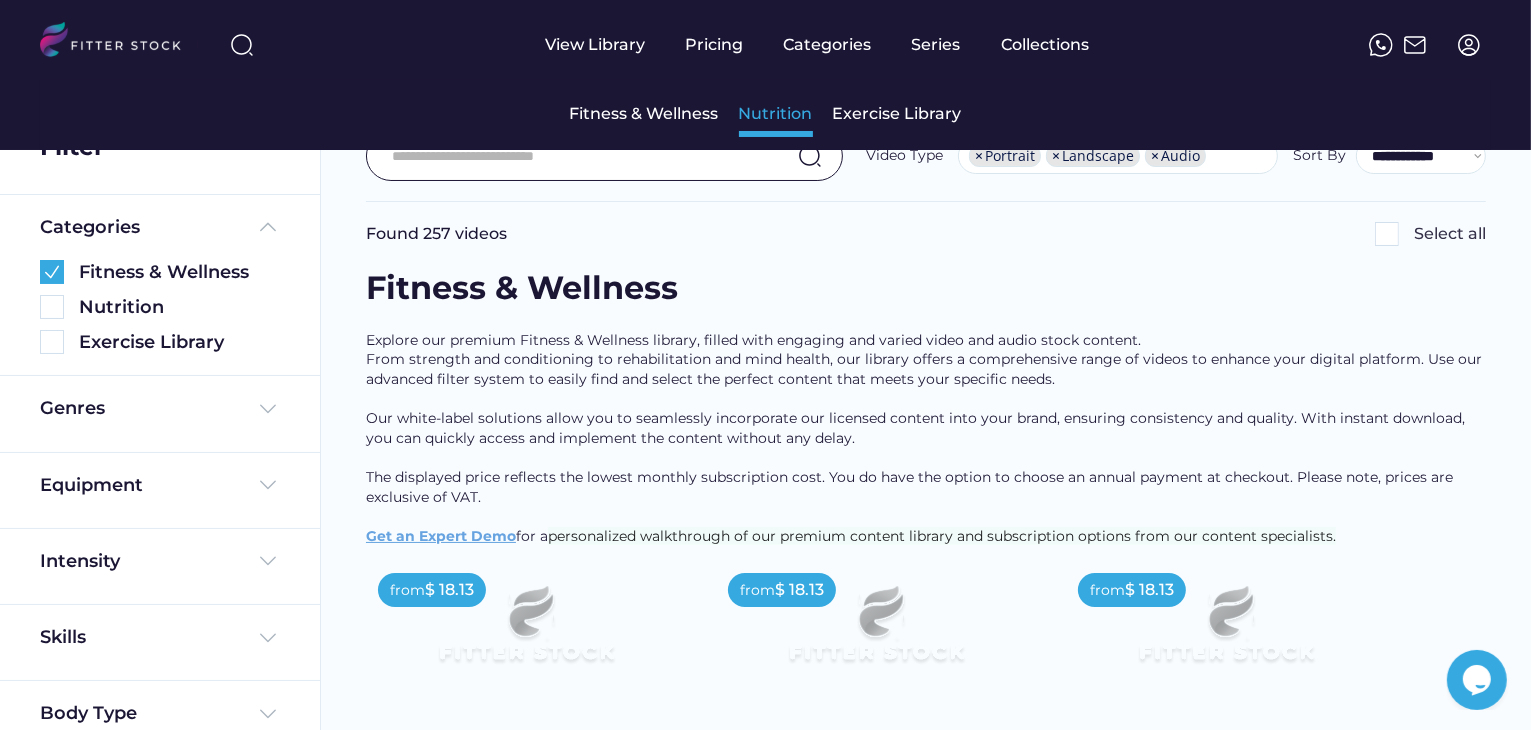 click on "Nutrition" at bounding box center (776, 114) 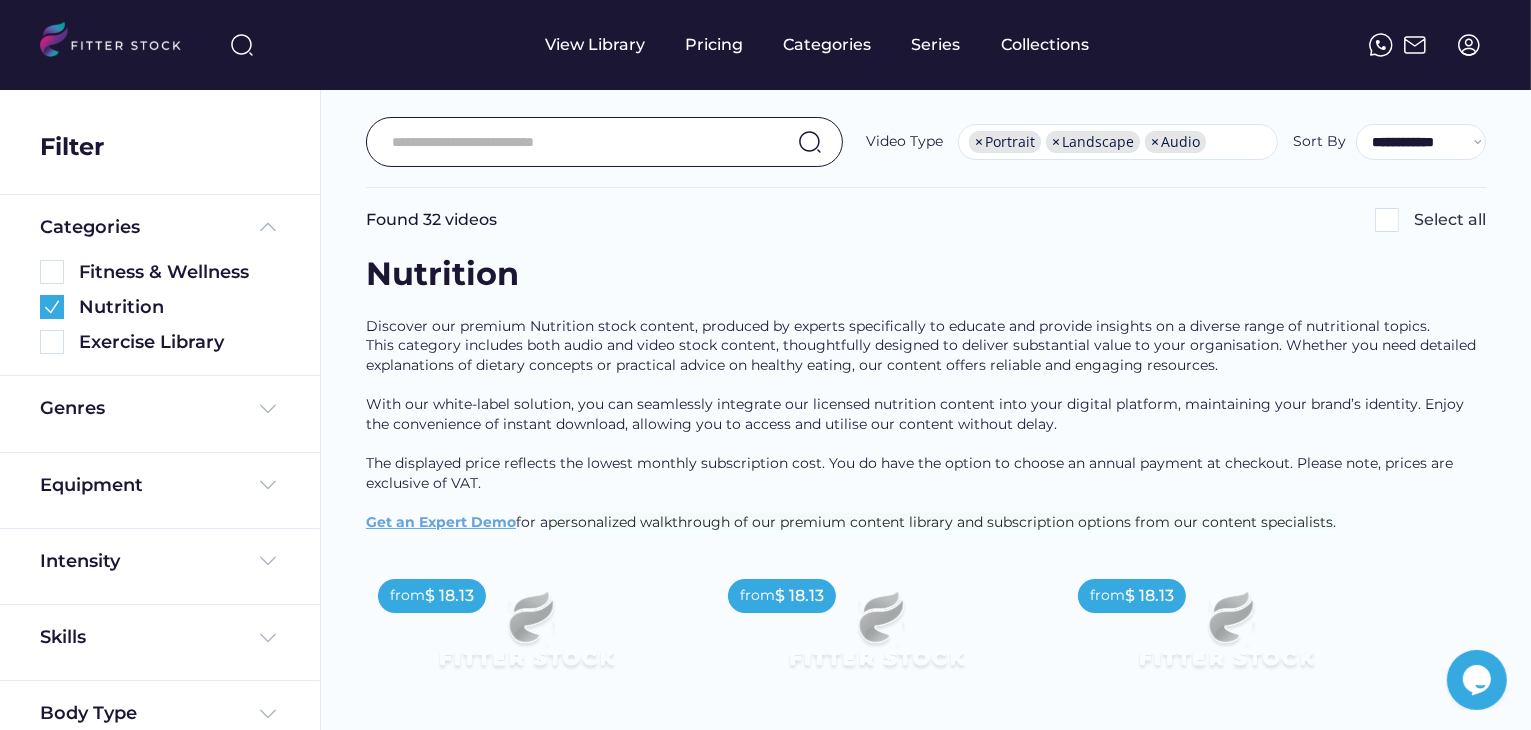 scroll, scrollTop: 0, scrollLeft: 0, axis: both 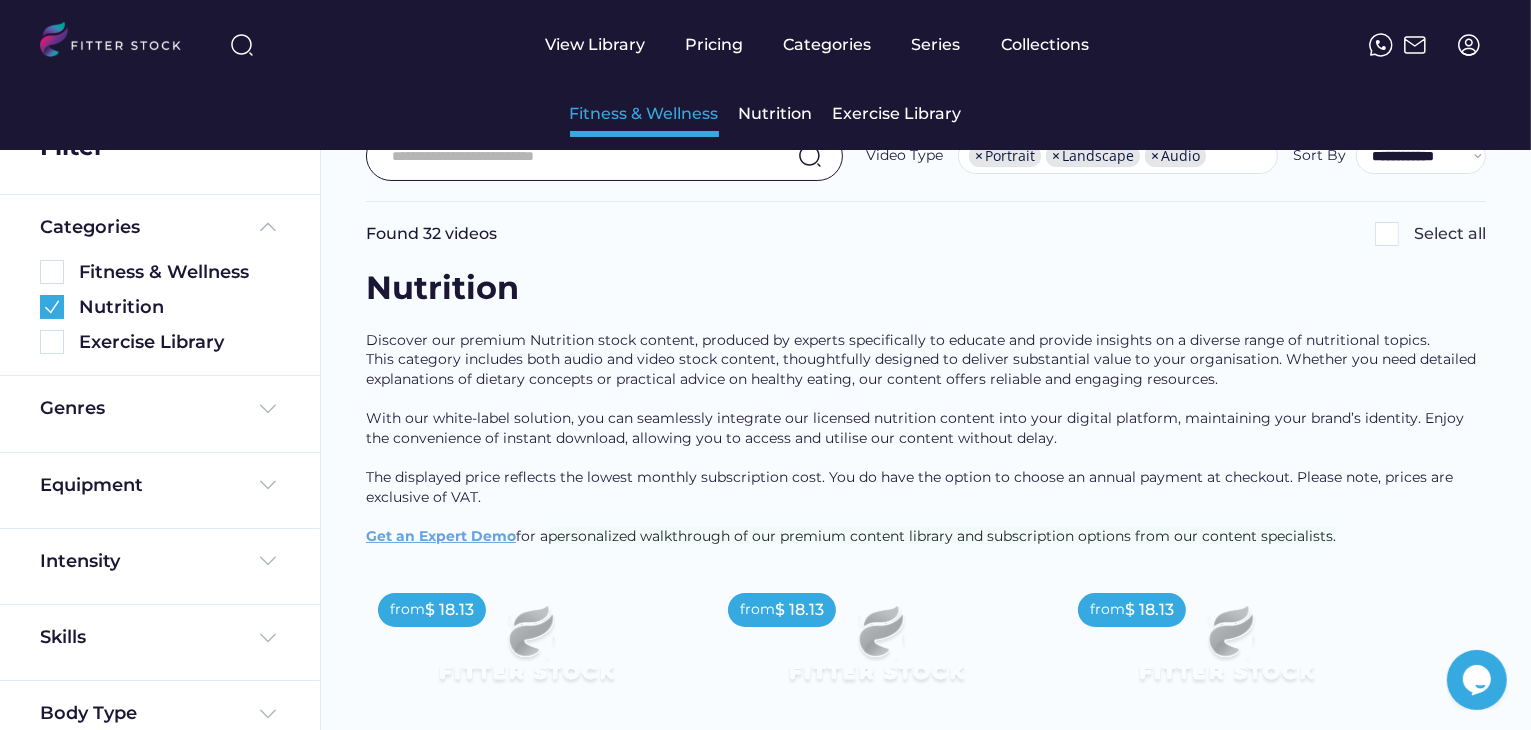 click on "Fitness & Wellness" at bounding box center [644, 114] 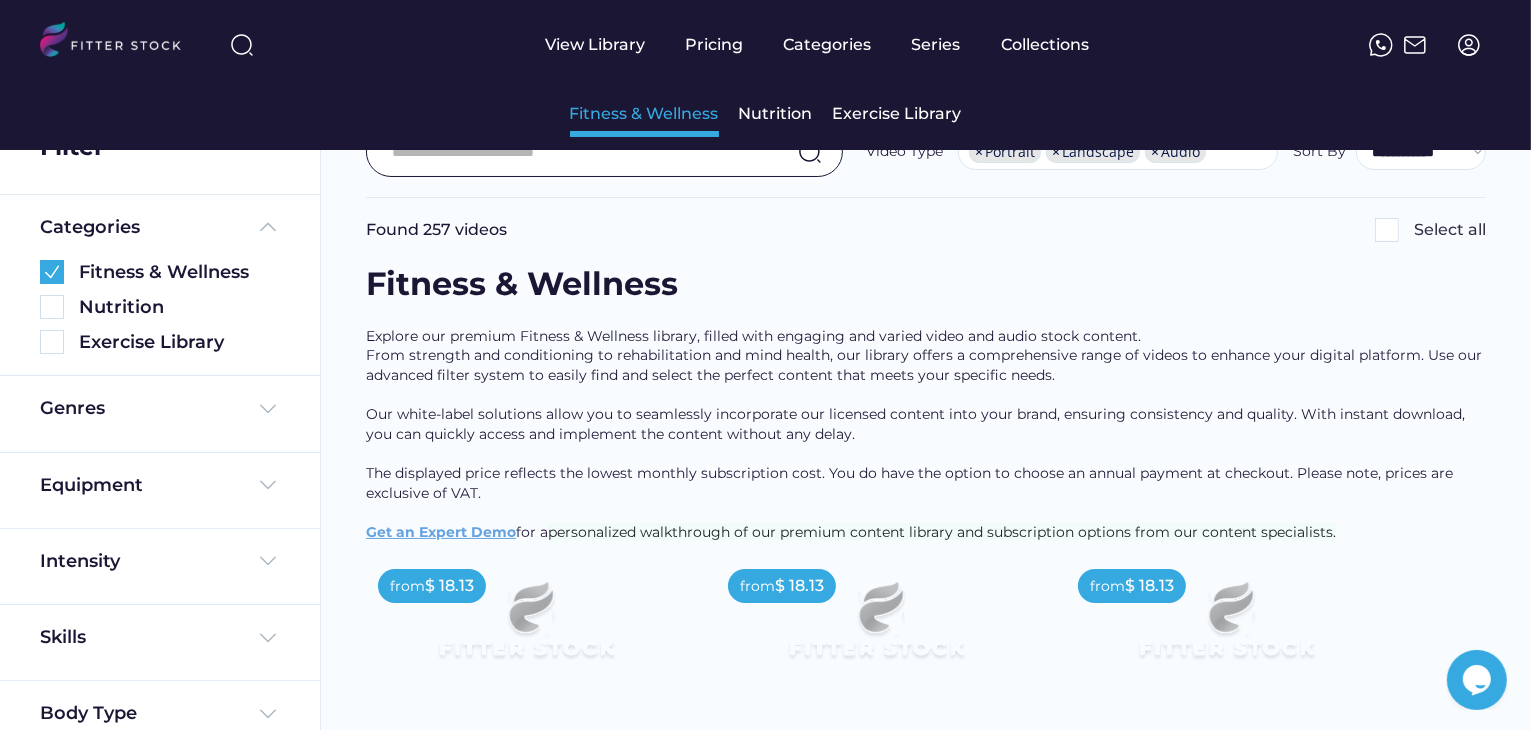 scroll, scrollTop: 0, scrollLeft: 0, axis: both 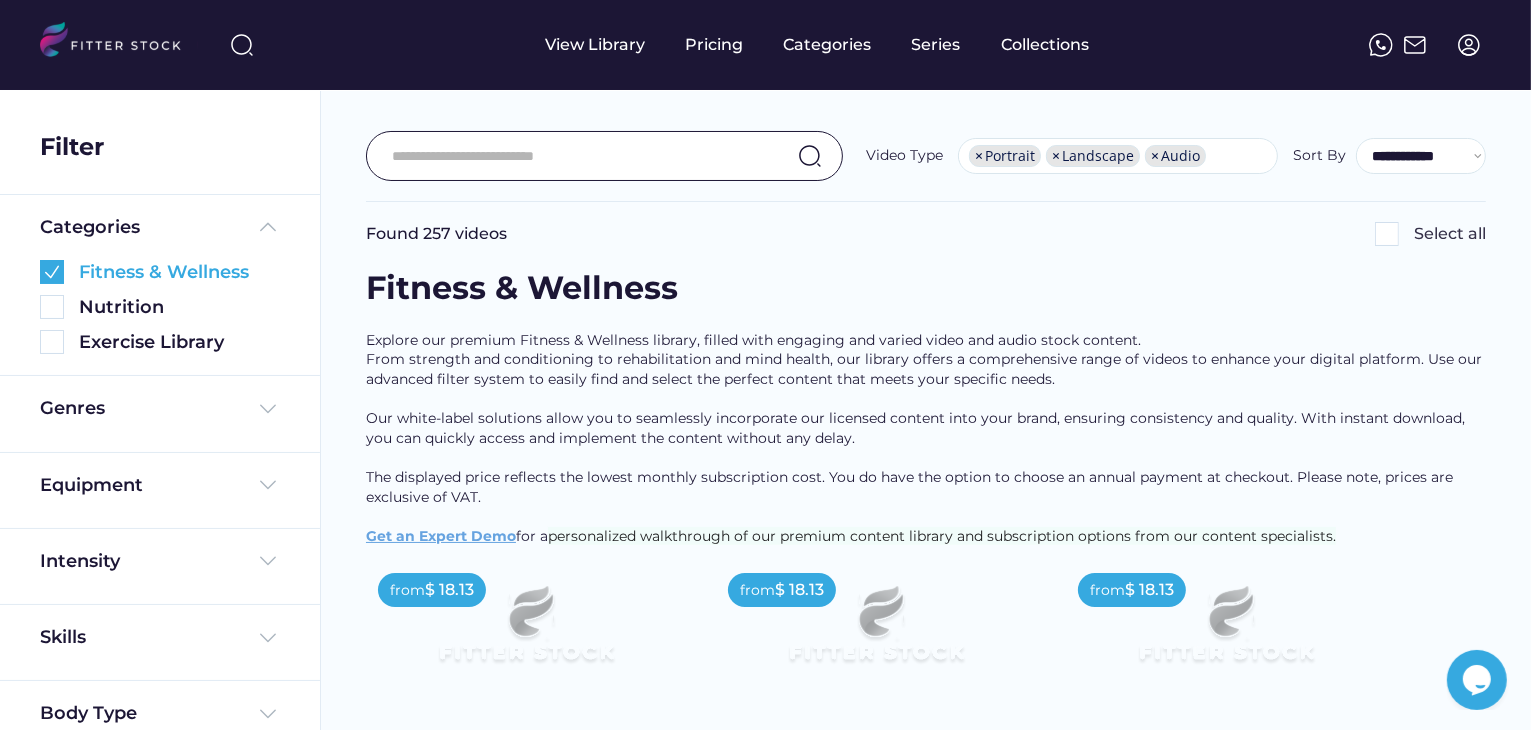 click at bounding box center (52, 272) 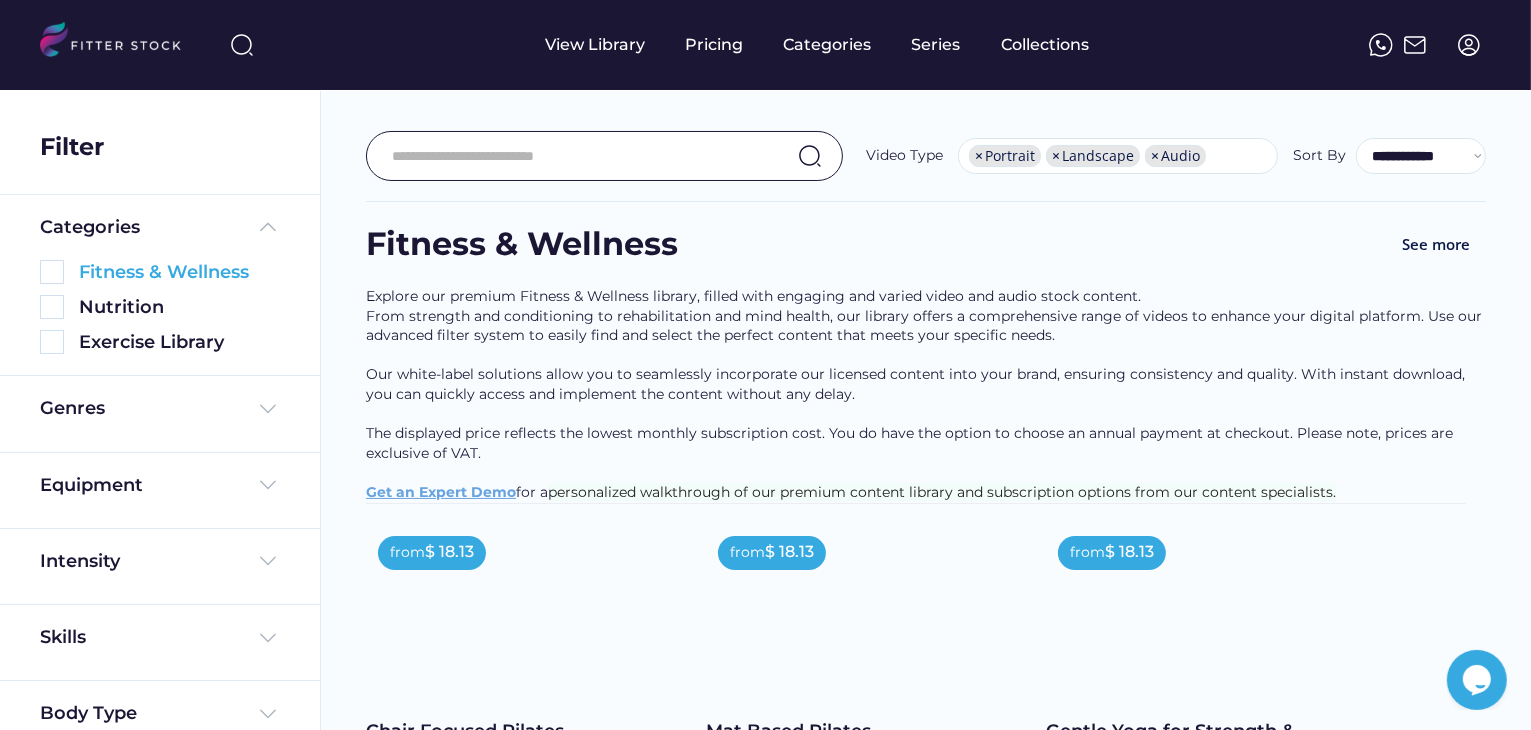 scroll, scrollTop: 131, scrollLeft: 0, axis: vertical 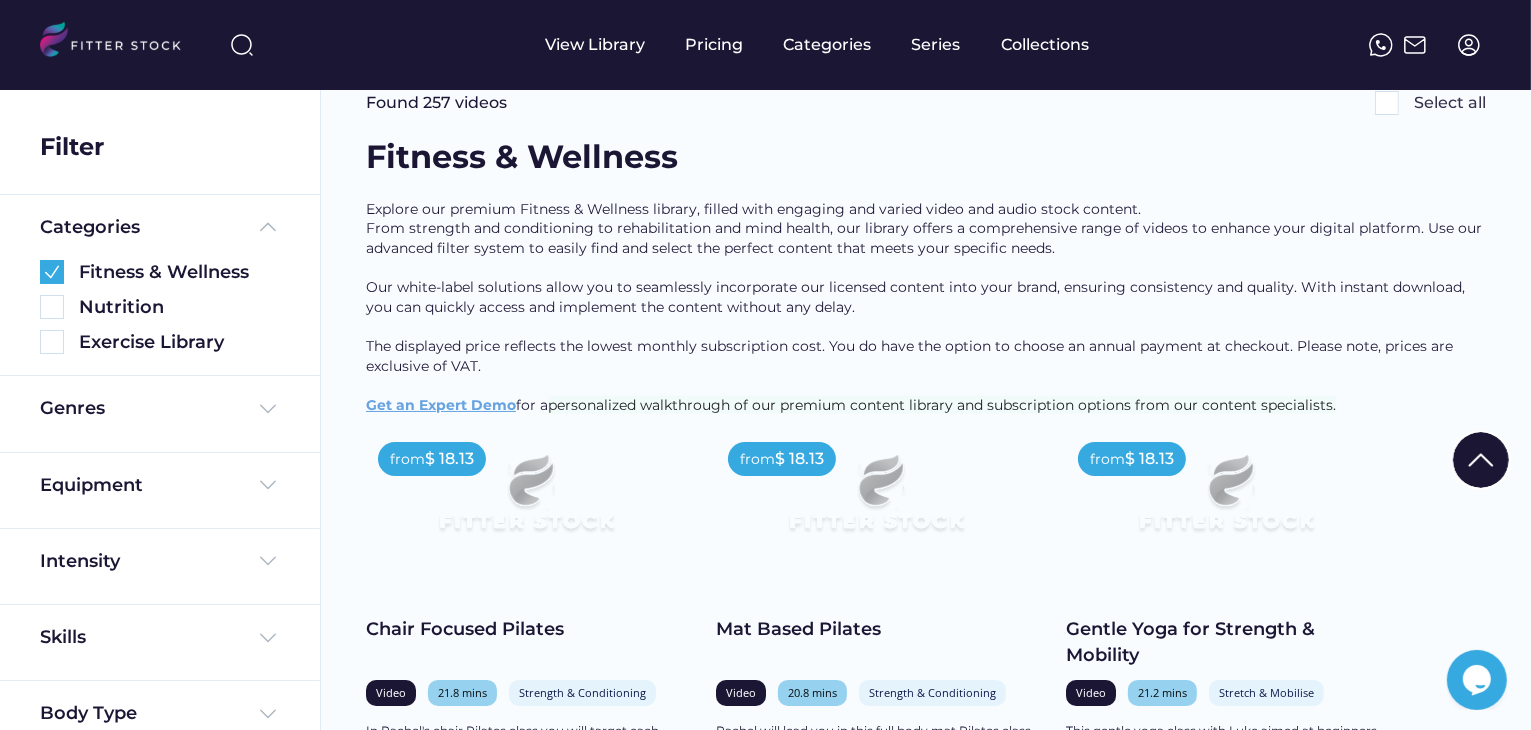 click on "Found 257 videos Select all Fitness & Wellness Explore our premium Fitness & Wellness library, filled with engaging and varied video and audio stock content.
From strength and conditioning to rehabilitation and mind health, our library offers a comprehensive range of videos to enhance your digital platform. Use our advanced filter system to easily find and select the perfect content that meets your specific needs. Our white-label solutions allow you to seamlessly incorporate our licensed content into your brand, ensuring consistency and quality. With instant download, you can quickly access and implement the content without any delay. The displayed price reflects the lowest monthly subscription cost. You do have the option to choose an annual payment at checkout. Please note, prices are exclusive of VAT. ﻿ Get an Expert Demo  for a  personalized walkthrough of our premium content library and subscription options from our content specialists.  from  $ 18.13 Chair Focused Pilates Video 21.8 mins Full Body" at bounding box center (926, 11275) 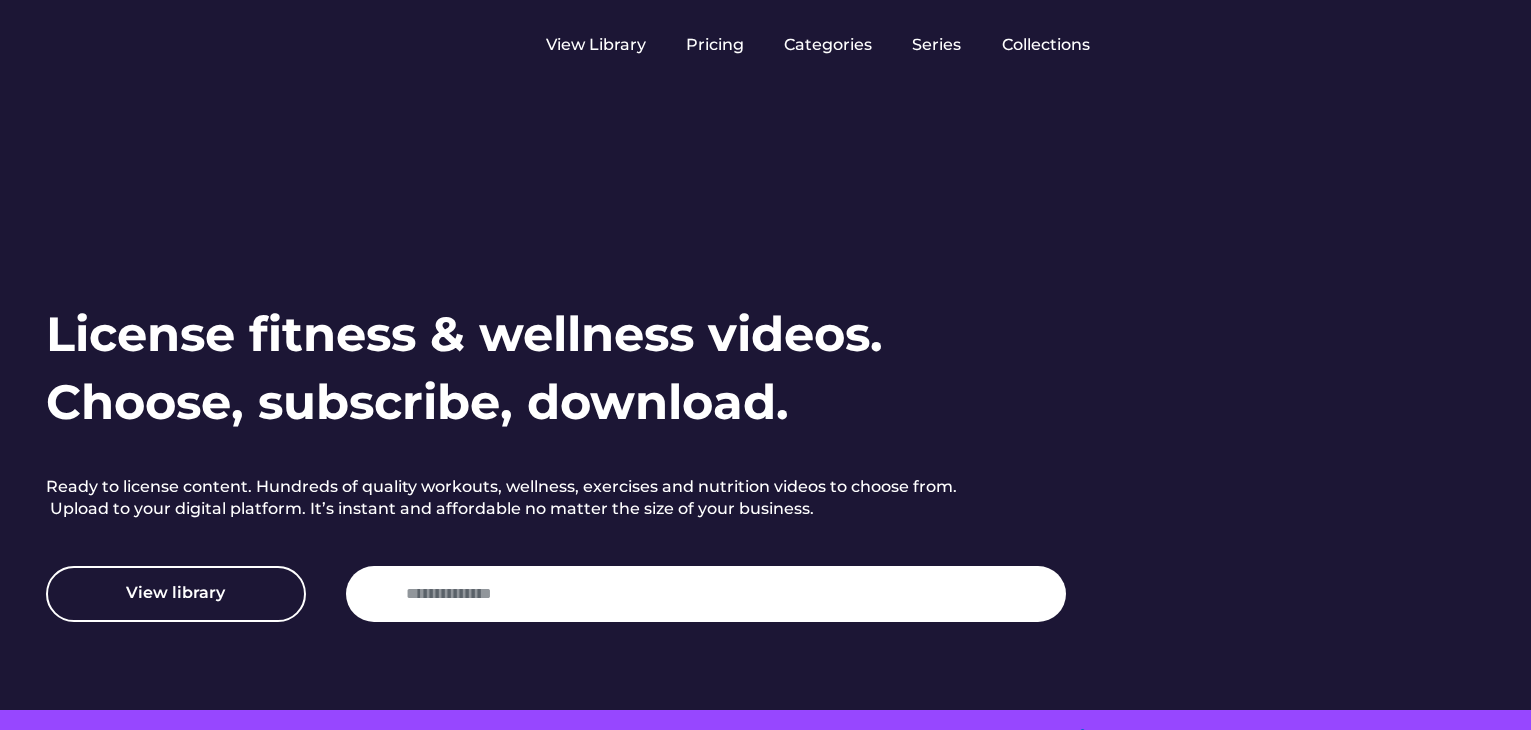 scroll, scrollTop: 0, scrollLeft: 0, axis: both 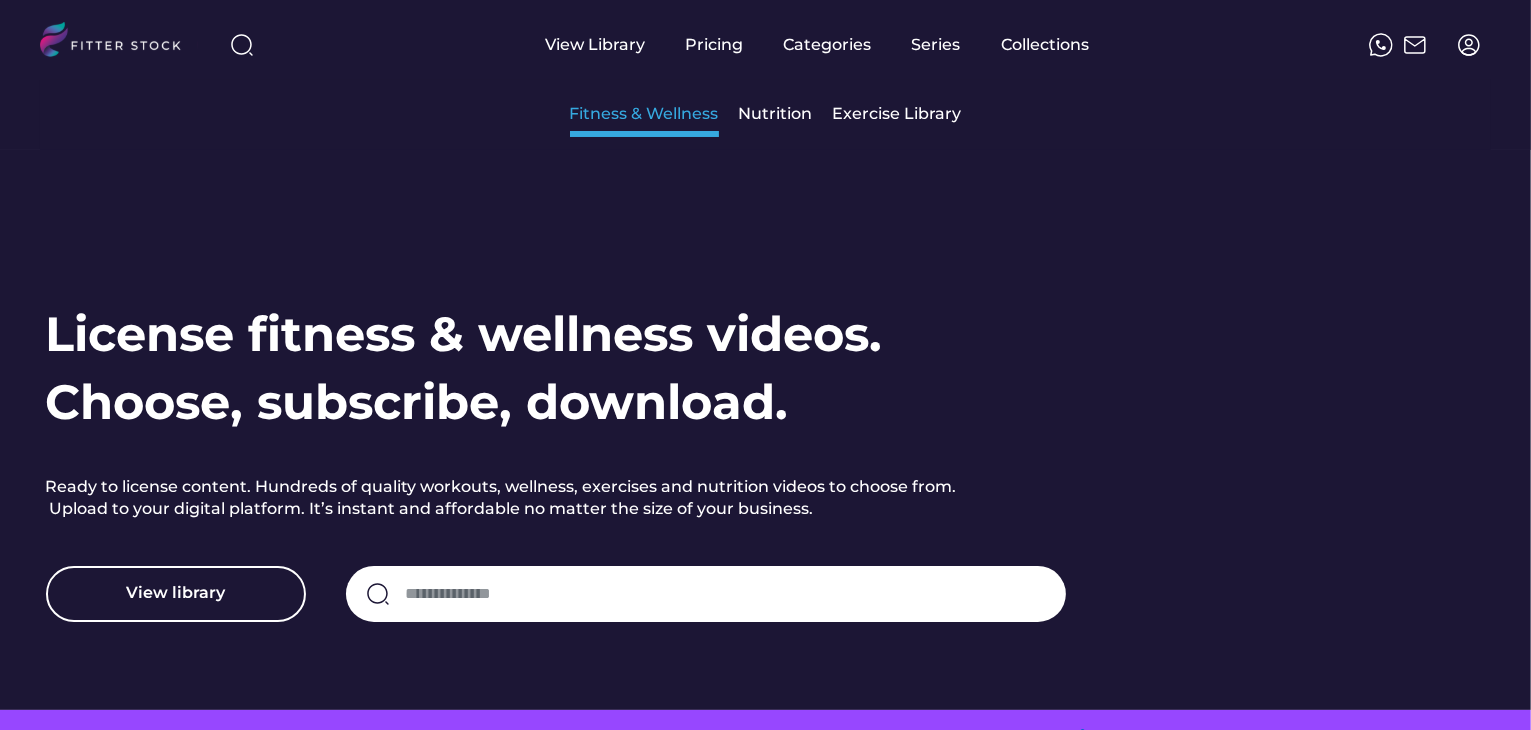 click on "Fitness & Wellness" at bounding box center (644, 114) 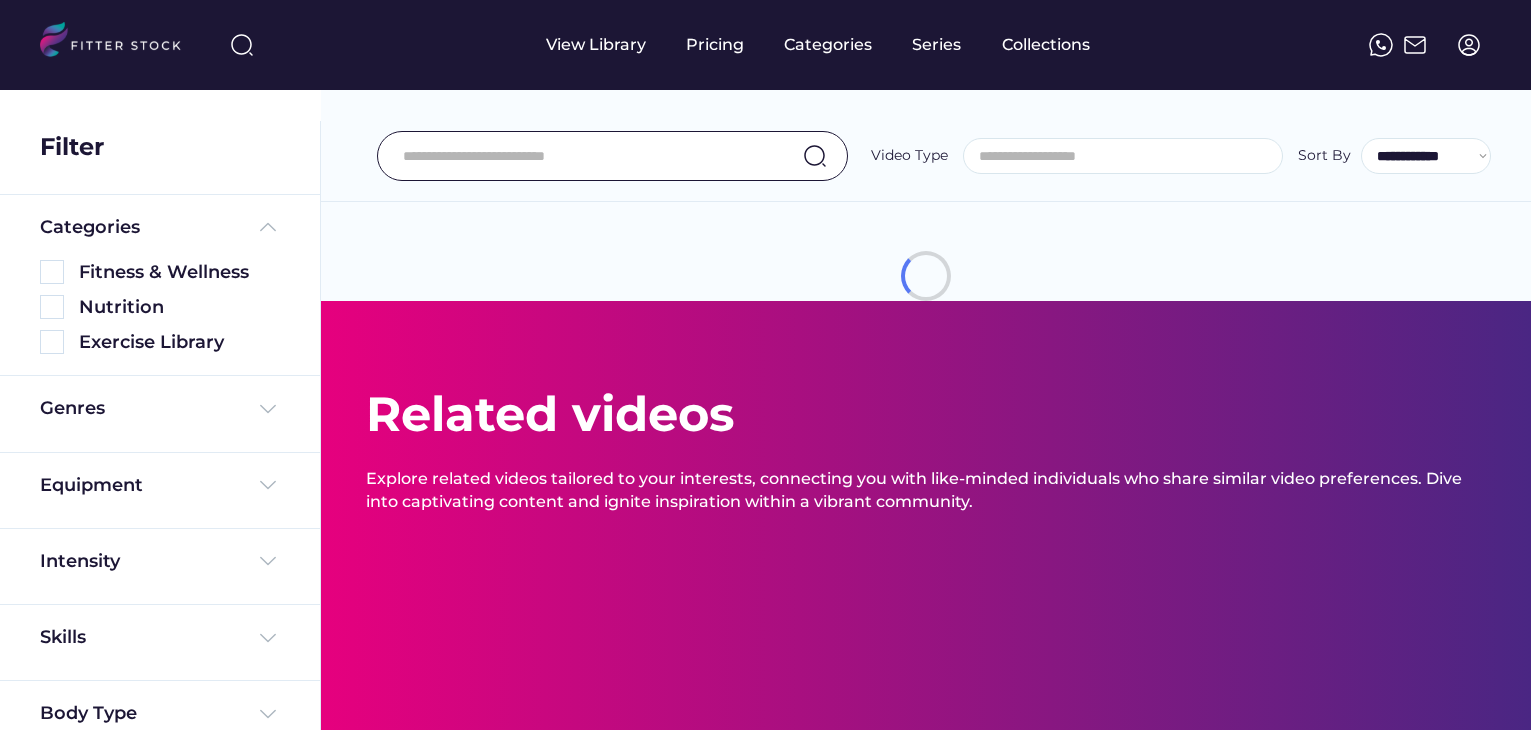 select 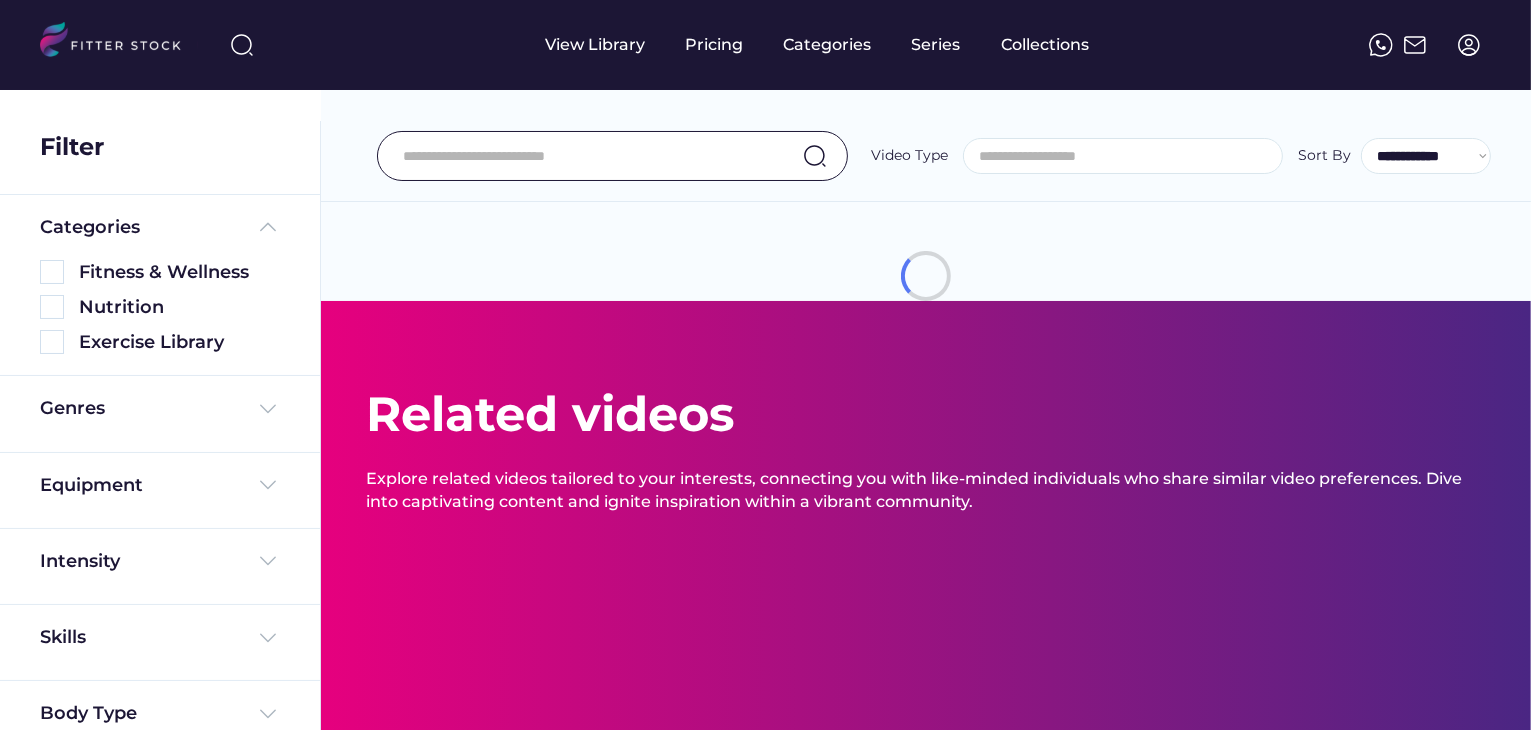 scroll, scrollTop: 0, scrollLeft: 0, axis: both 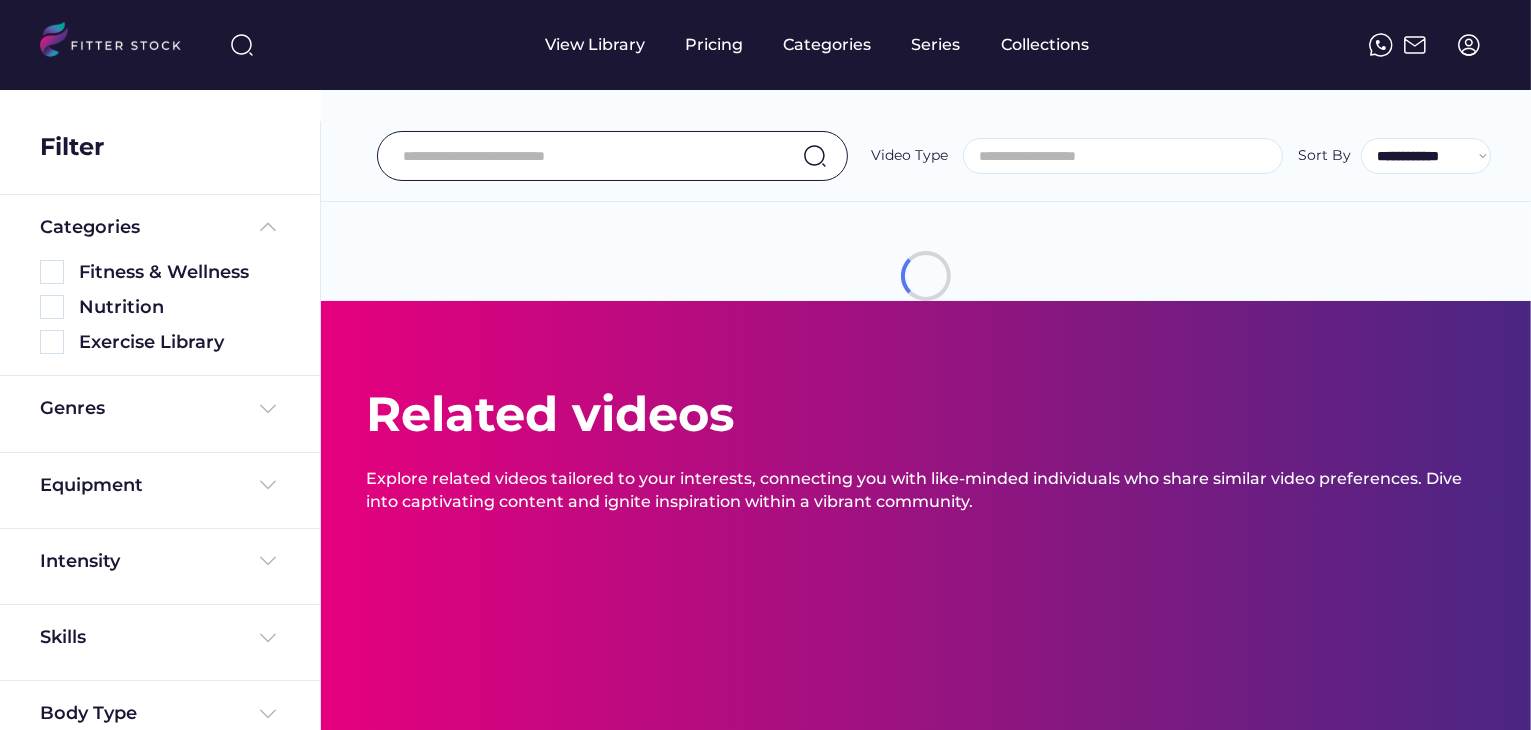 select on "**********" 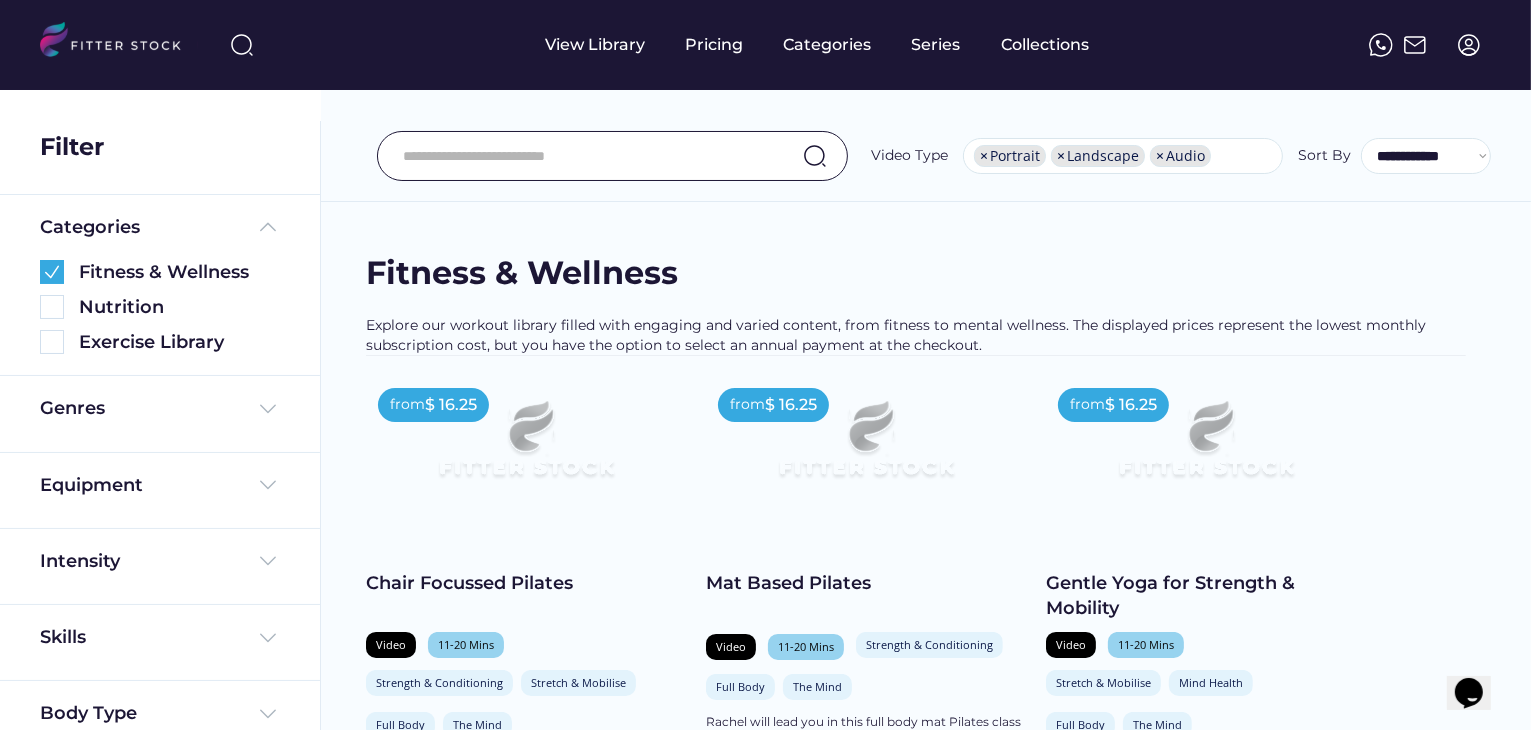 scroll, scrollTop: 0, scrollLeft: 0, axis: both 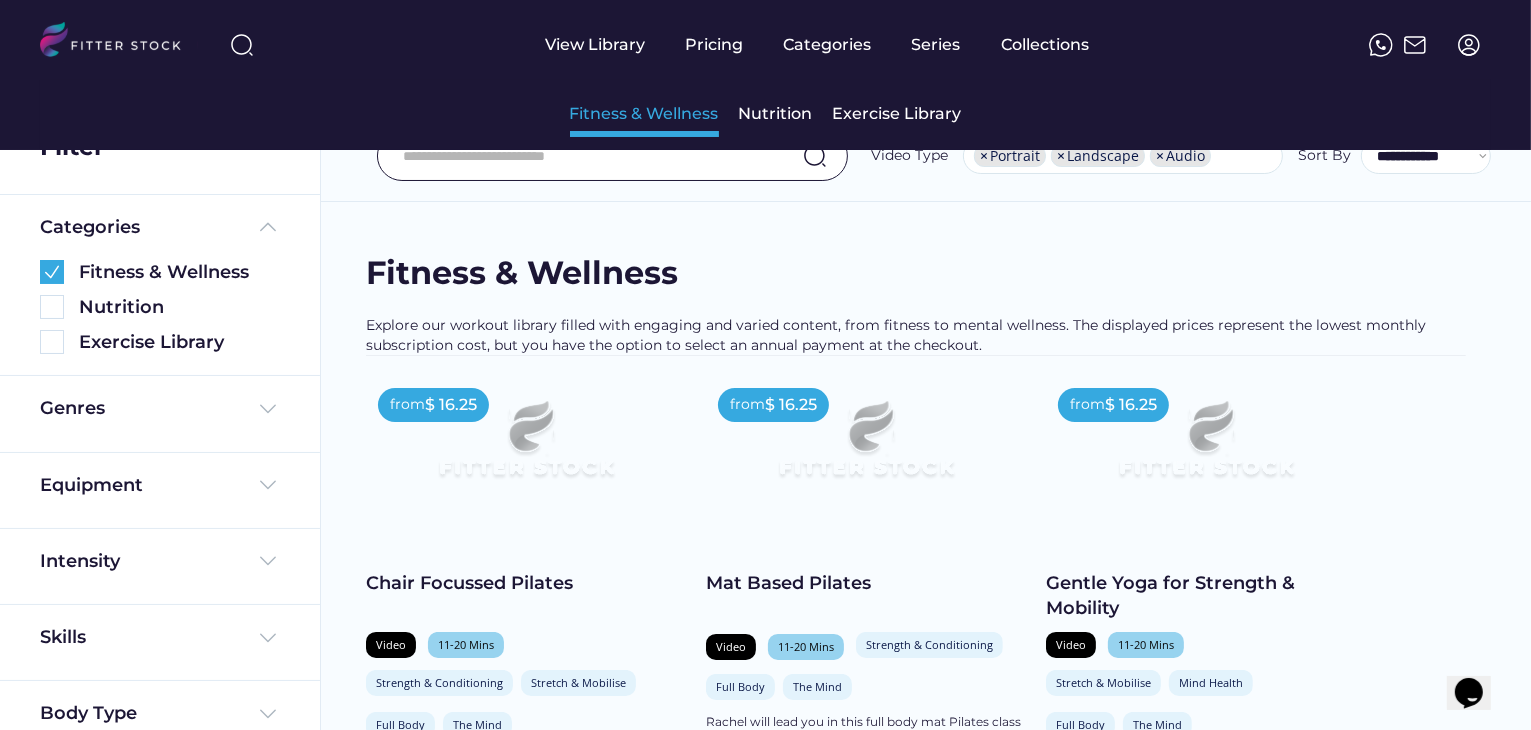 click on "Fitness & Wellness" at bounding box center [644, 114] 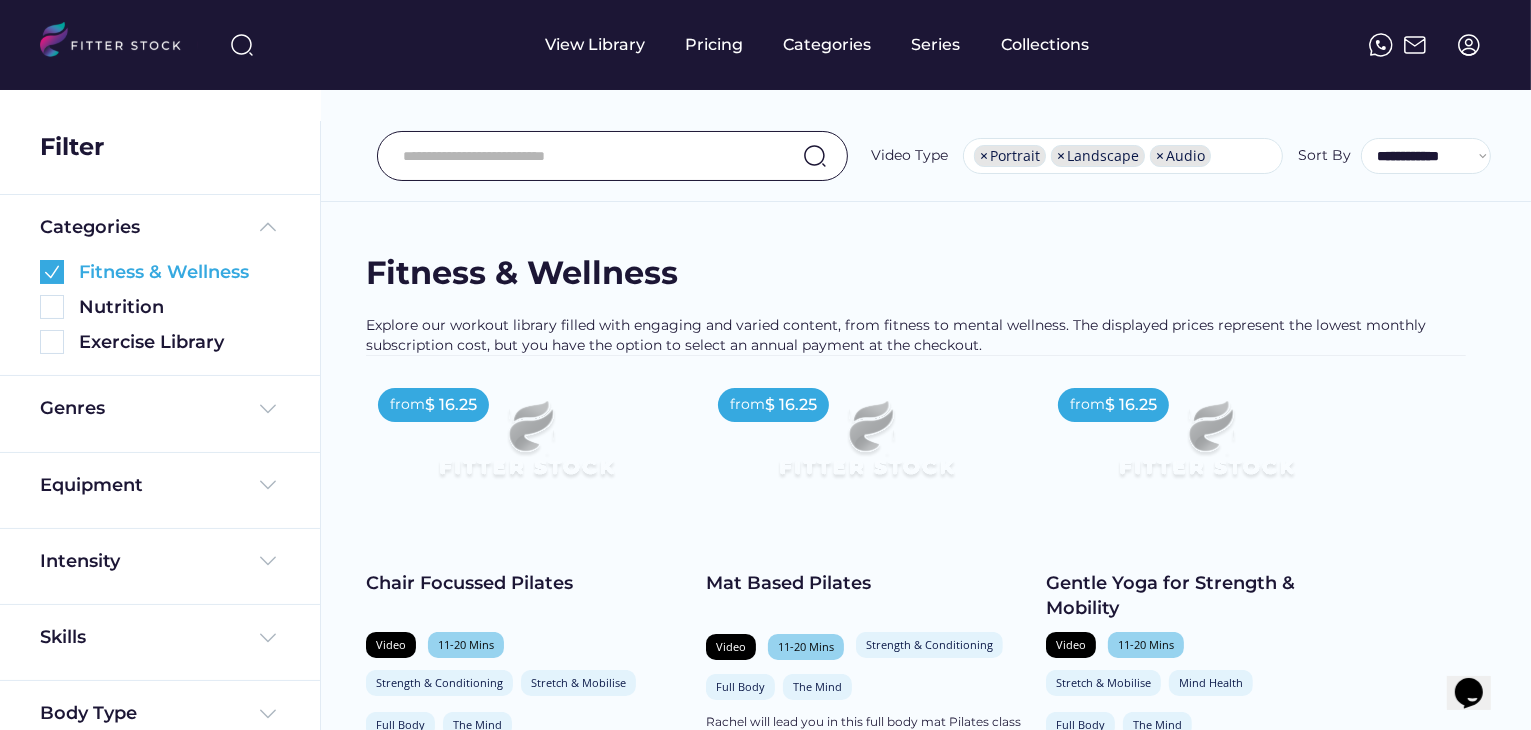 click at bounding box center [52, 272] 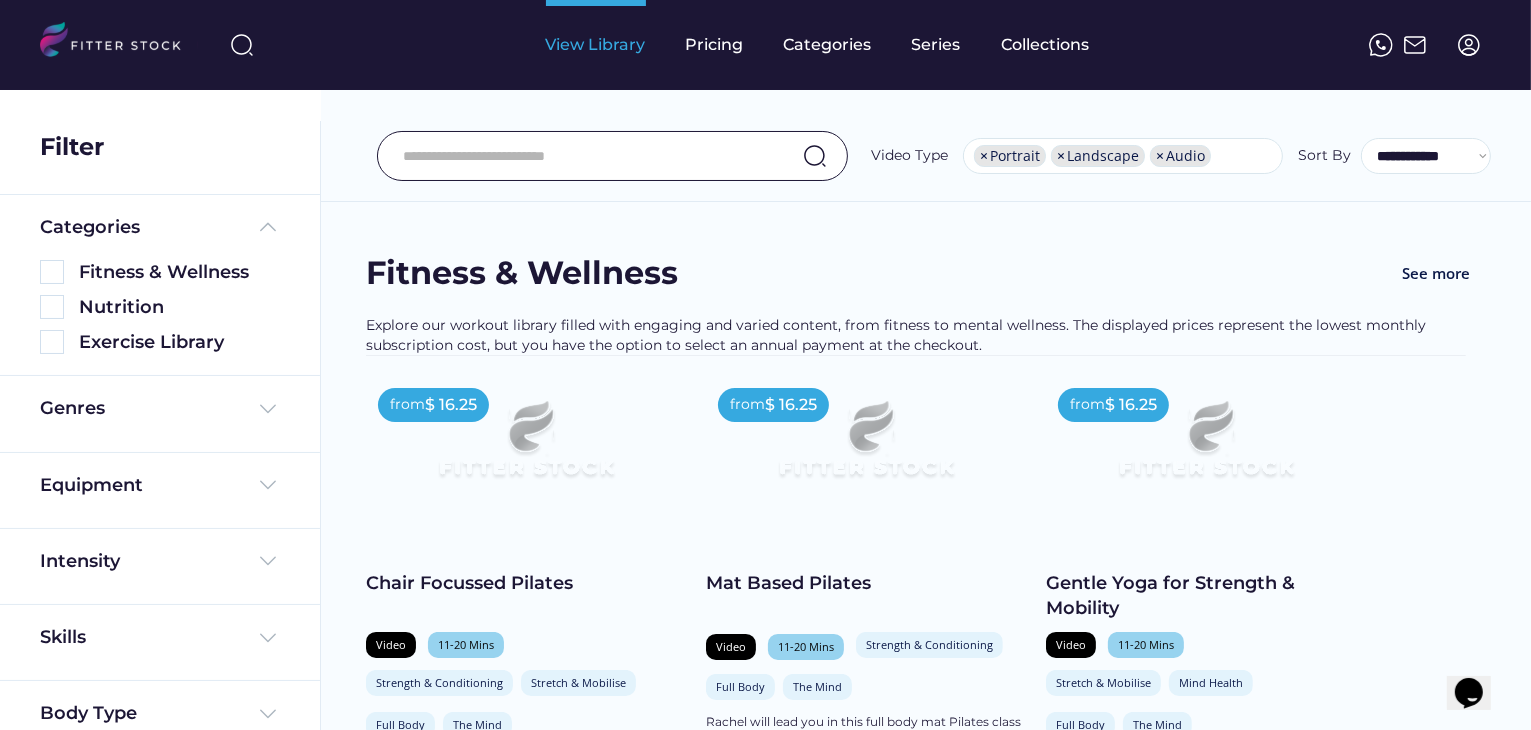 click on "View Library" at bounding box center (596, 45) 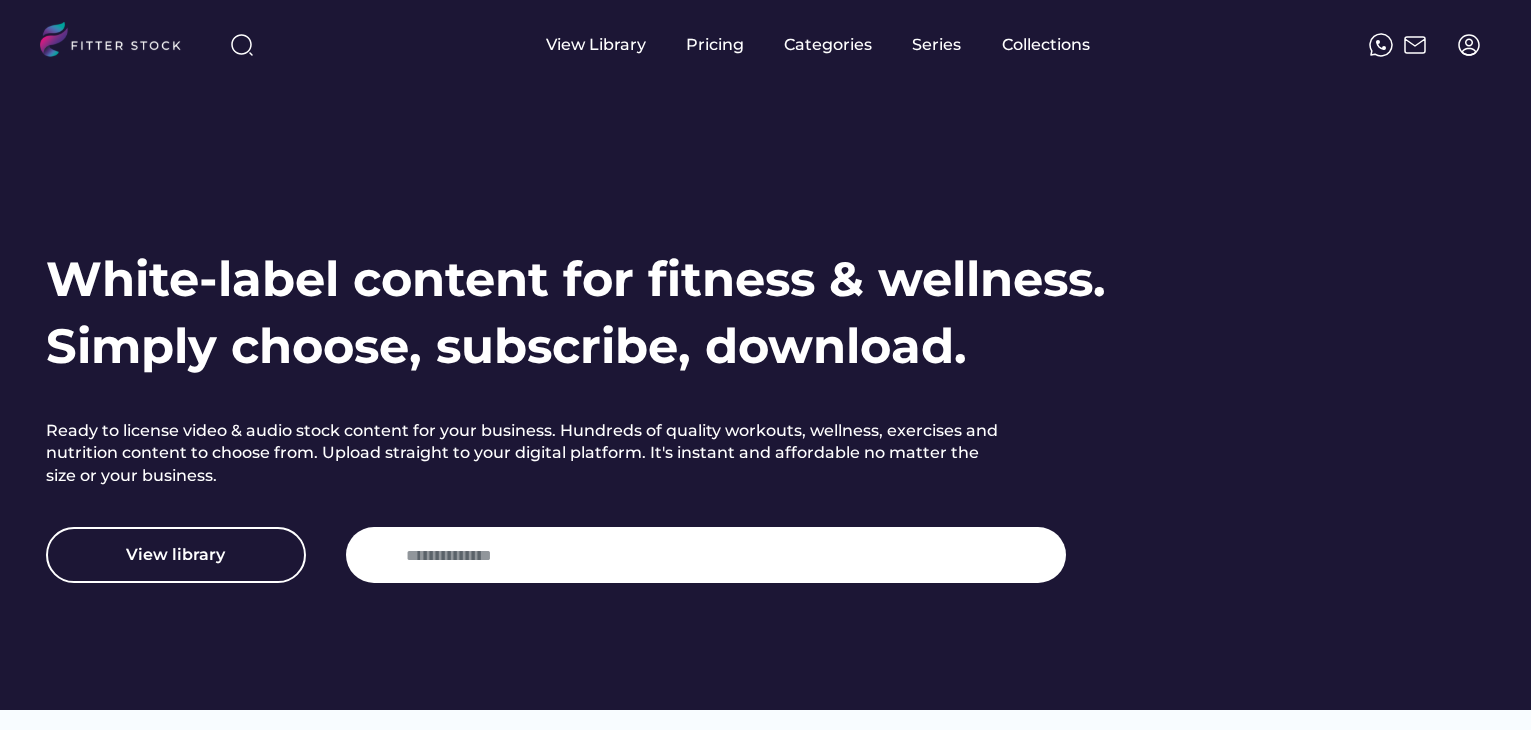 scroll, scrollTop: 0, scrollLeft: 0, axis: both 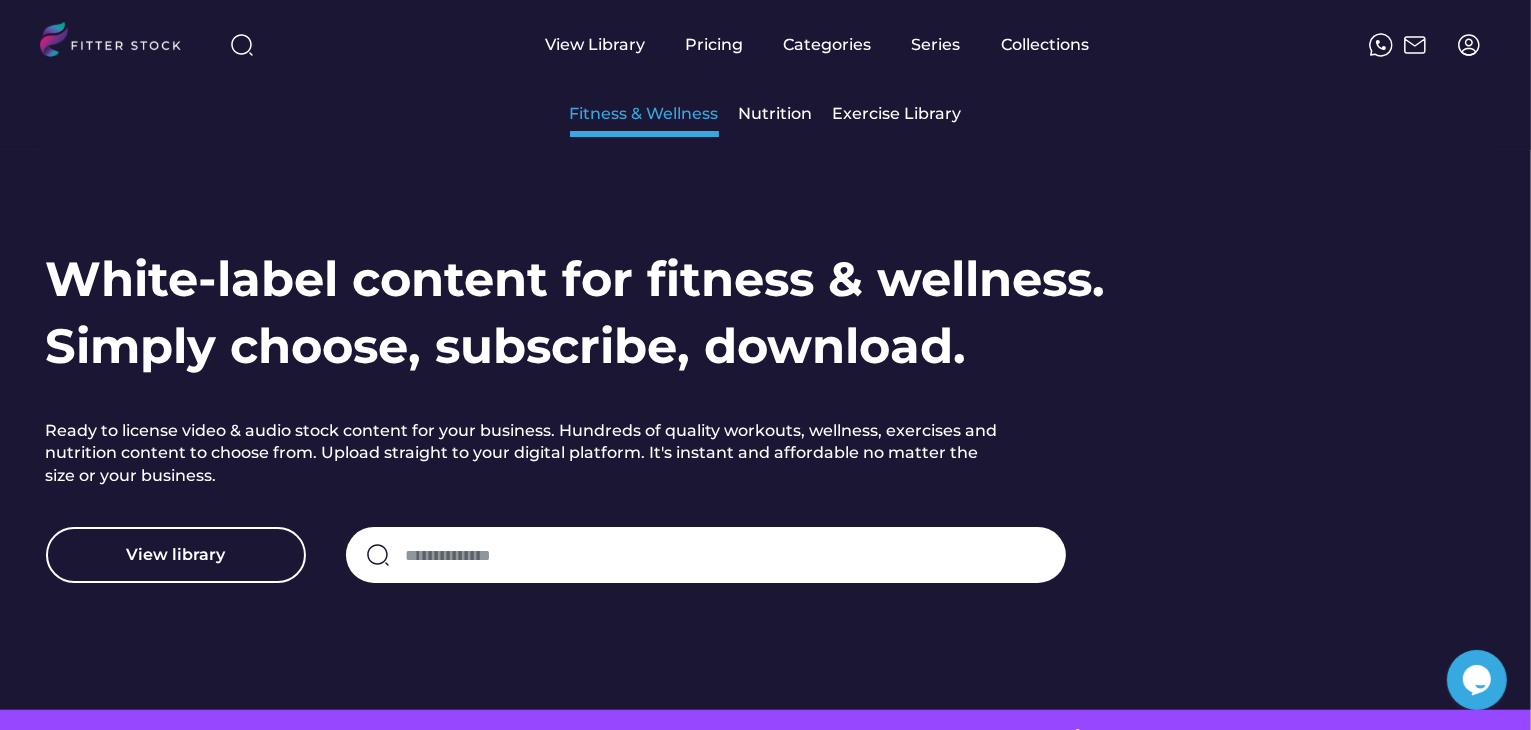 click on "Fitness & Wellness" at bounding box center (644, 114) 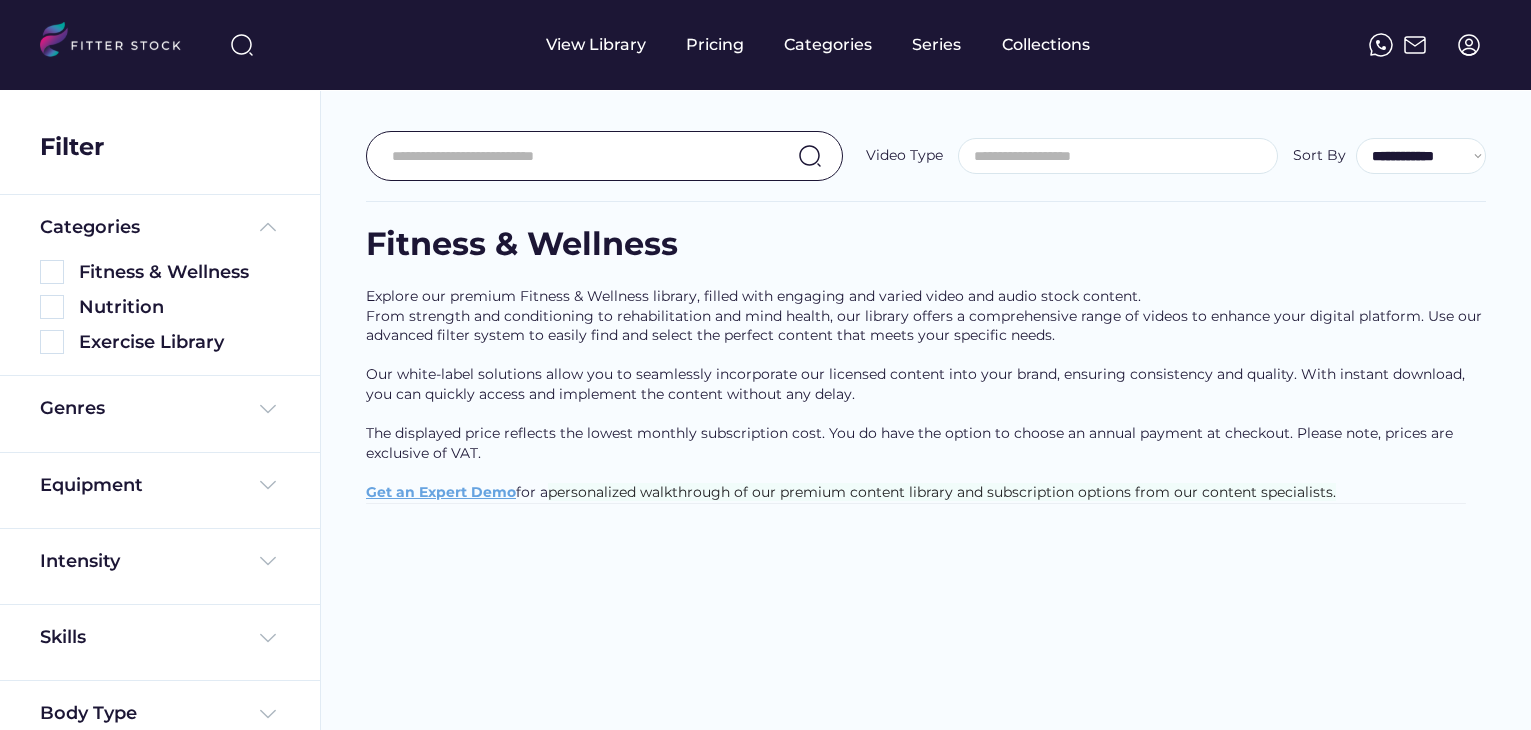 select 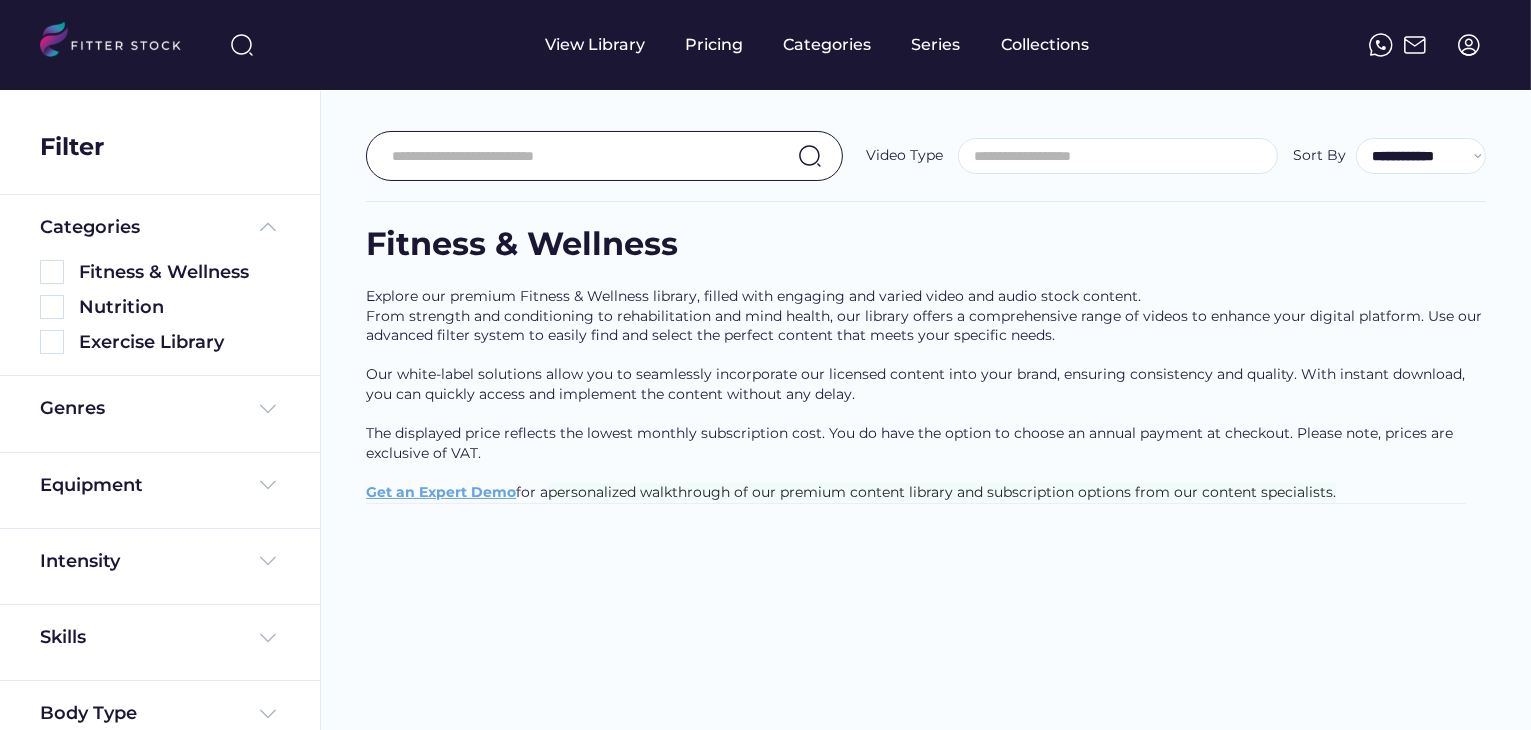 scroll, scrollTop: 0, scrollLeft: 0, axis: both 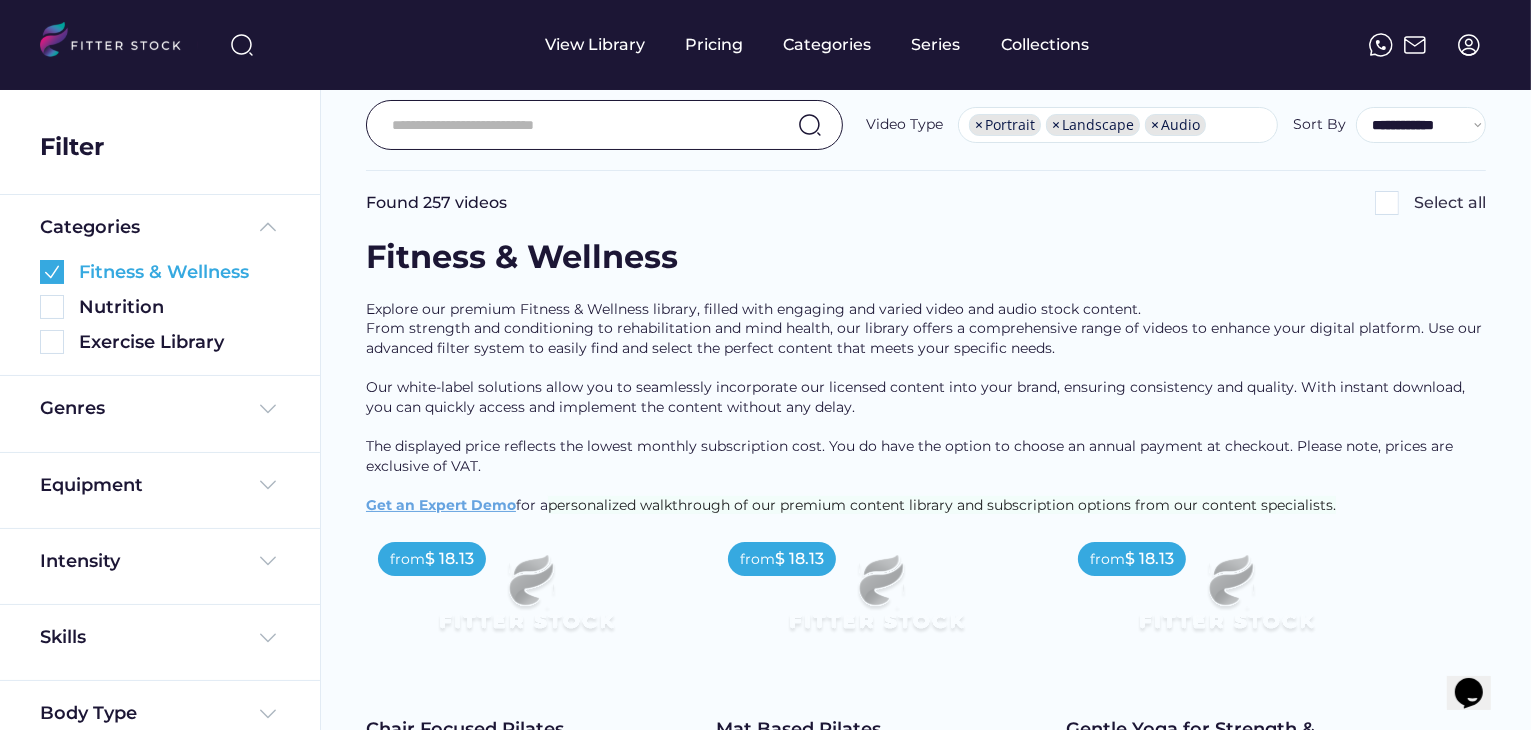 click at bounding box center (52, 272) 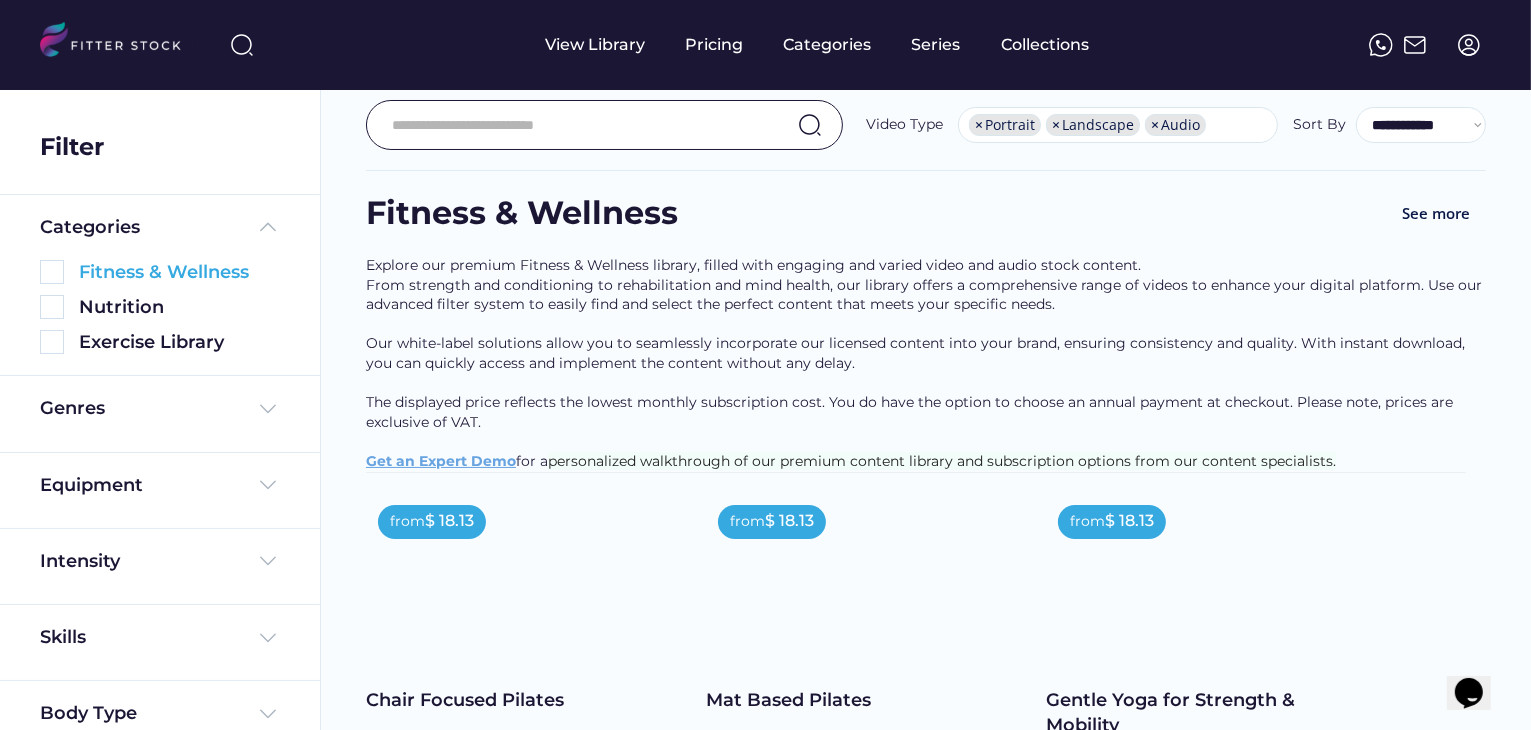 scroll, scrollTop: 131, scrollLeft: 0, axis: vertical 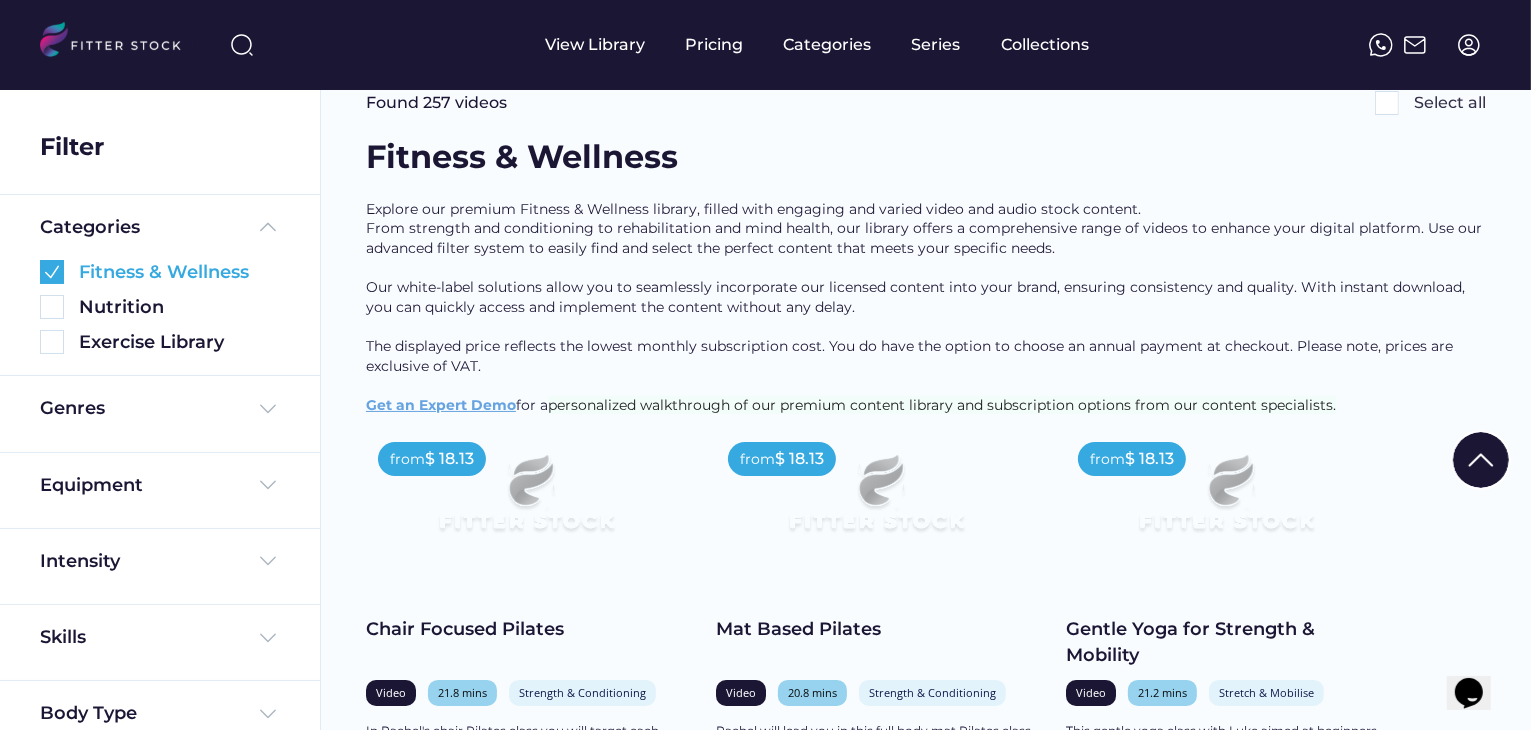 click at bounding box center [52, 272] 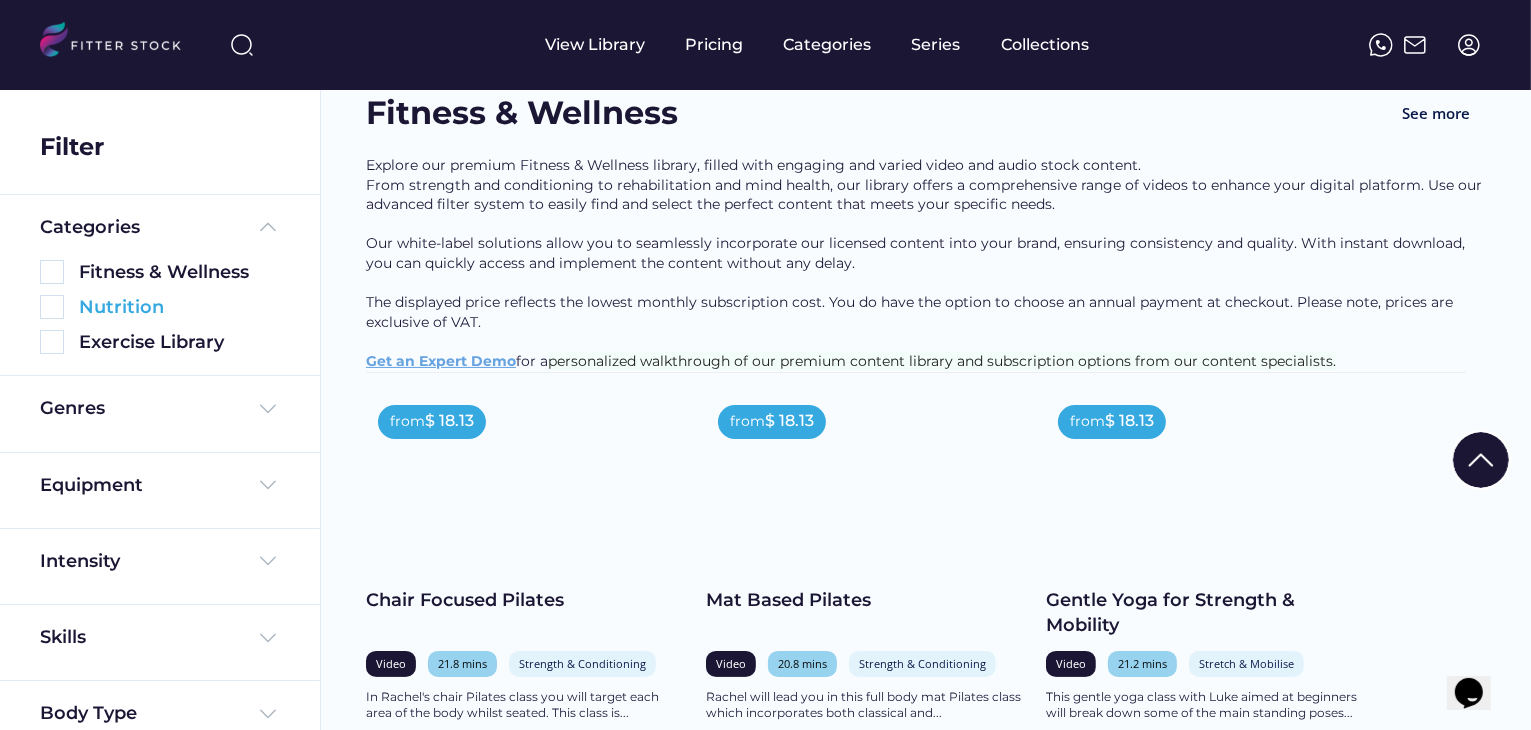 click at bounding box center [52, 307] 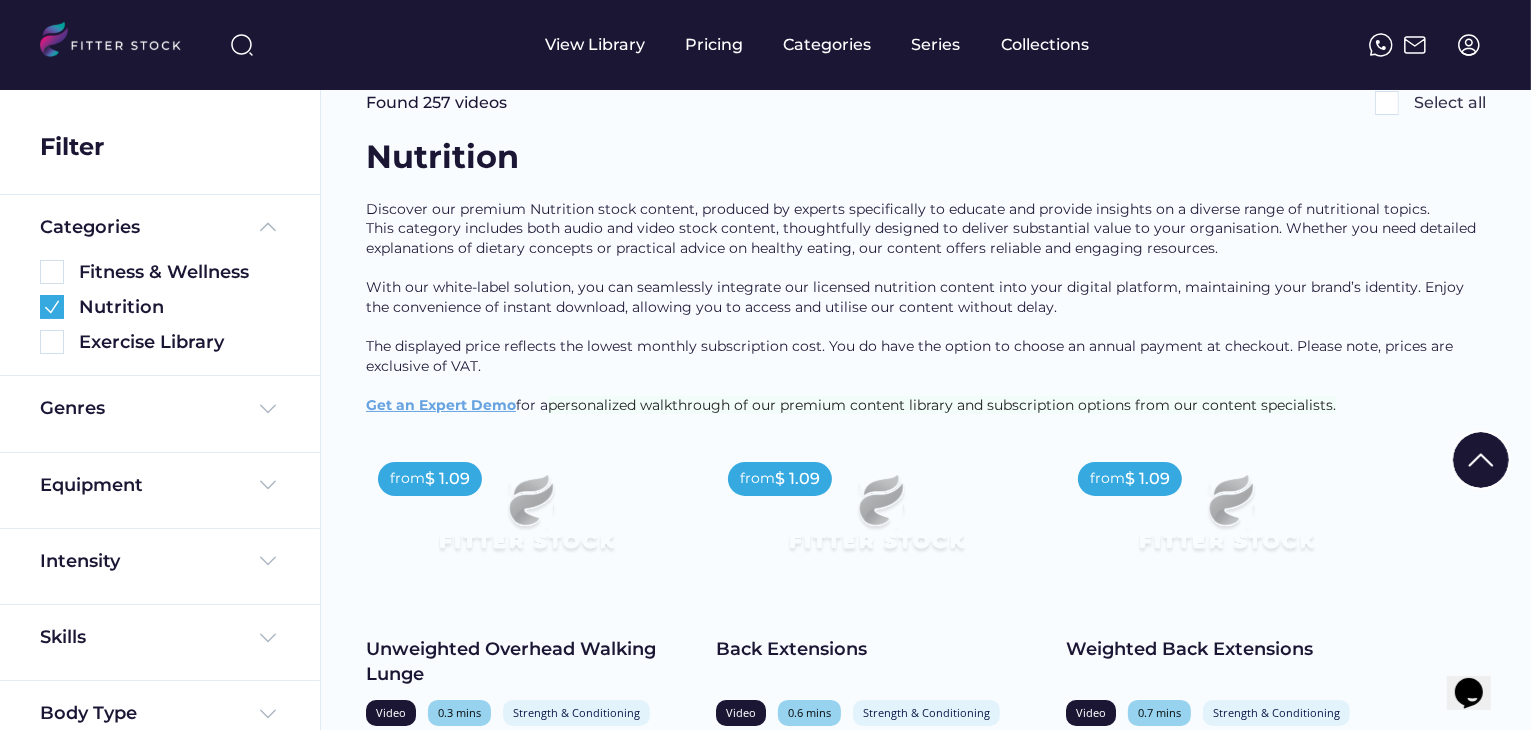 scroll, scrollTop: 0, scrollLeft: 0, axis: both 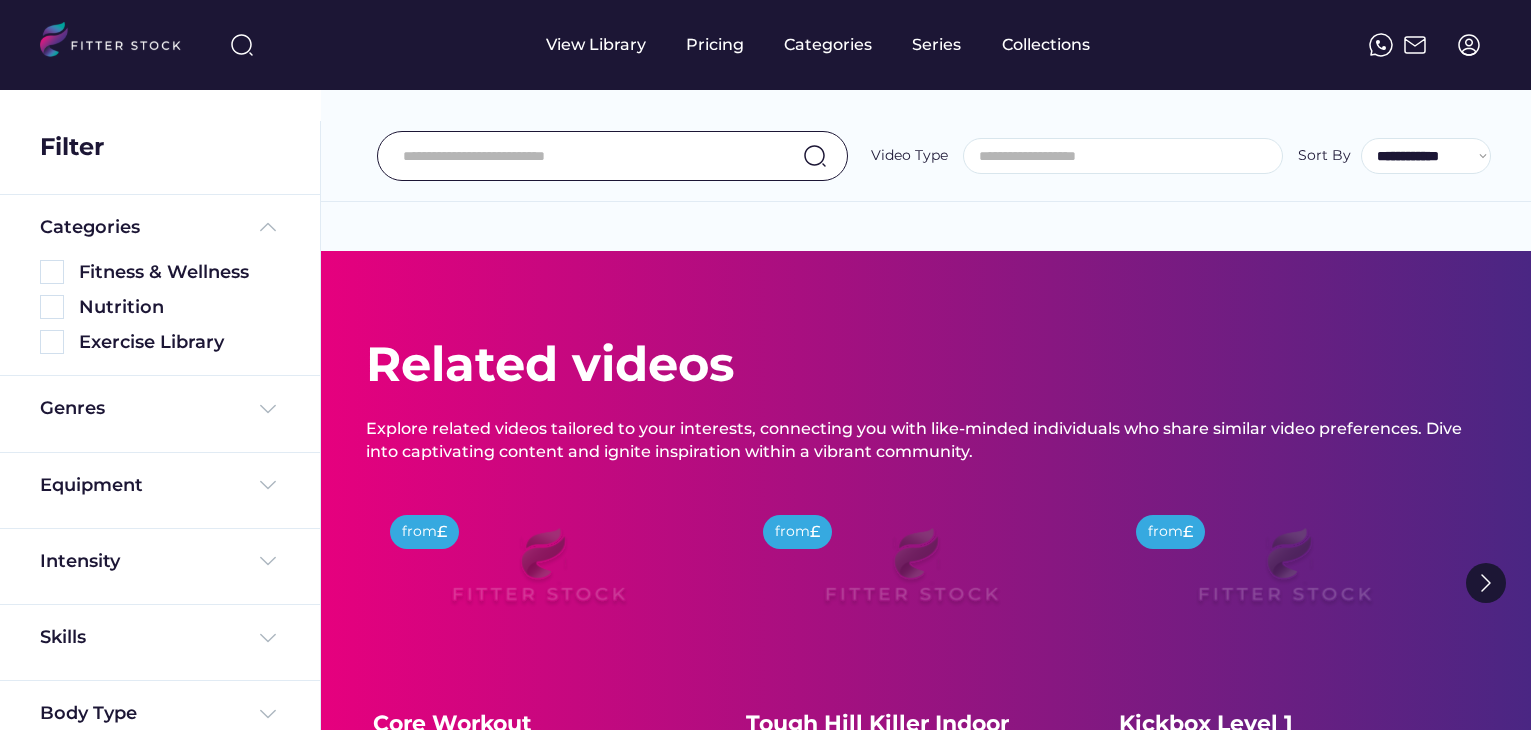 select 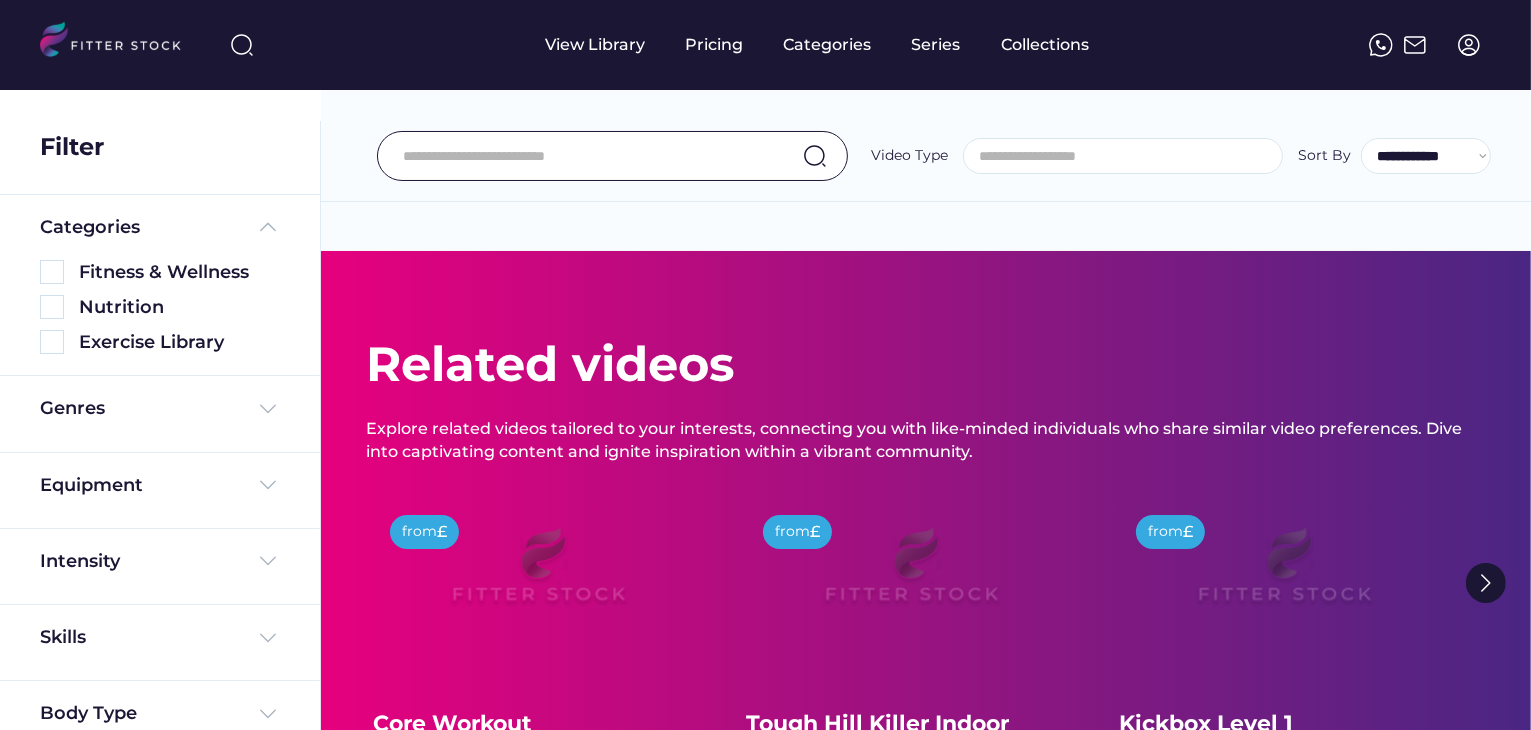 scroll, scrollTop: 0, scrollLeft: 0, axis: both 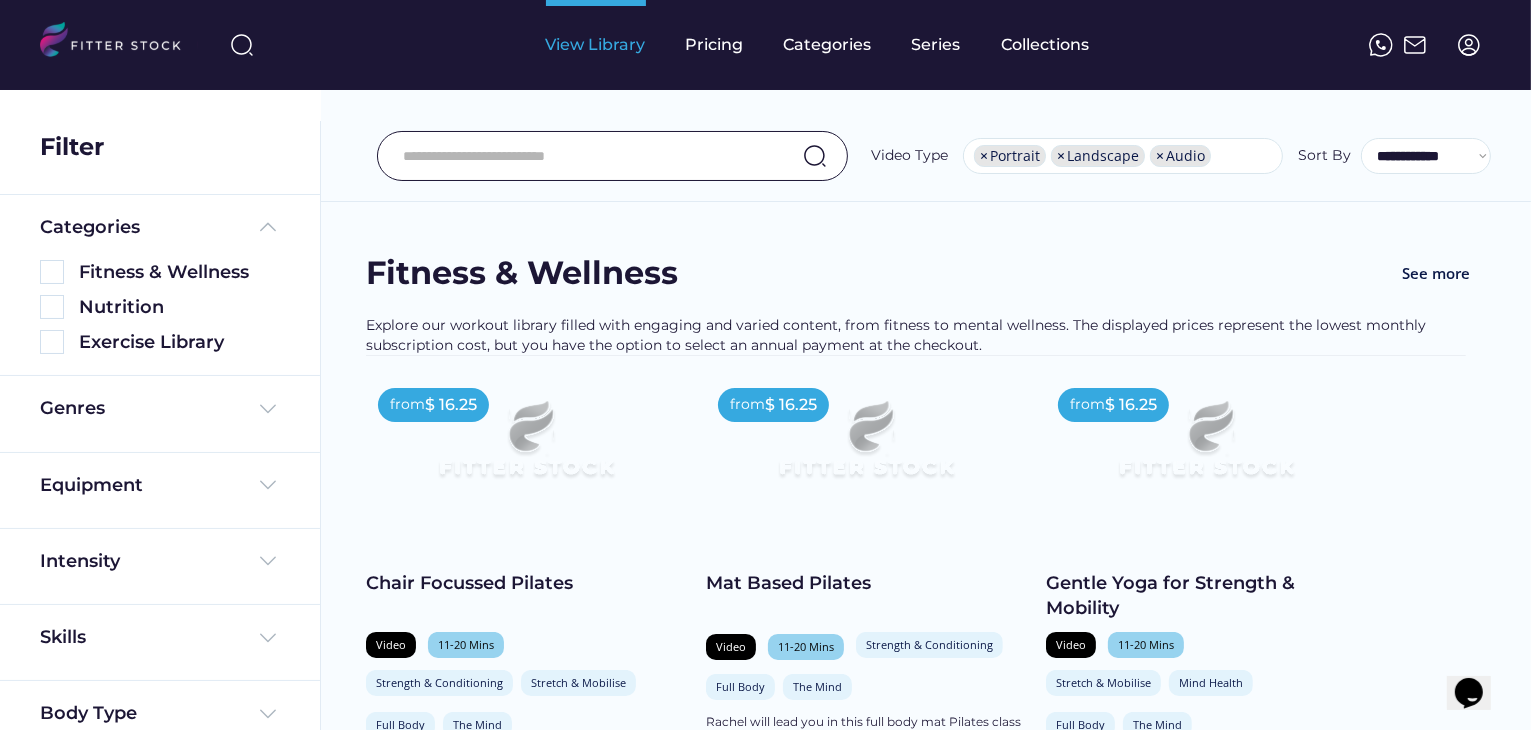 click on "View Library" at bounding box center [596, 45] 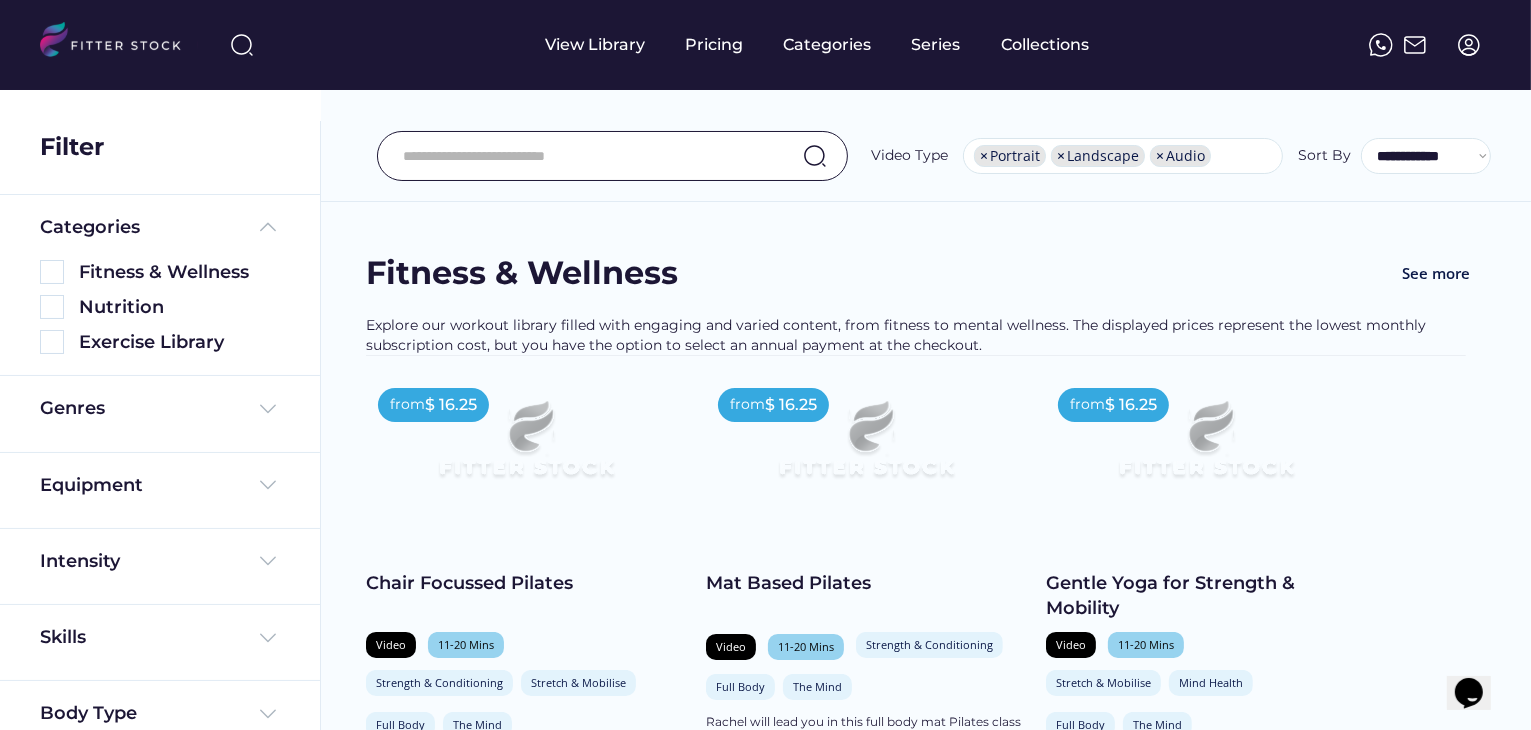 click 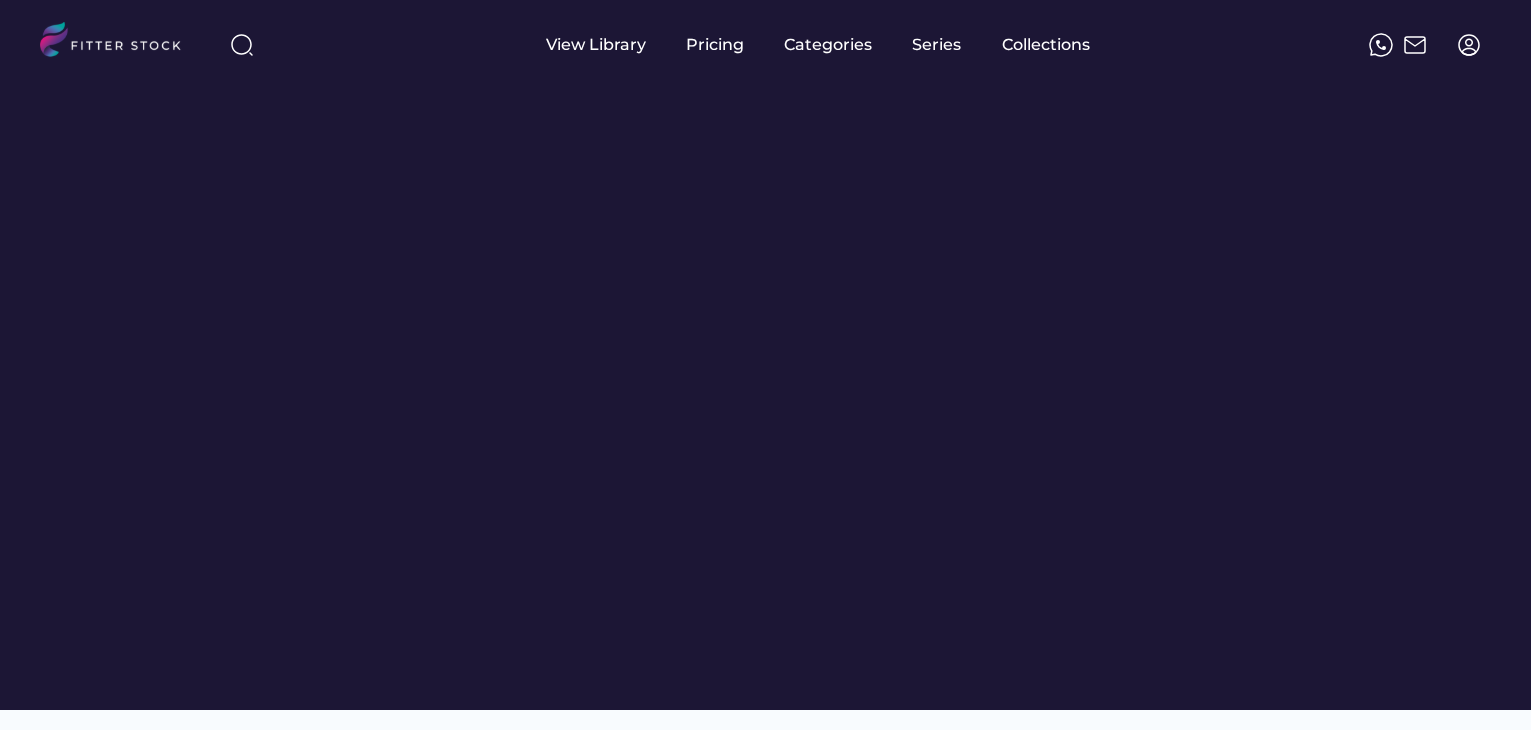 scroll, scrollTop: 0, scrollLeft: 0, axis: both 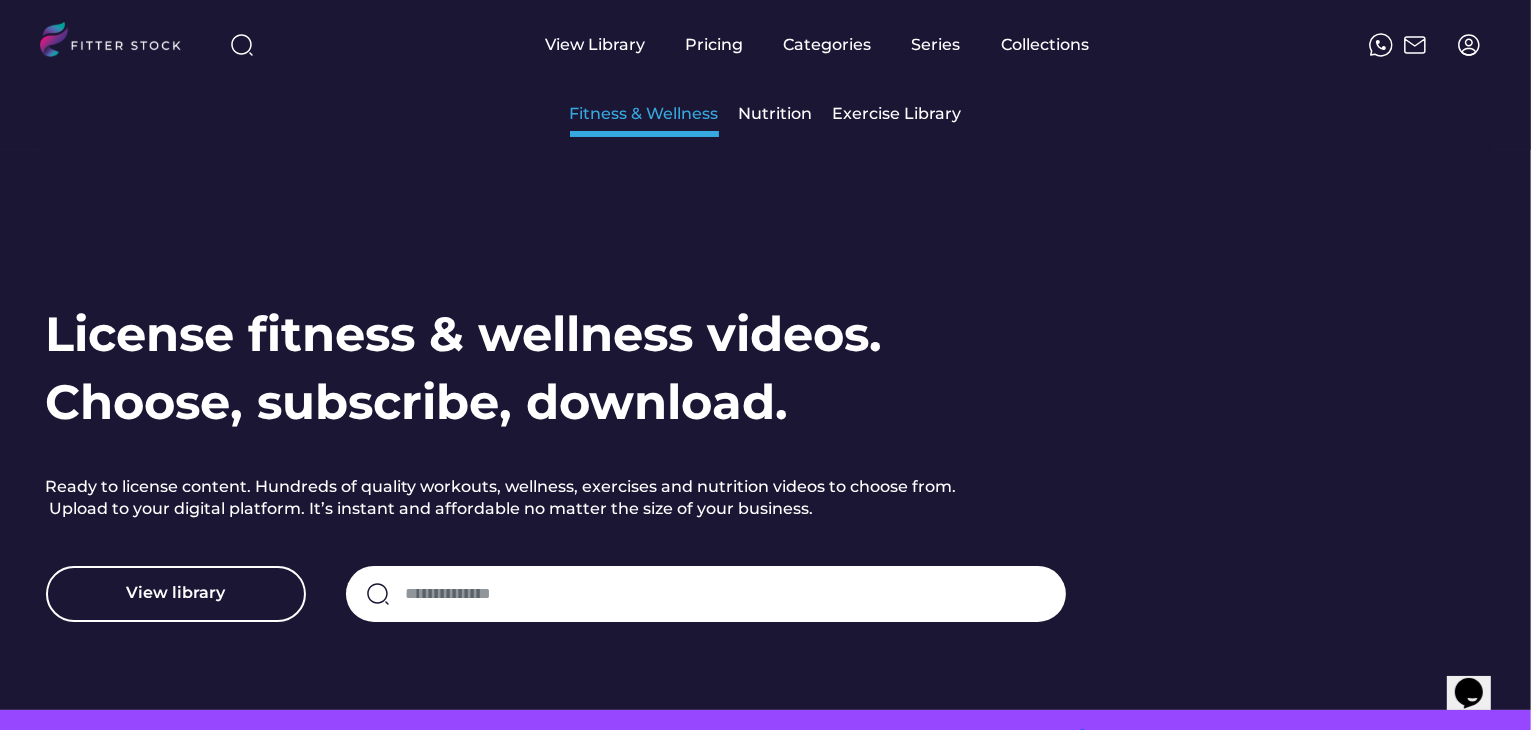 click on "Fitness & Wellness" at bounding box center [644, 114] 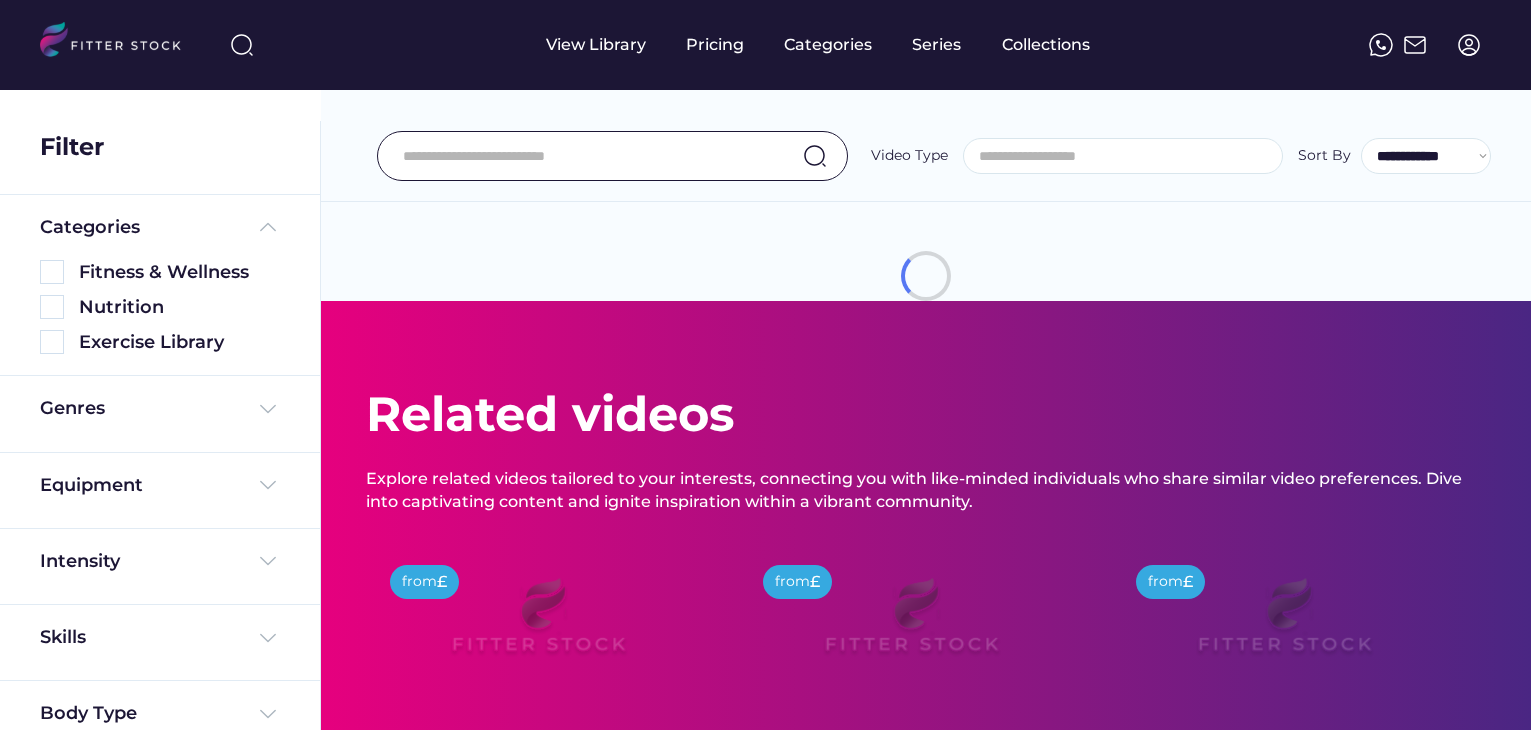 select 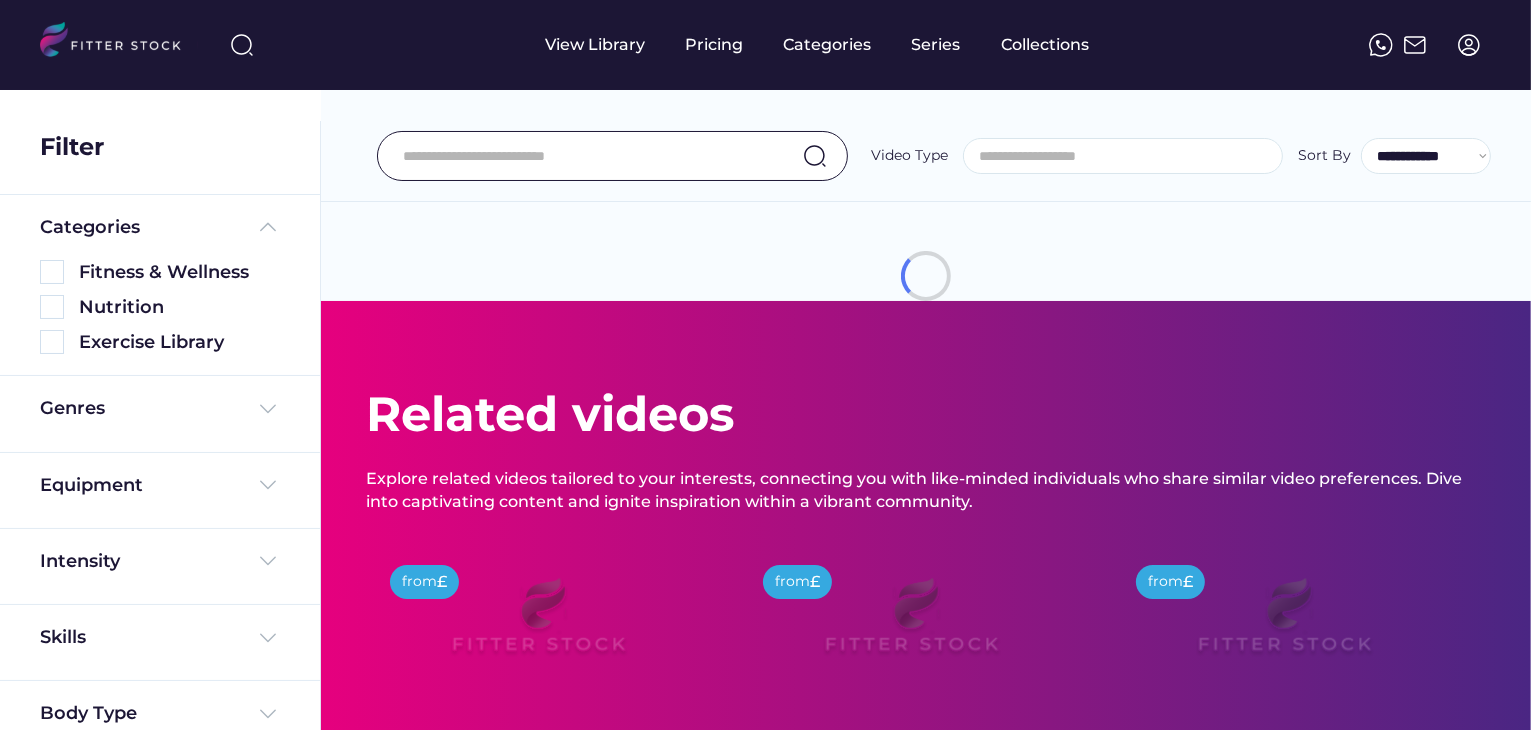 scroll, scrollTop: 0, scrollLeft: 0, axis: both 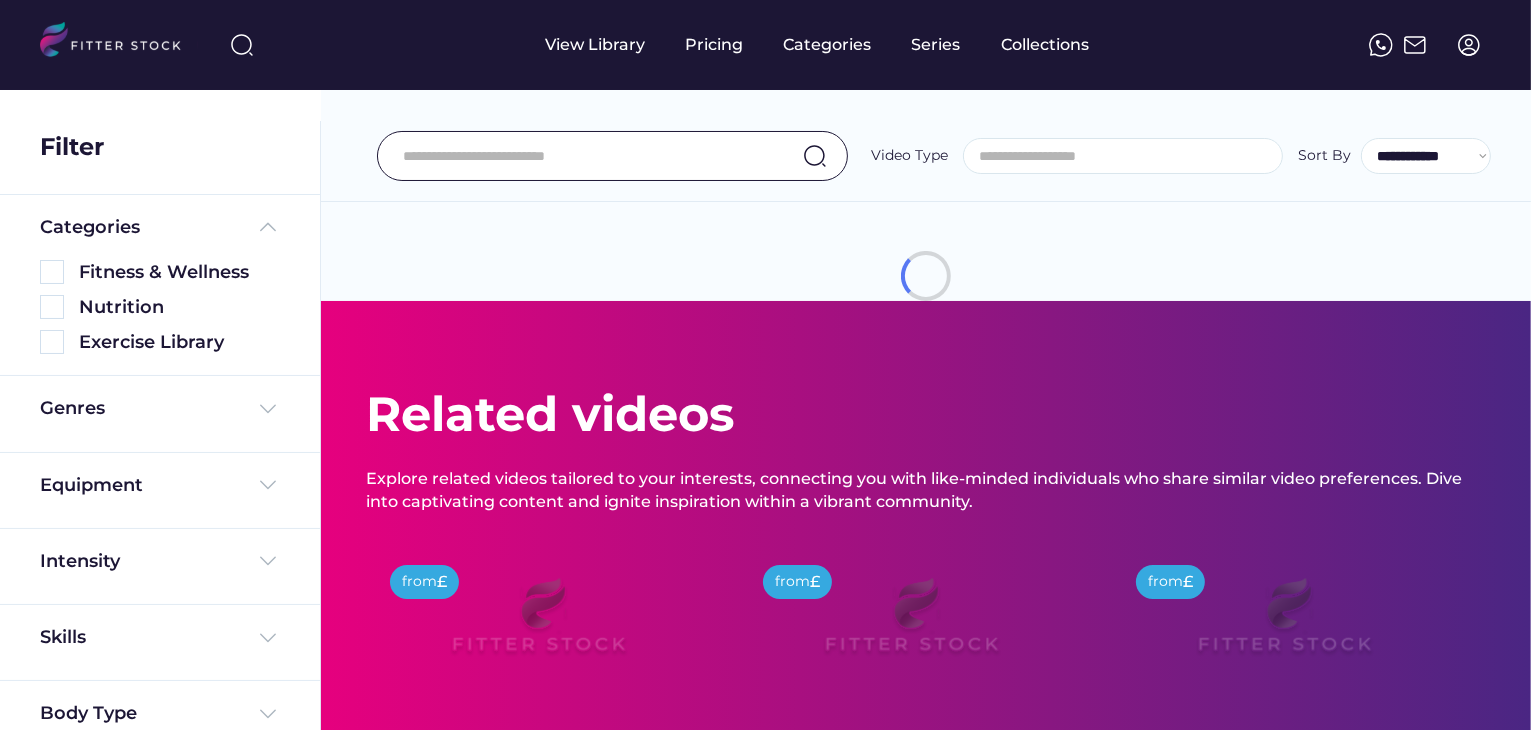select on "**********" 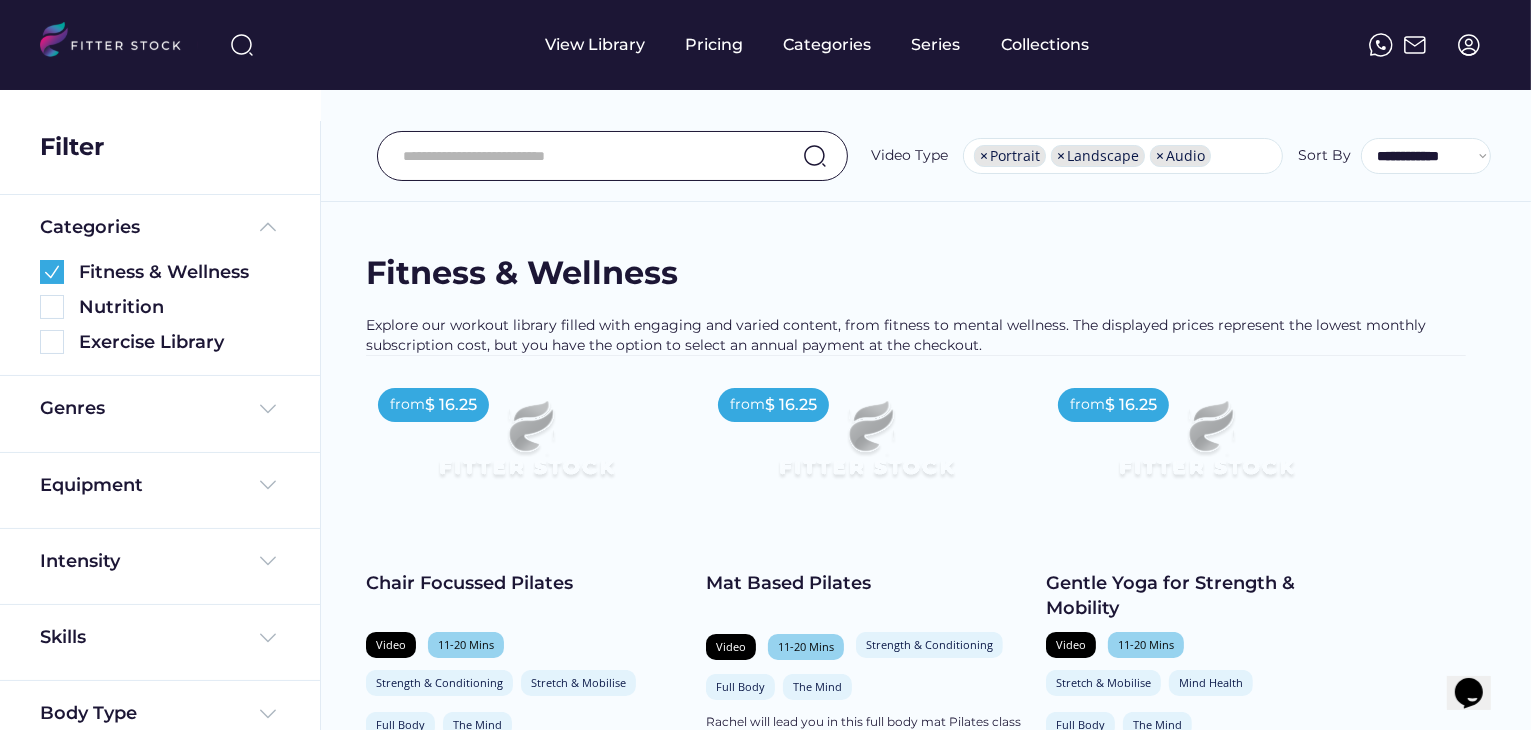 scroll, scrollTop: 0, scrollLeft: 0, axis: both 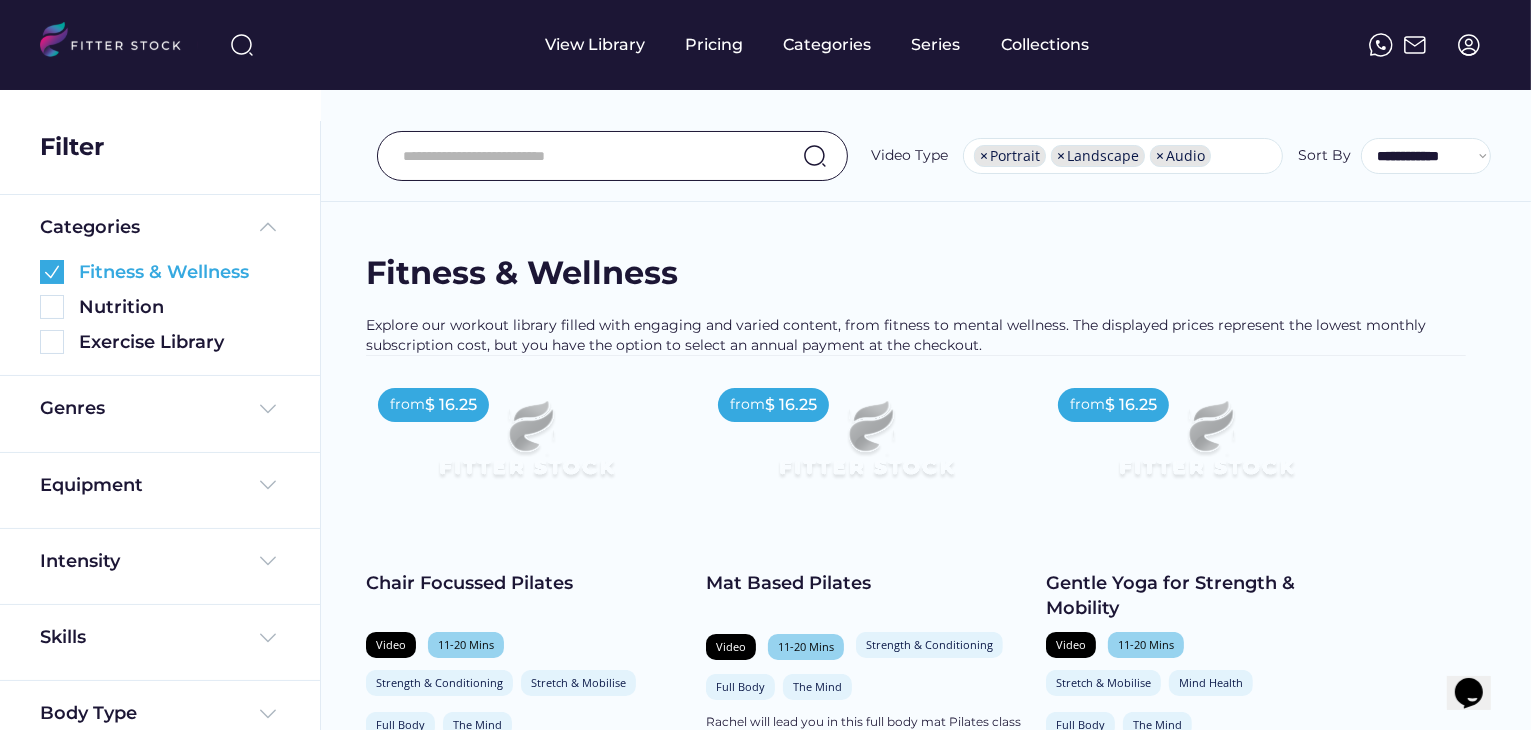 click at bounding box center (52, 272) 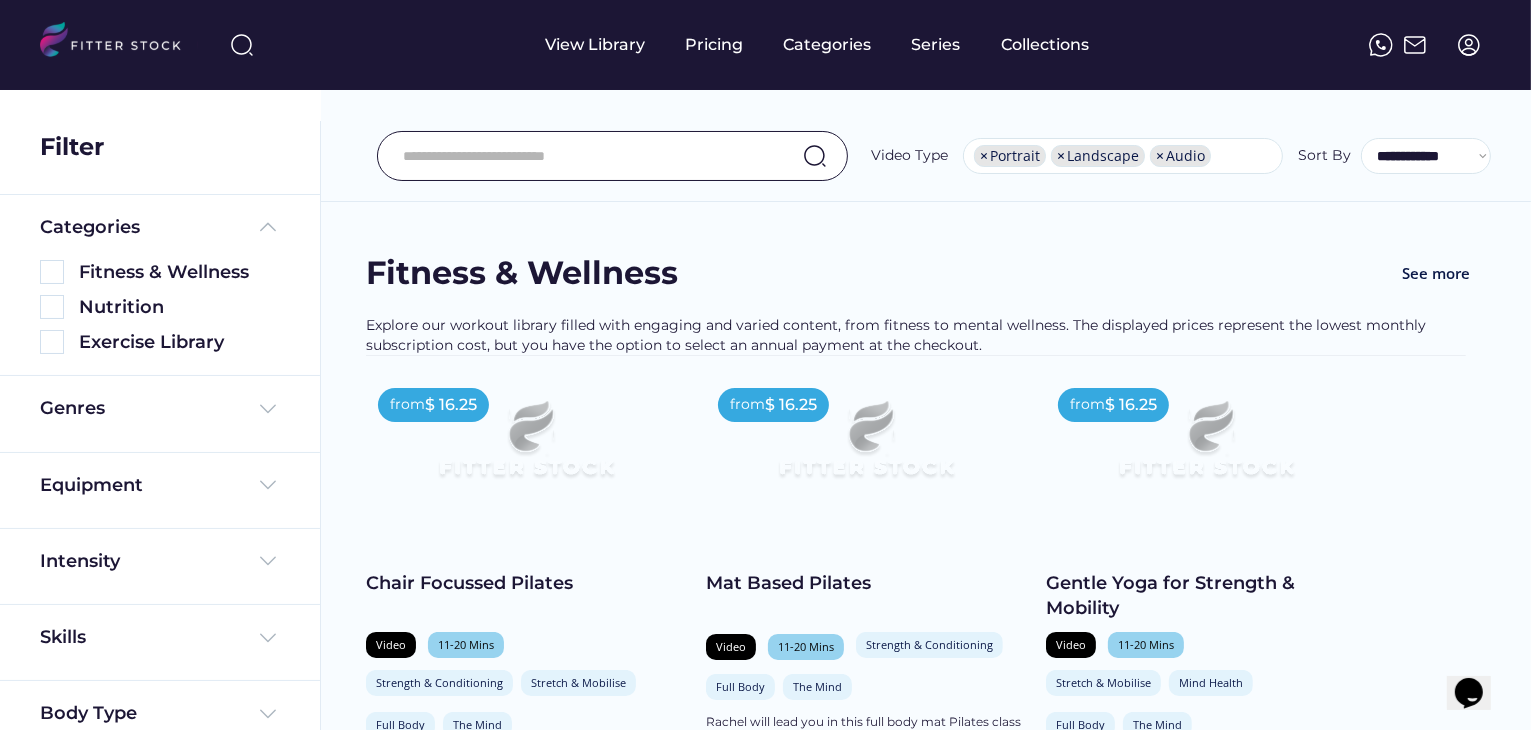 click 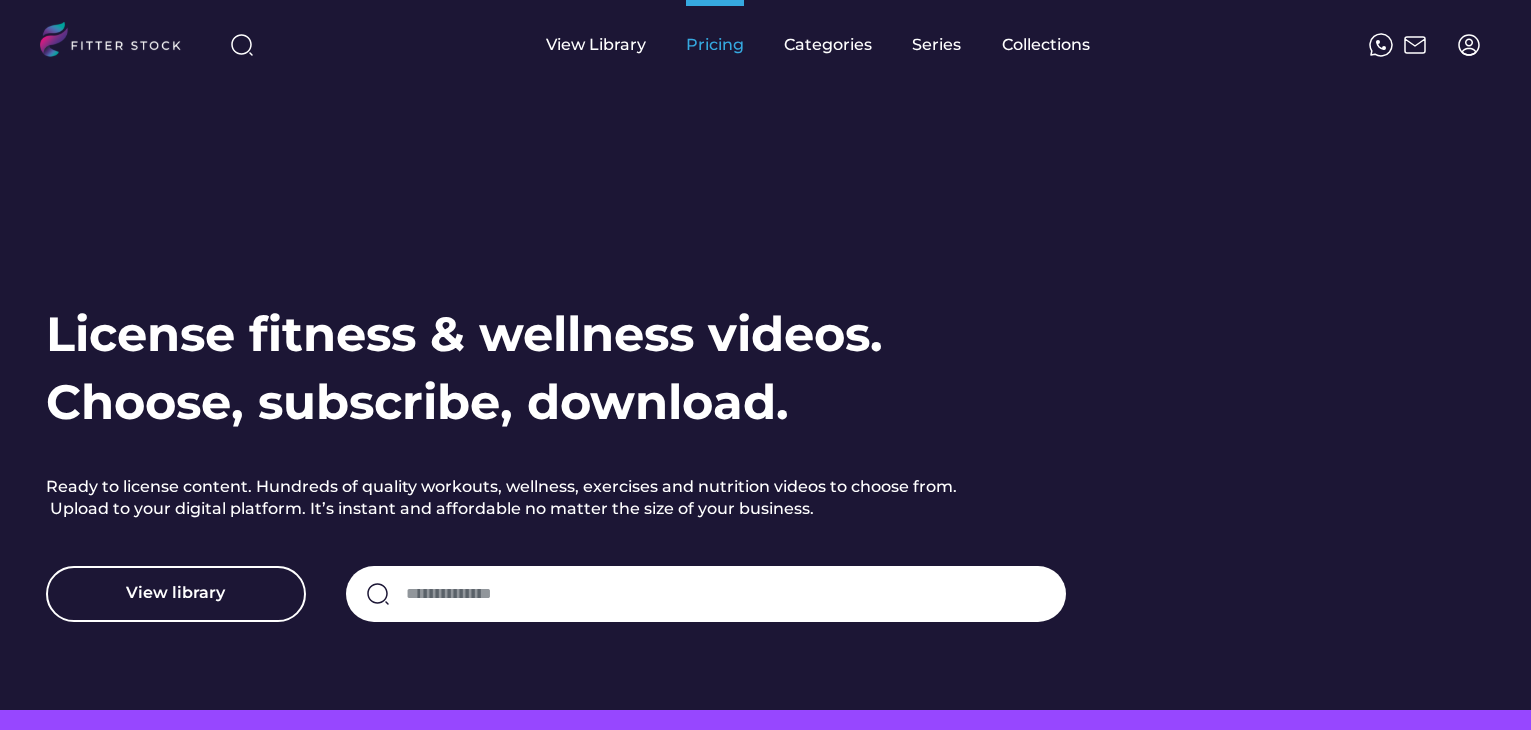 scroll, scrollTop: 0, scrollLeft: 0, axis: both 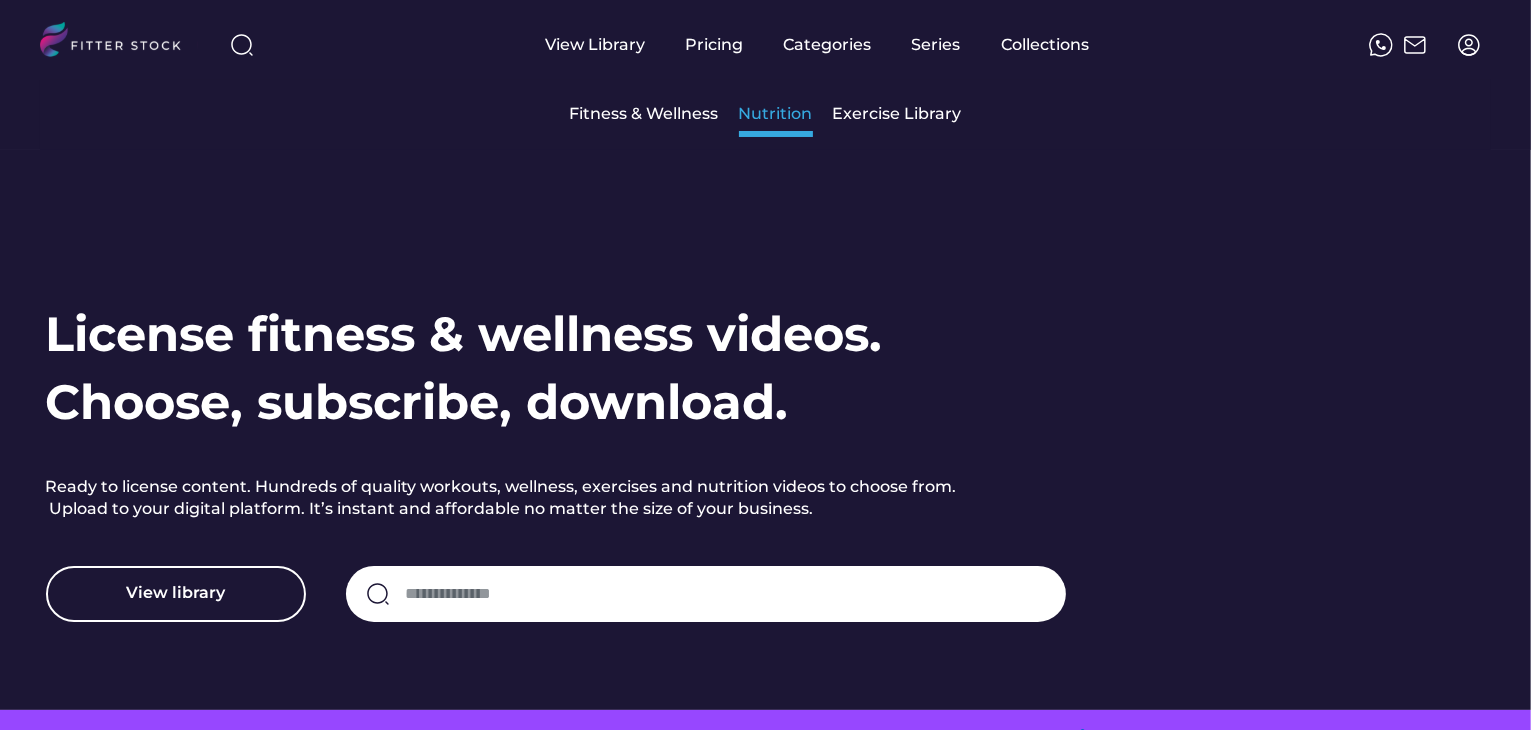 click on "Nutrition" at bounding box center [776, 114] 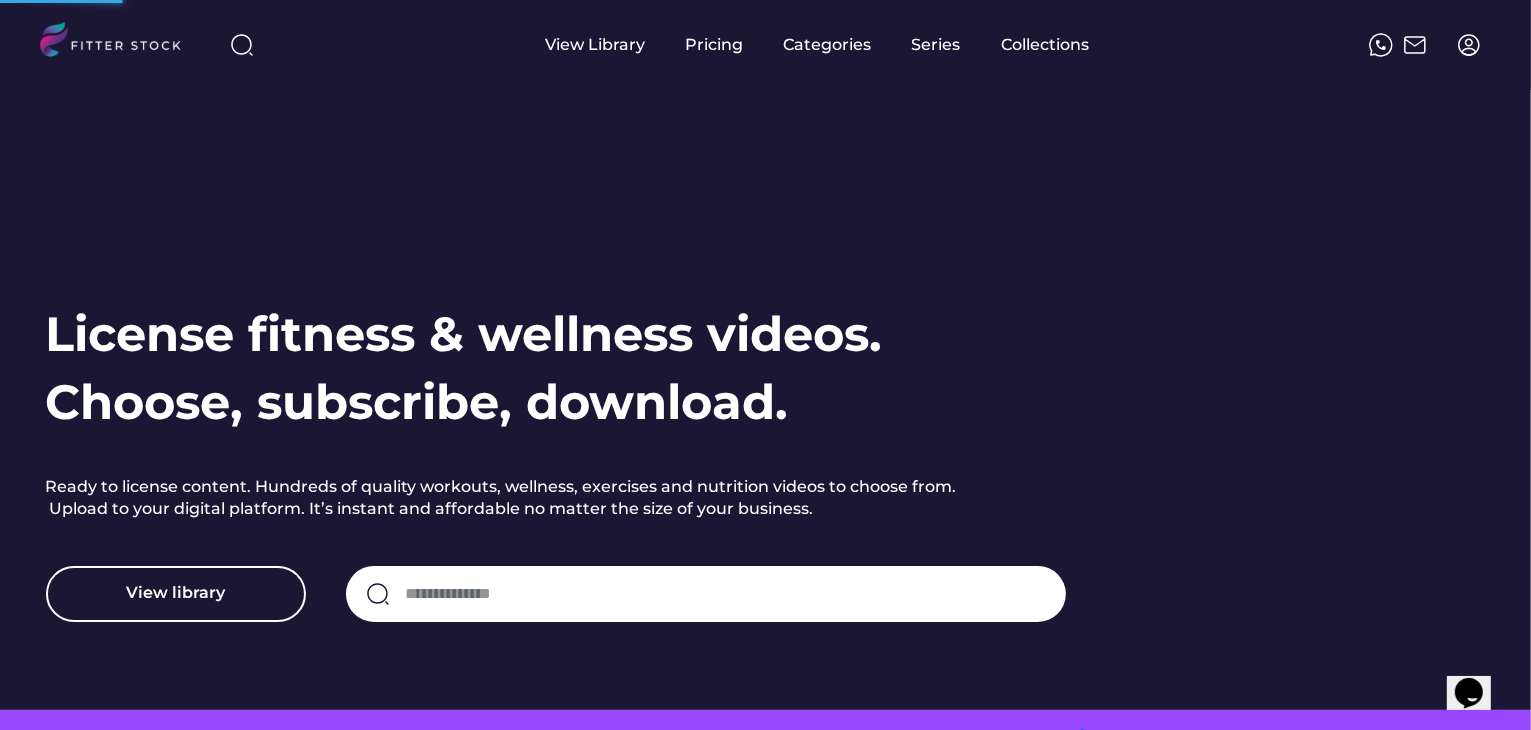 scroll, scrollTop: 0, scrollLeft: 0, axis: both 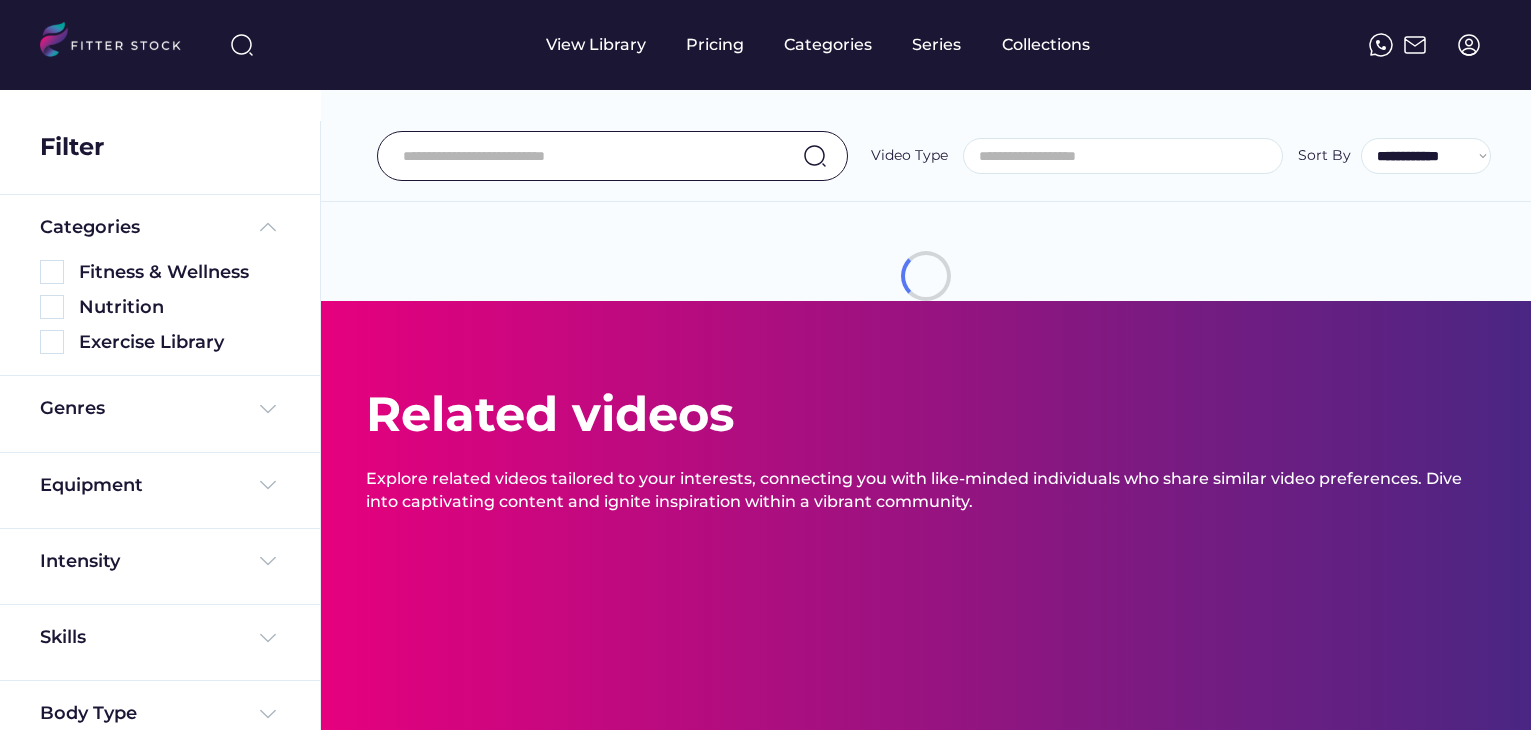select 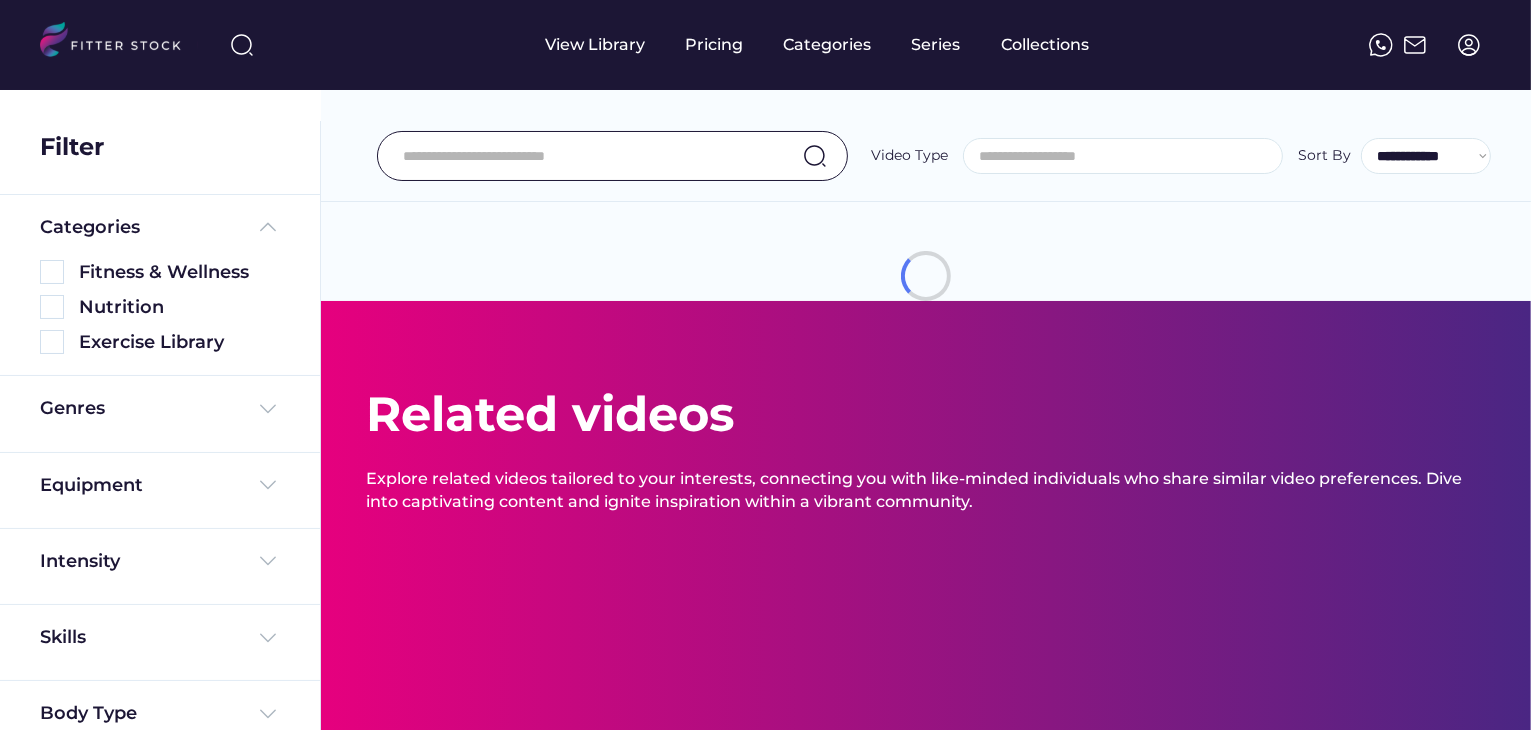 scroll, scrollTop: 0, scrollLeft: 0, axis: both 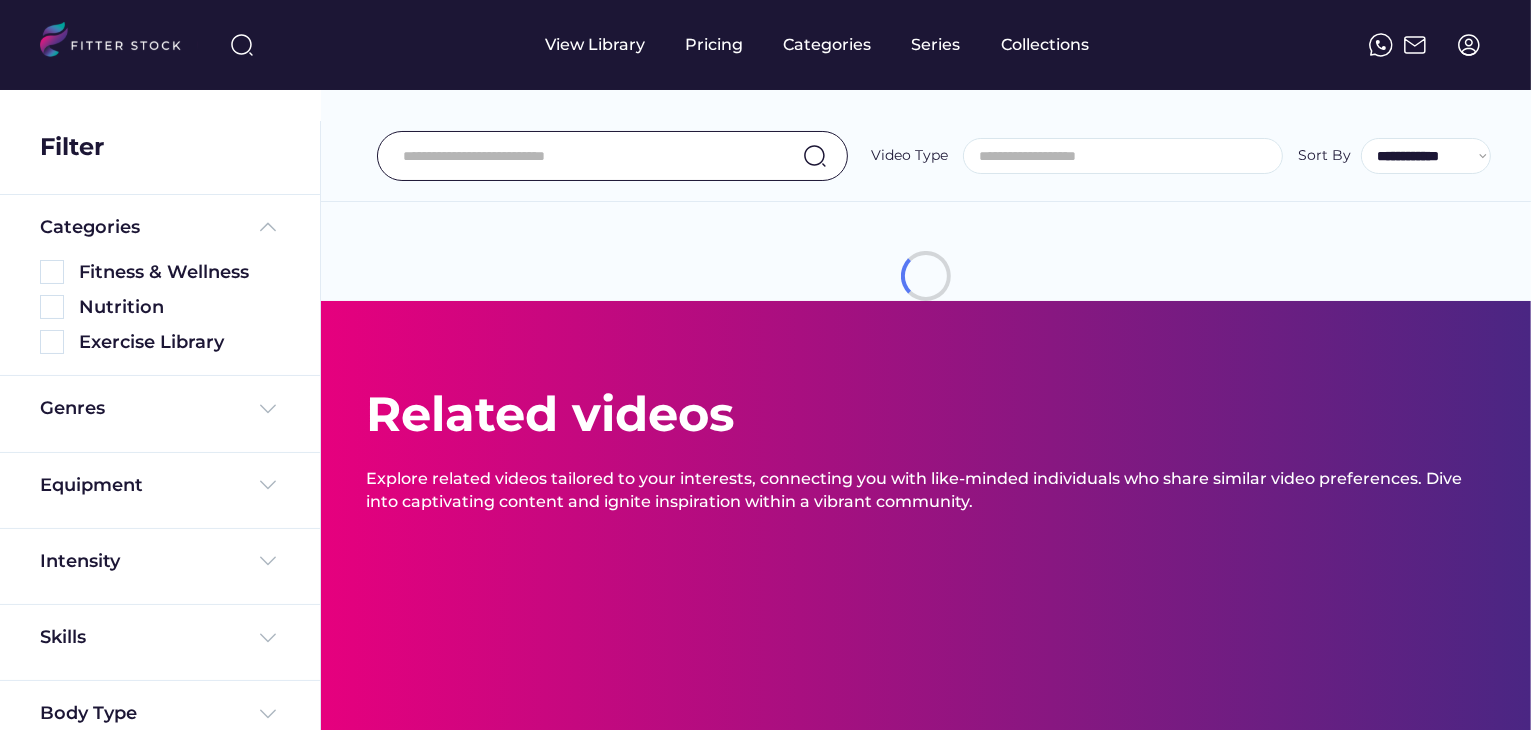 select on "**********" 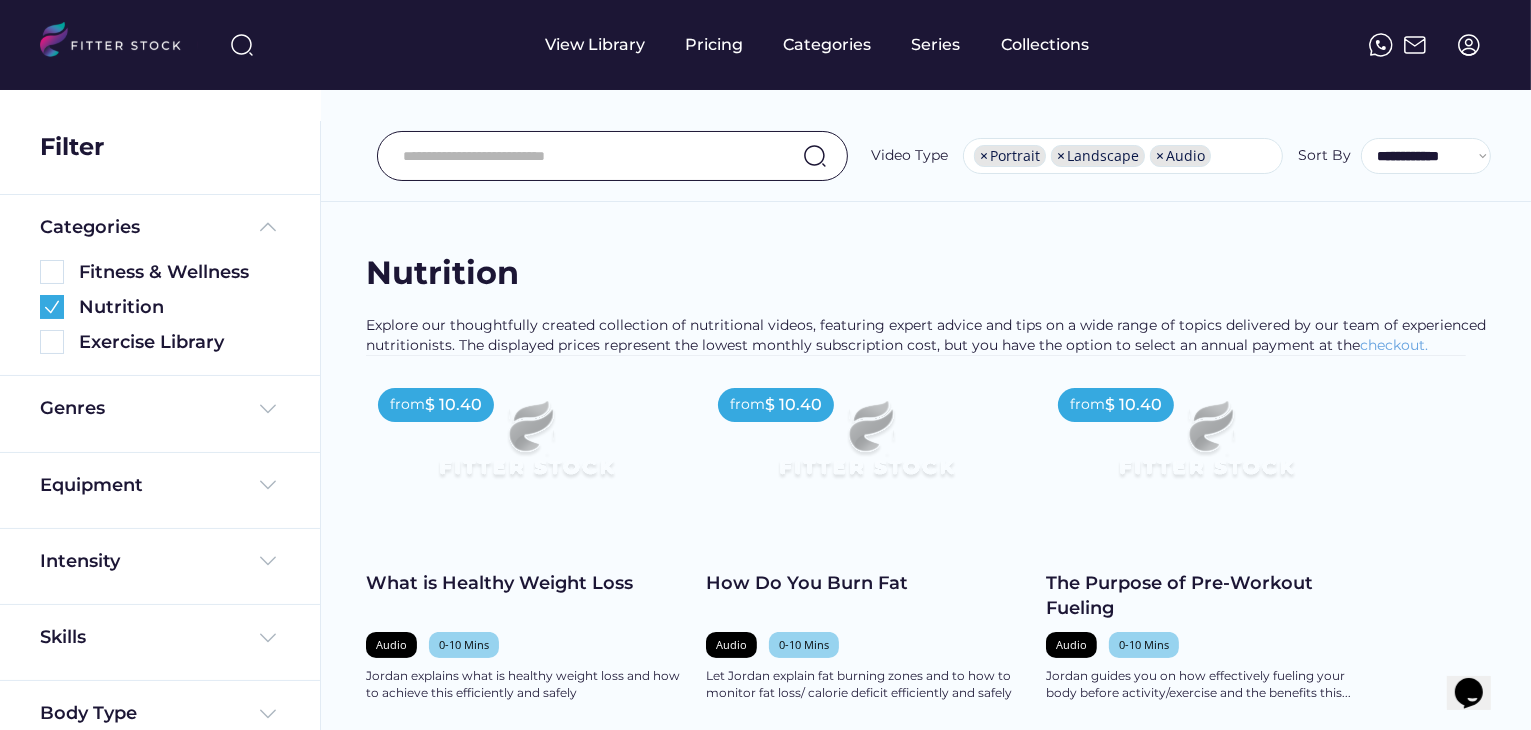 scroll, scrollTop: 0, scrollLeft: 0, axis: both 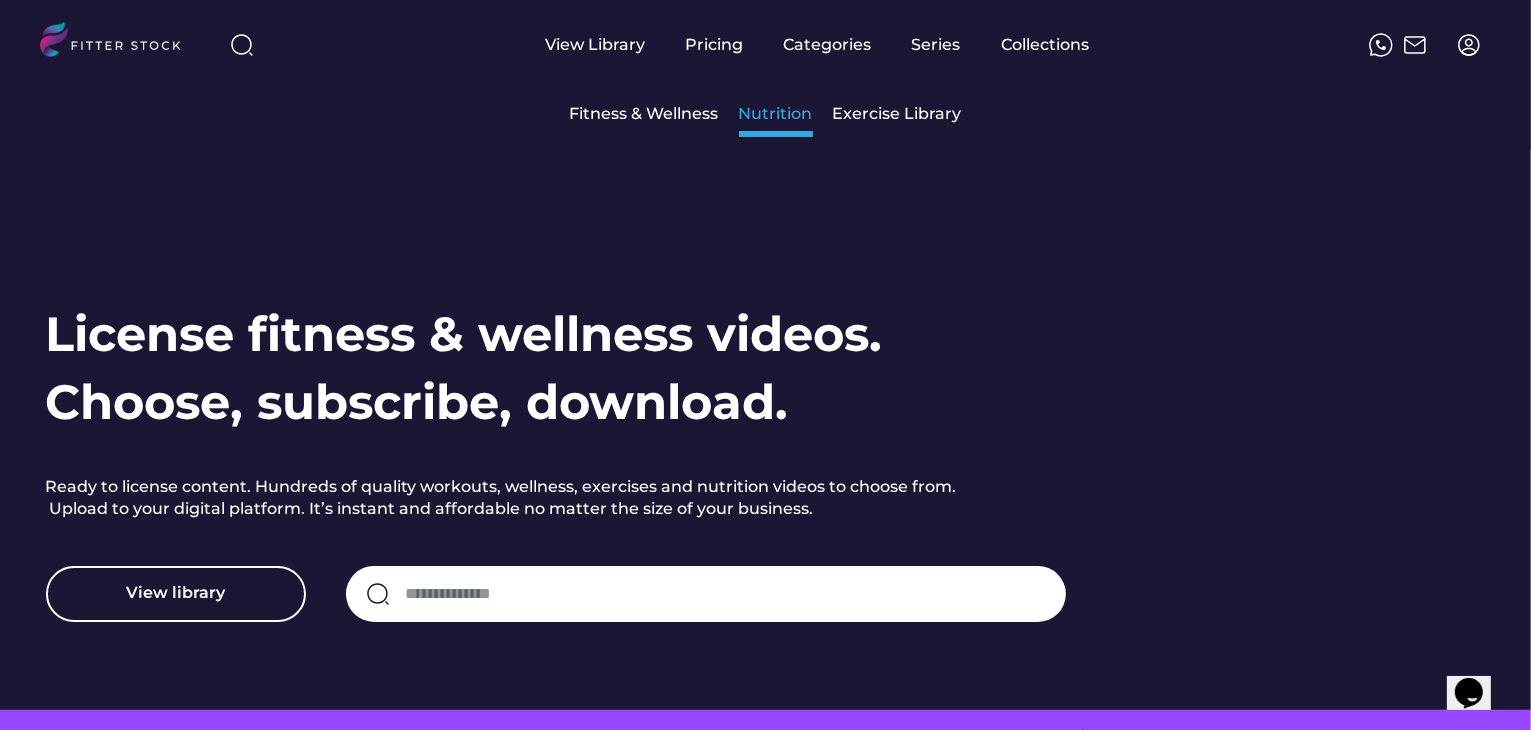 click on "Nutrition" at bounding box center (776, 114) 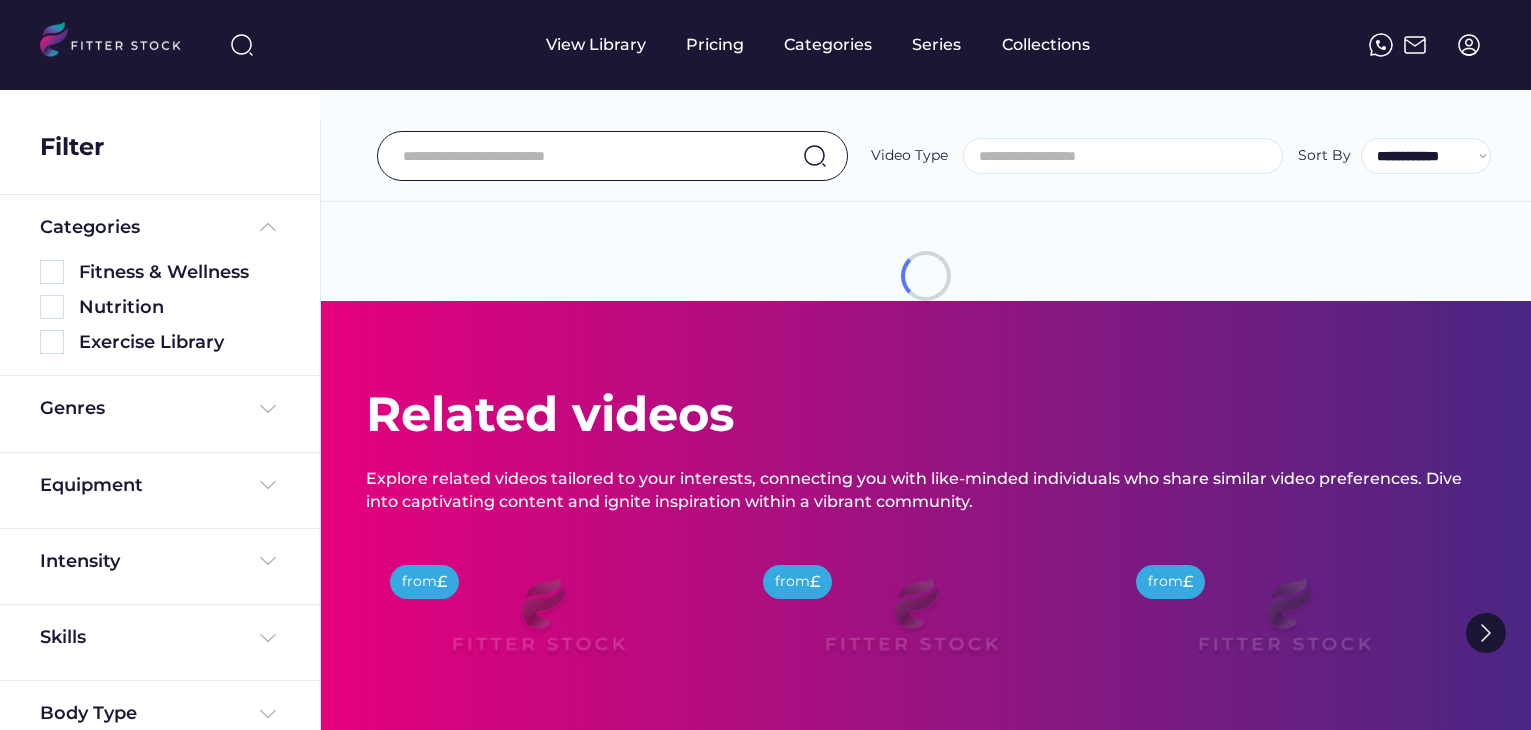 select 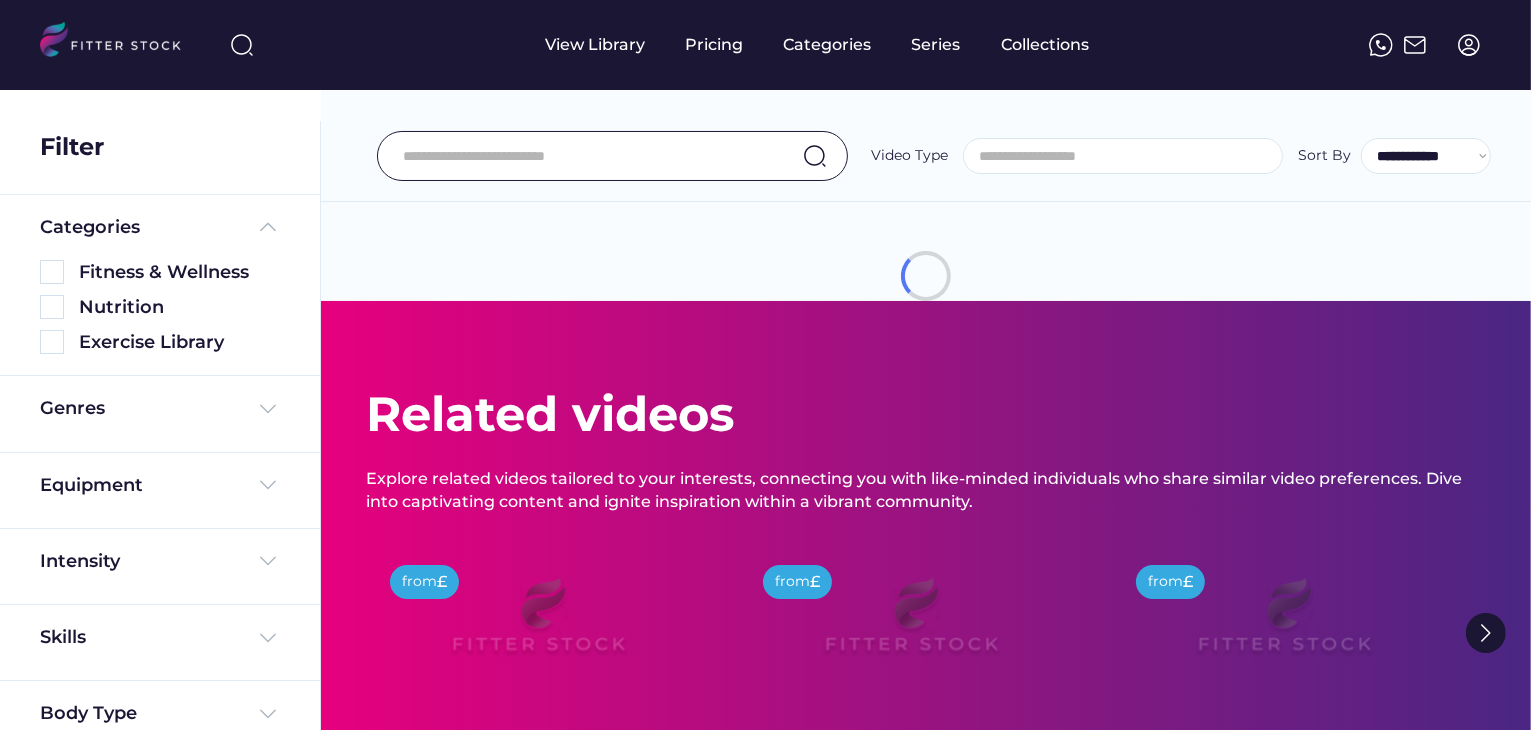 scroll, scrollTop: 0, scrollLeft: 0, axis: both 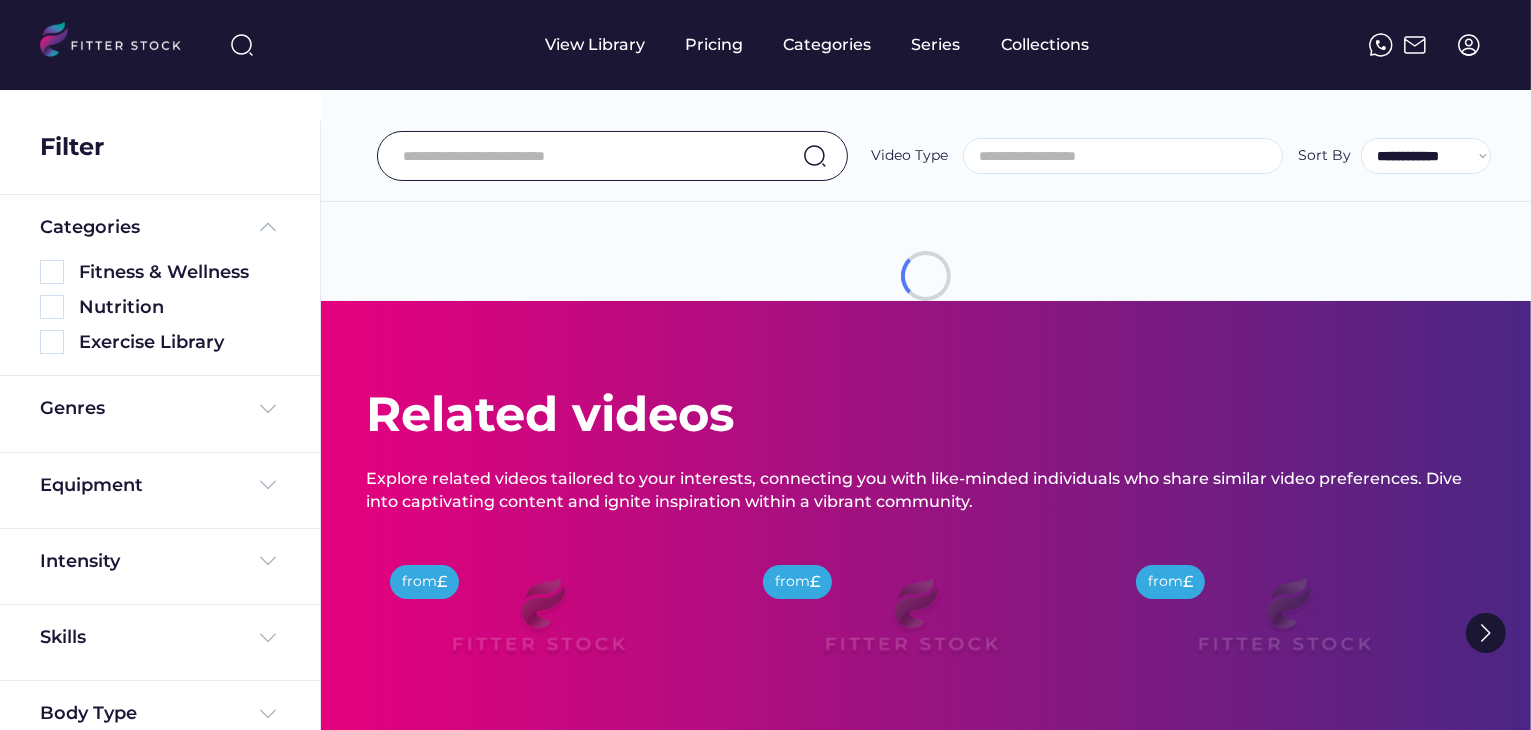 select on "**********" 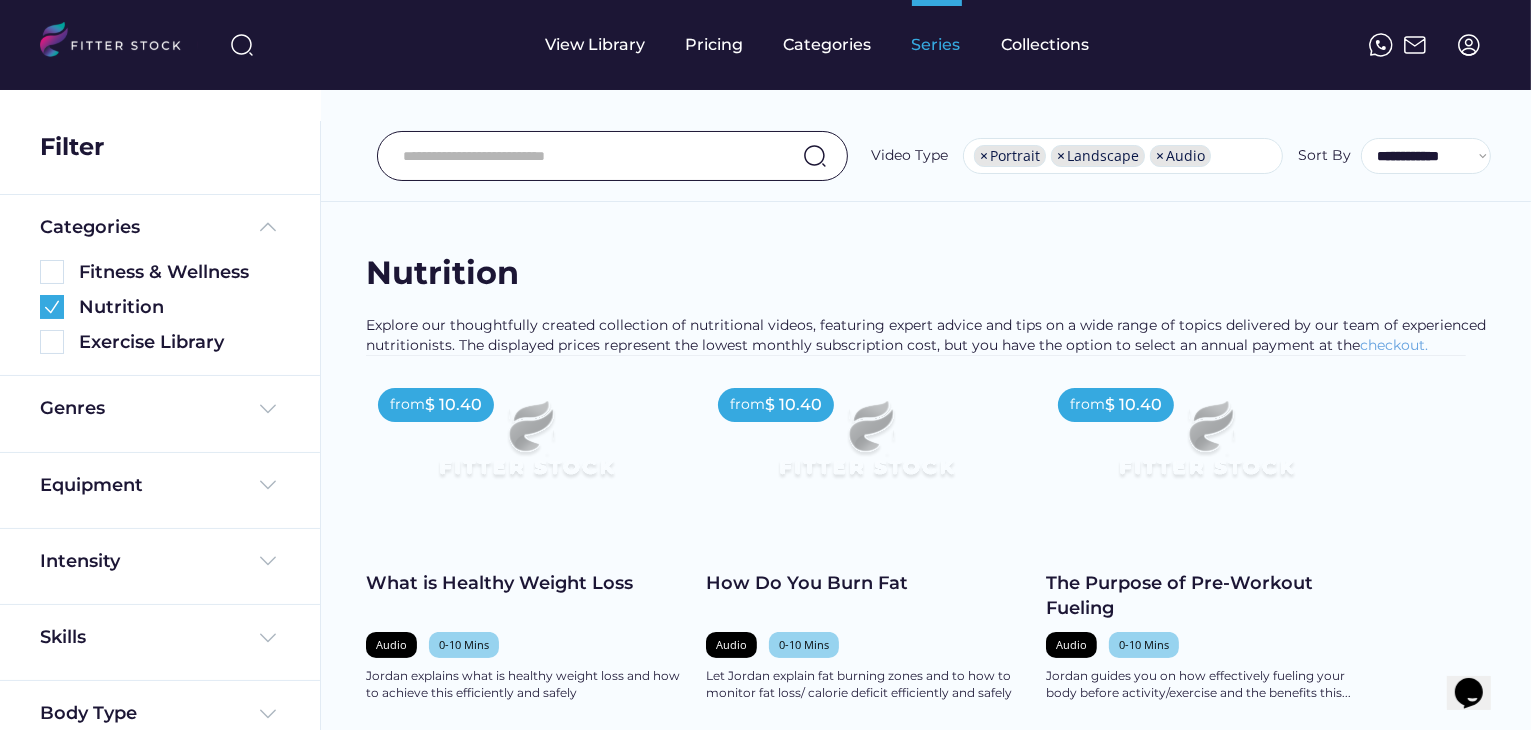 scroll, scrollTop: 0, scrollLeft: 0, axis: both 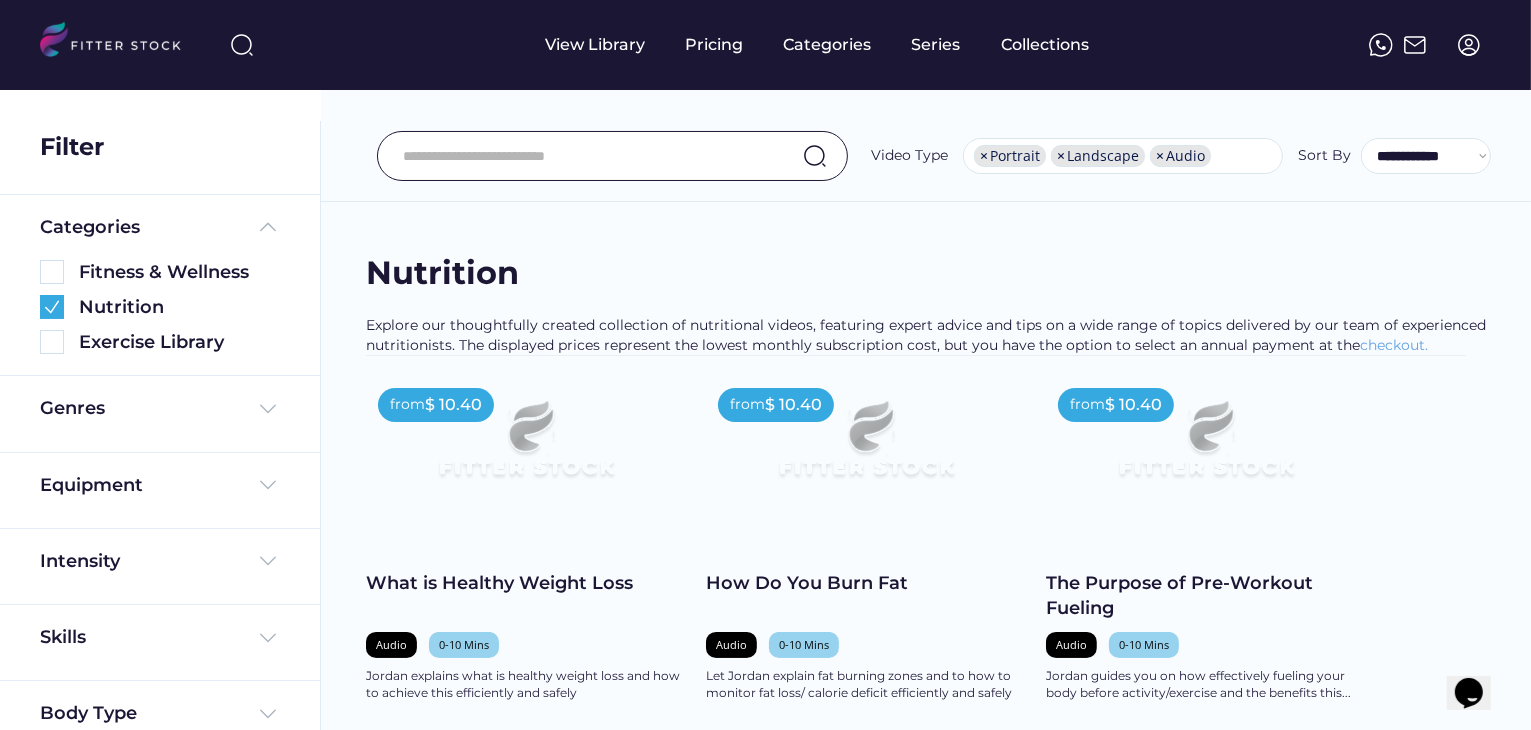 click 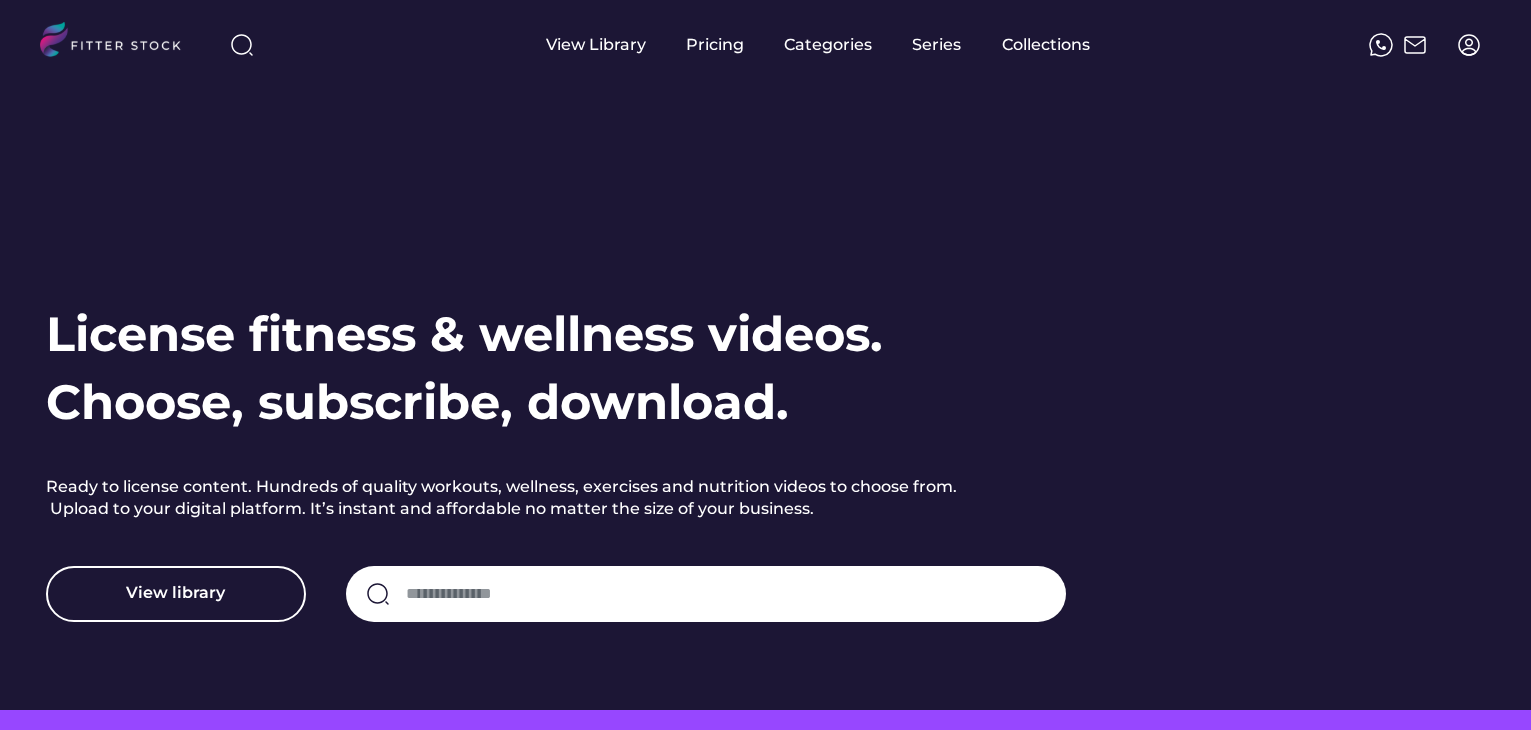 scroll, scrollTop: 0, scrollLeft: 0, axis: both 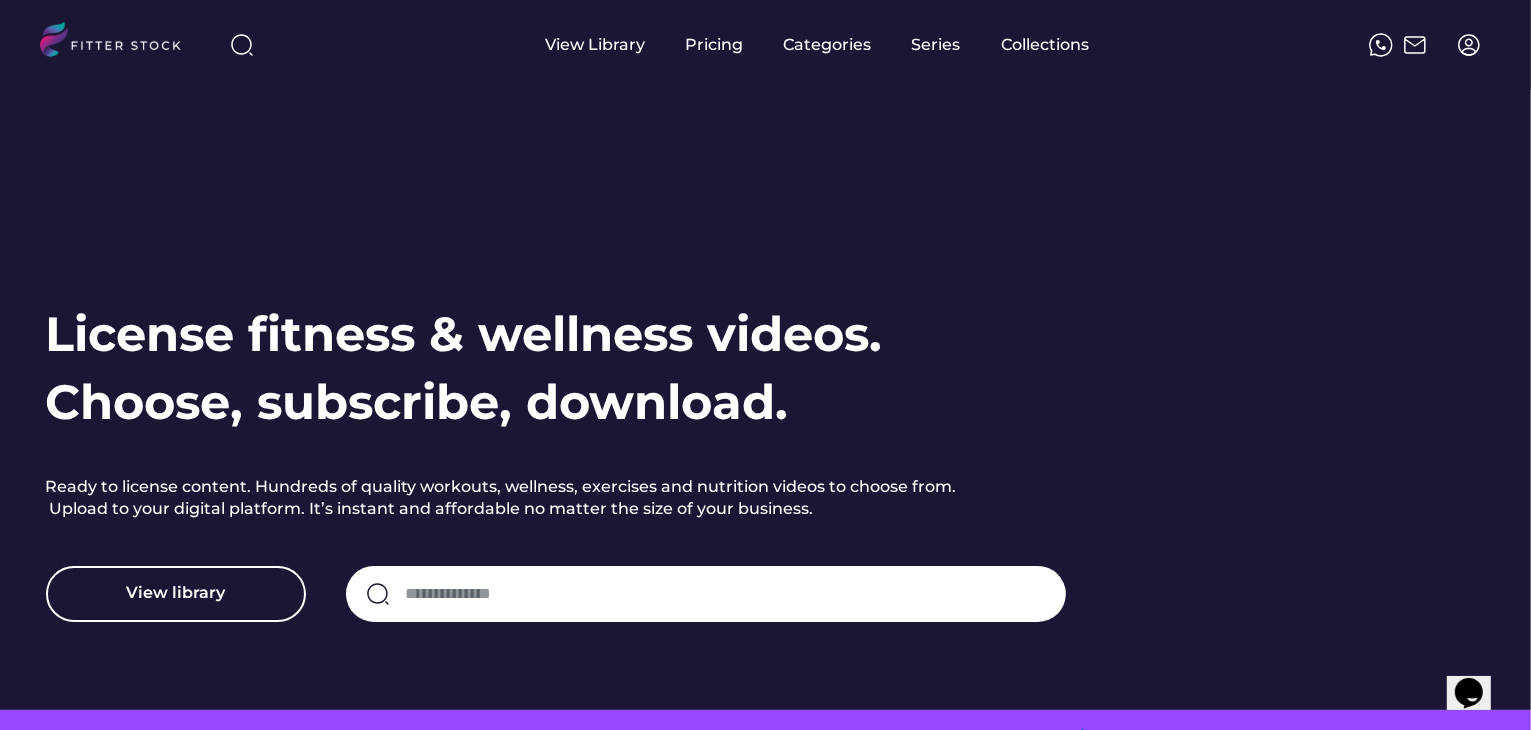 click at bounding box center [1469, 45] 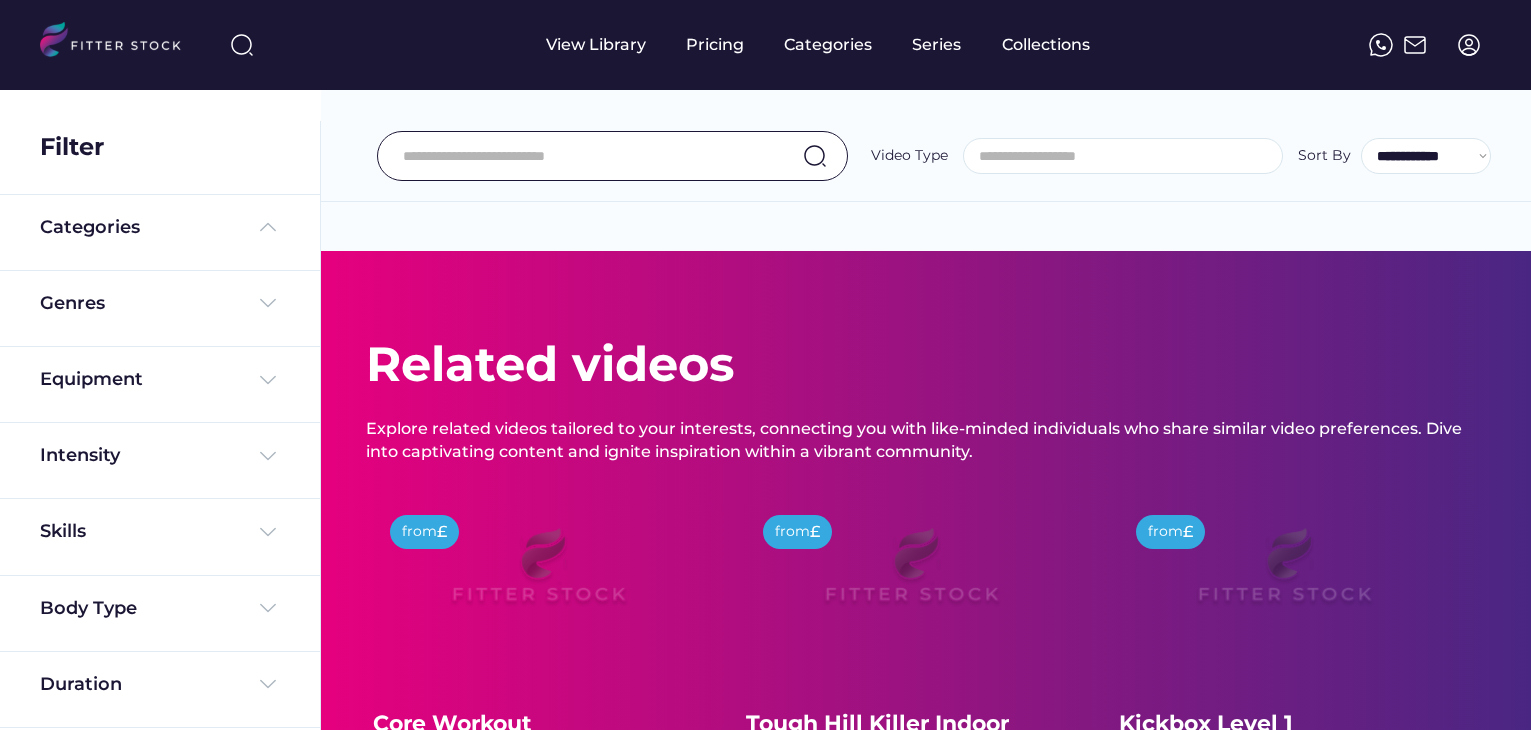 select 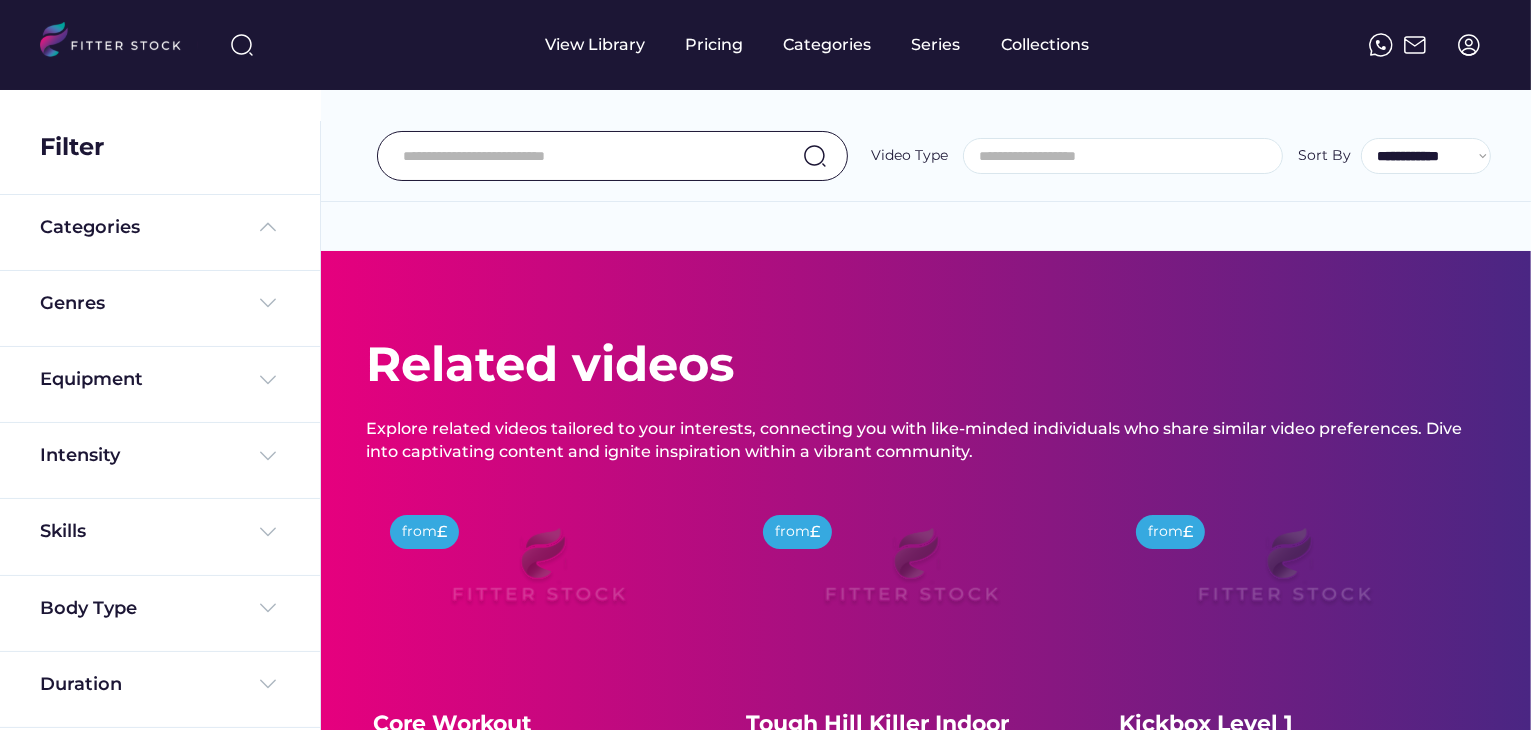 scroll, scrollTop: 0, scrollLeft: 0, axis: both 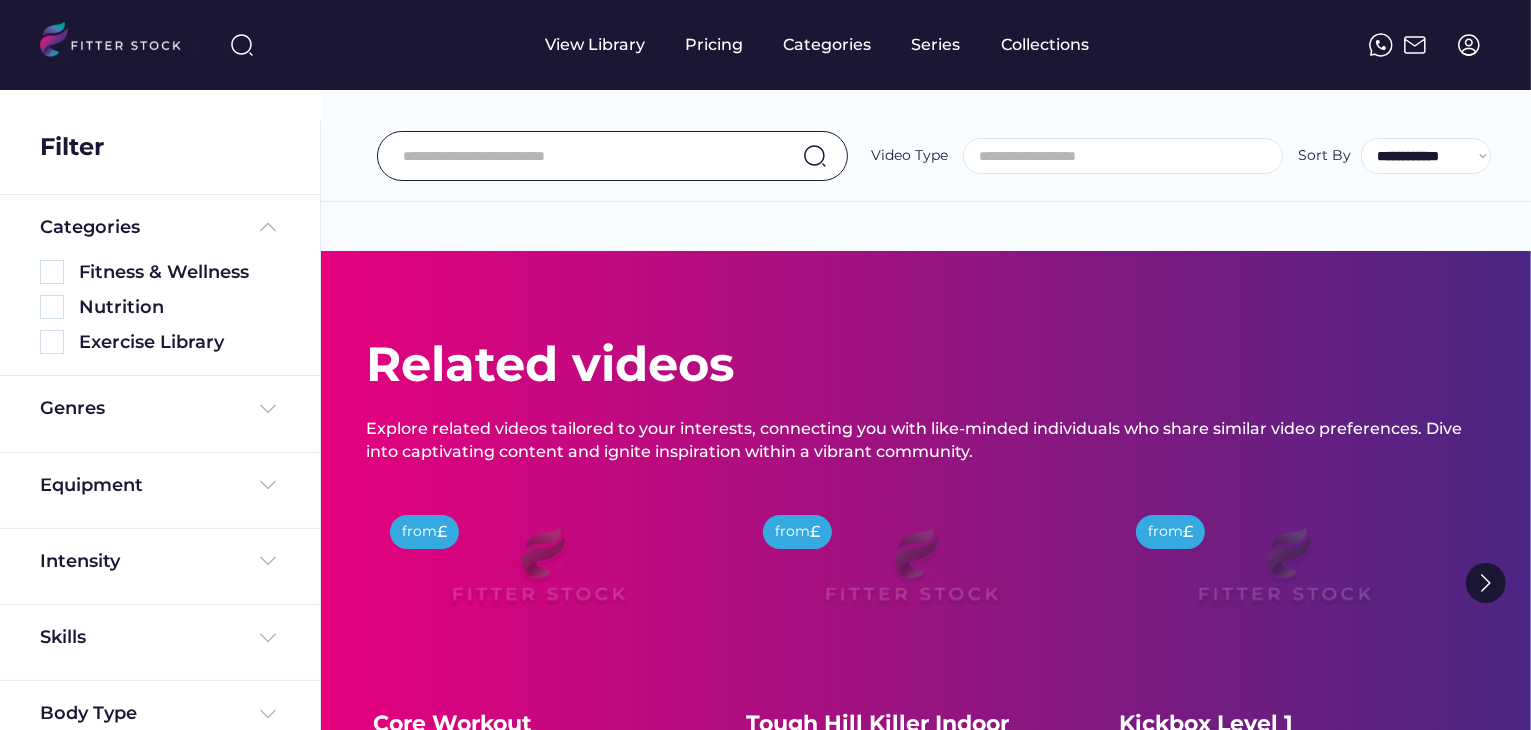 select on "**********" 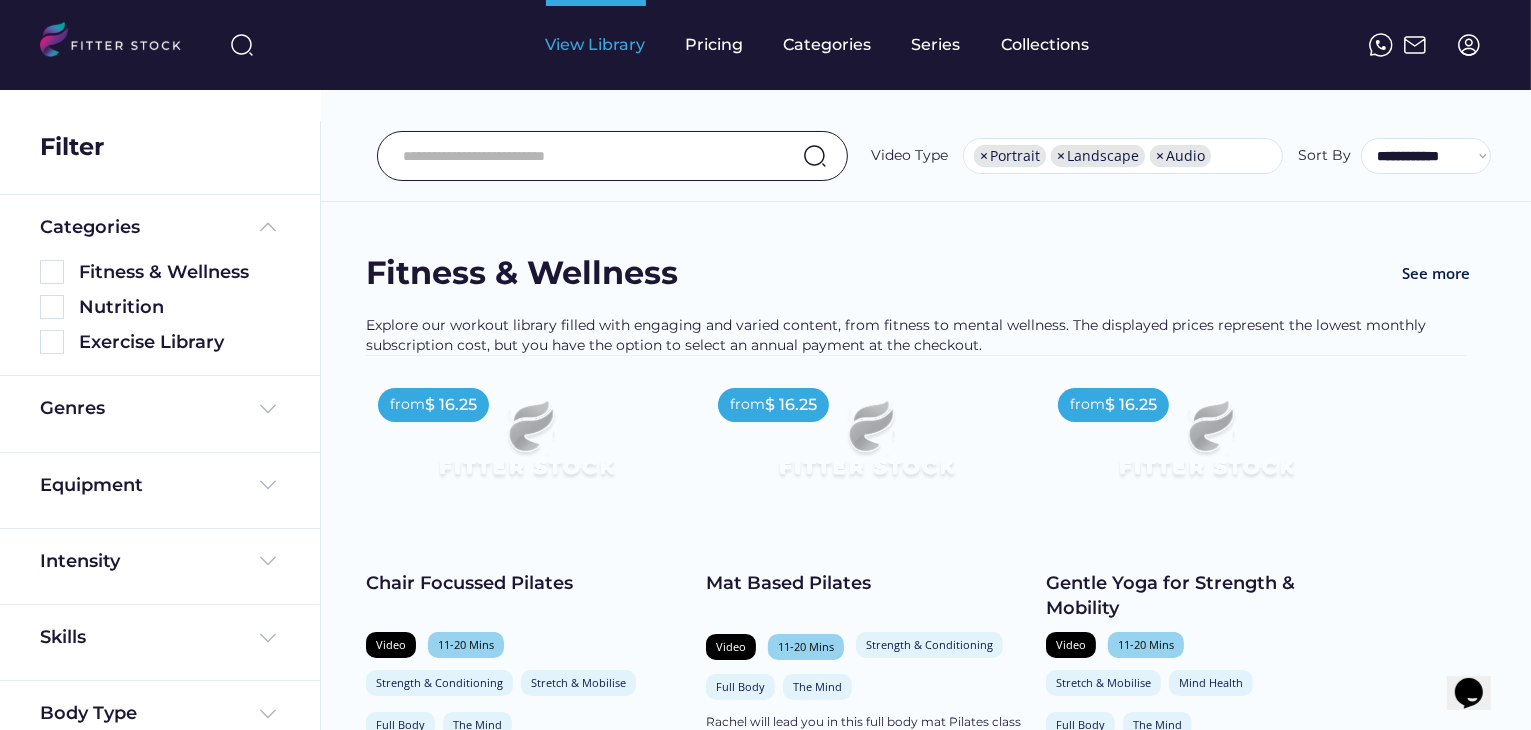scroll, scrollTop: 0, scrollLeft: 0, axis: both 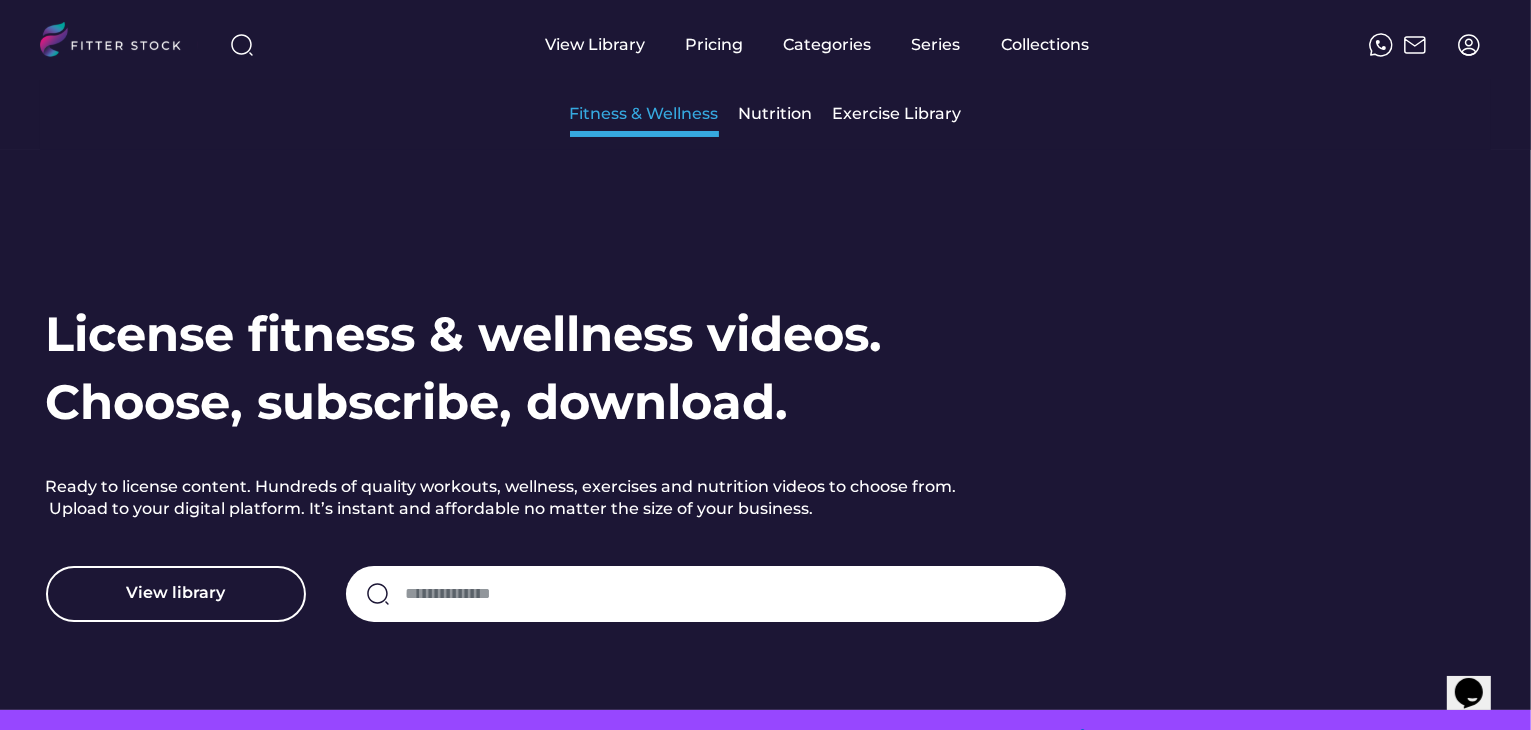 click on "Fitness & Wellness" at bounding box center [644, 114] 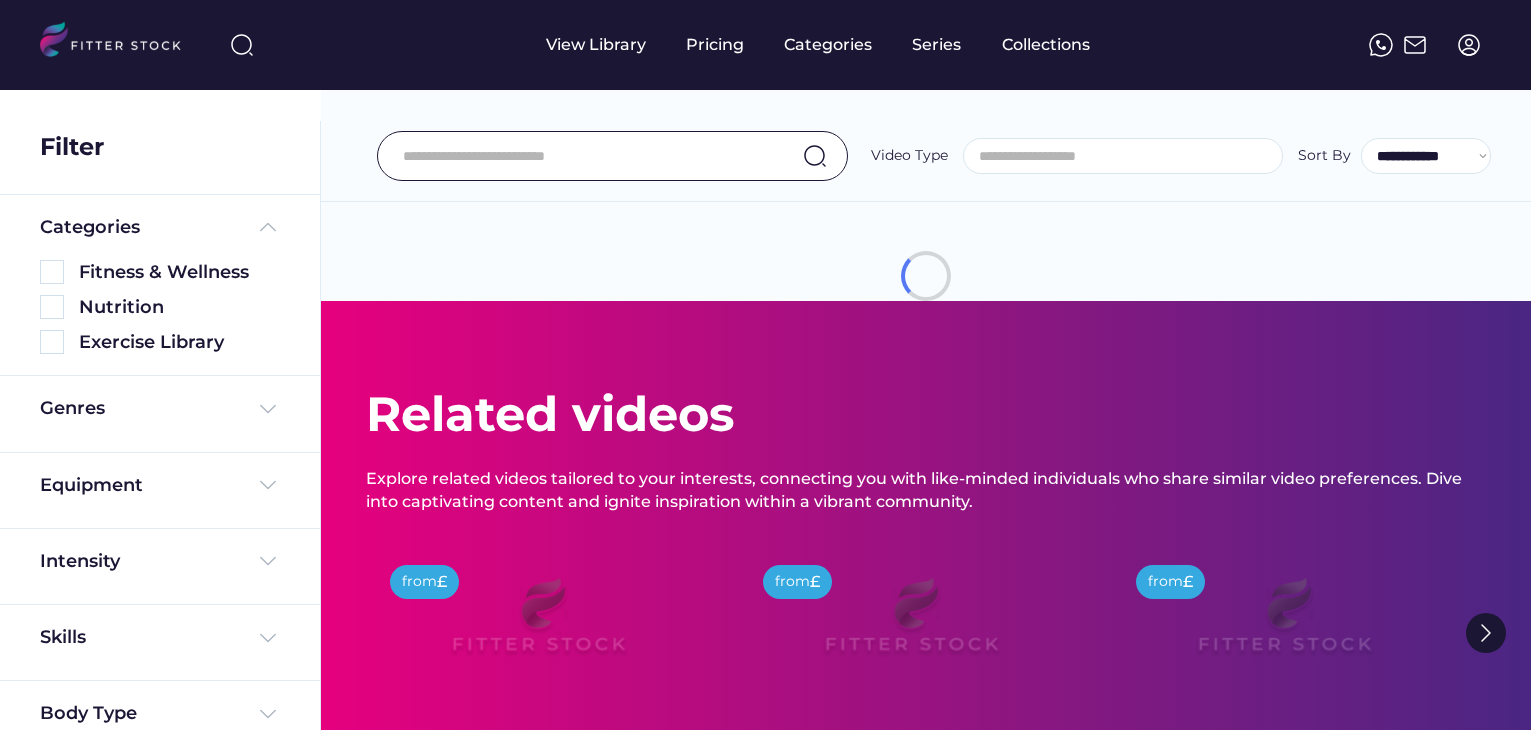 select 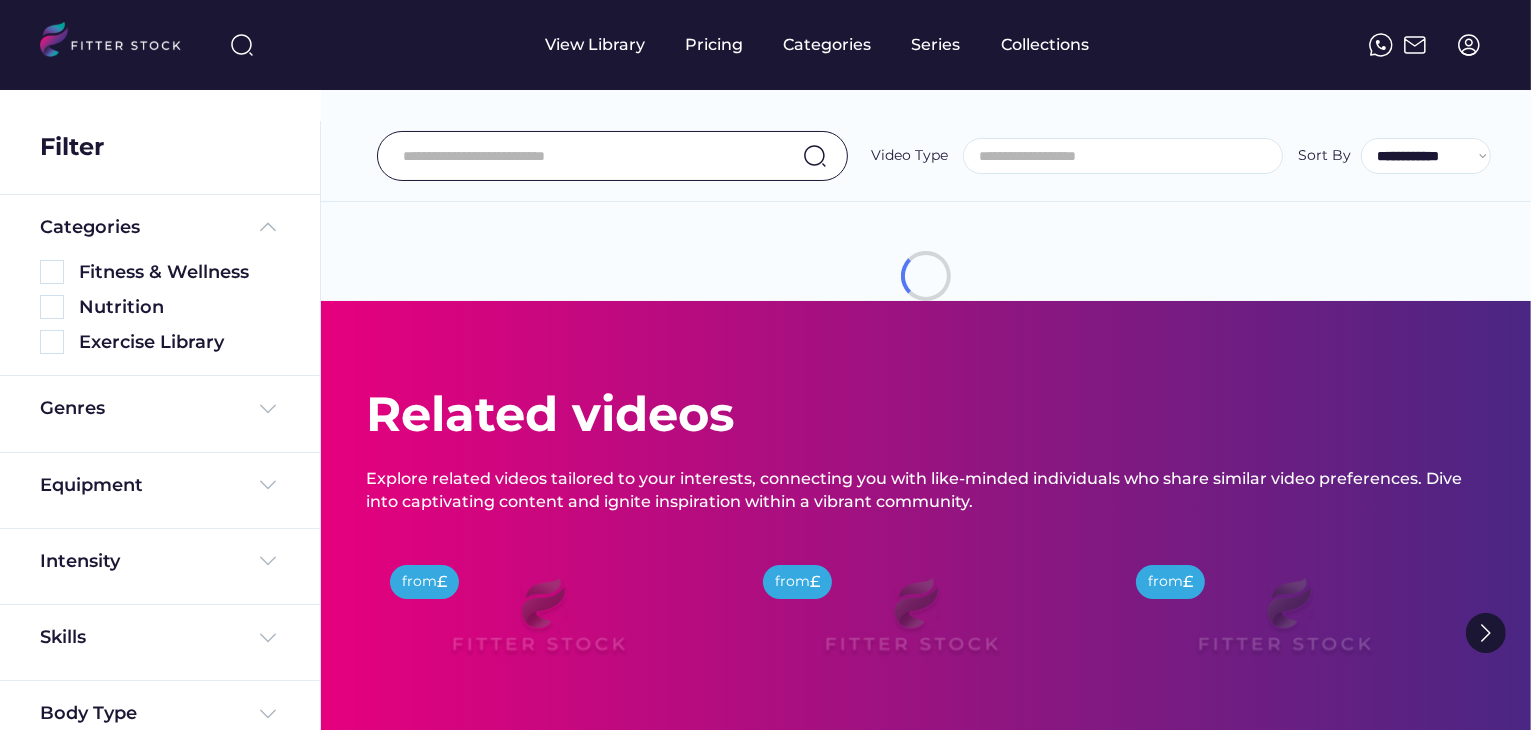 scroll, scrollTop: 0, scrollLeft: 0, axis: both 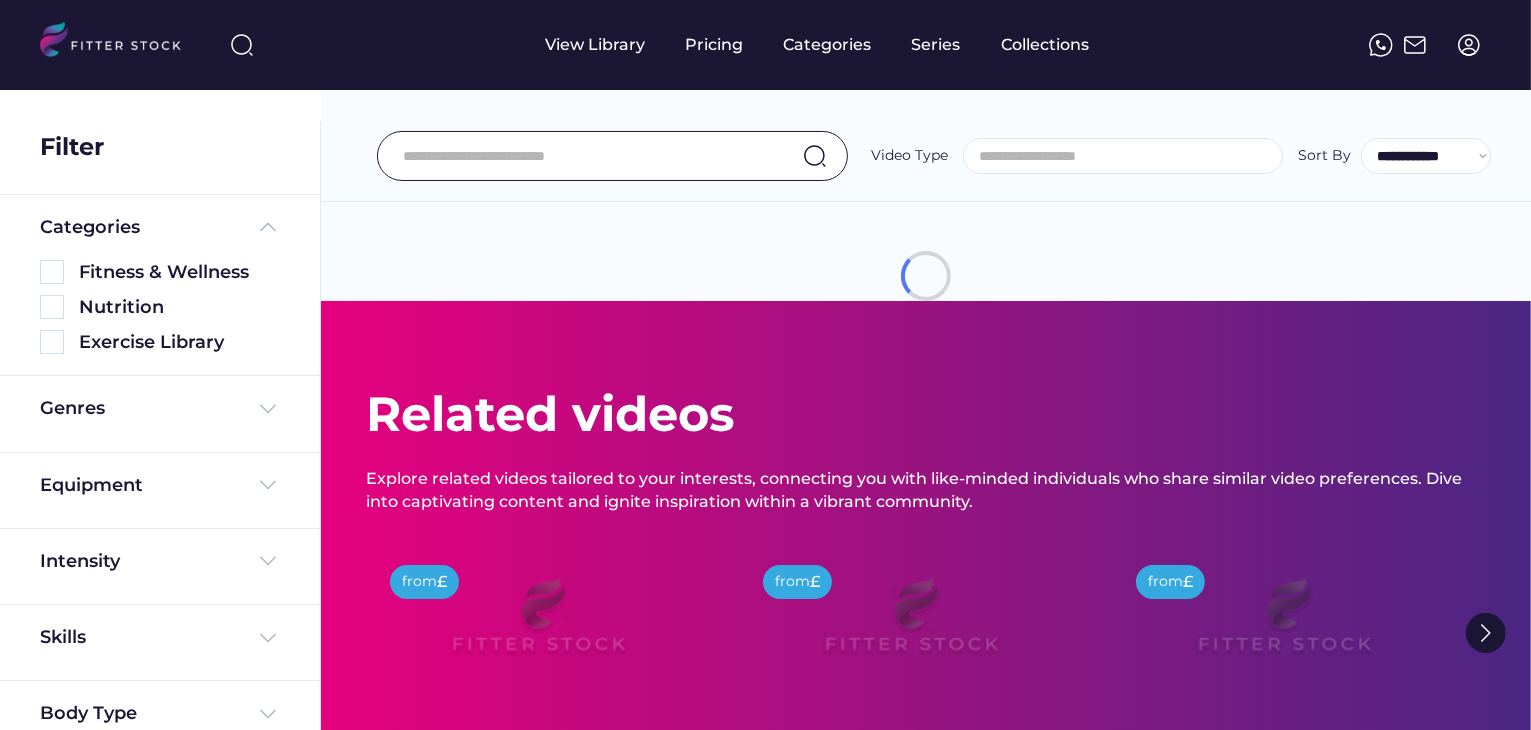 select on "**********" 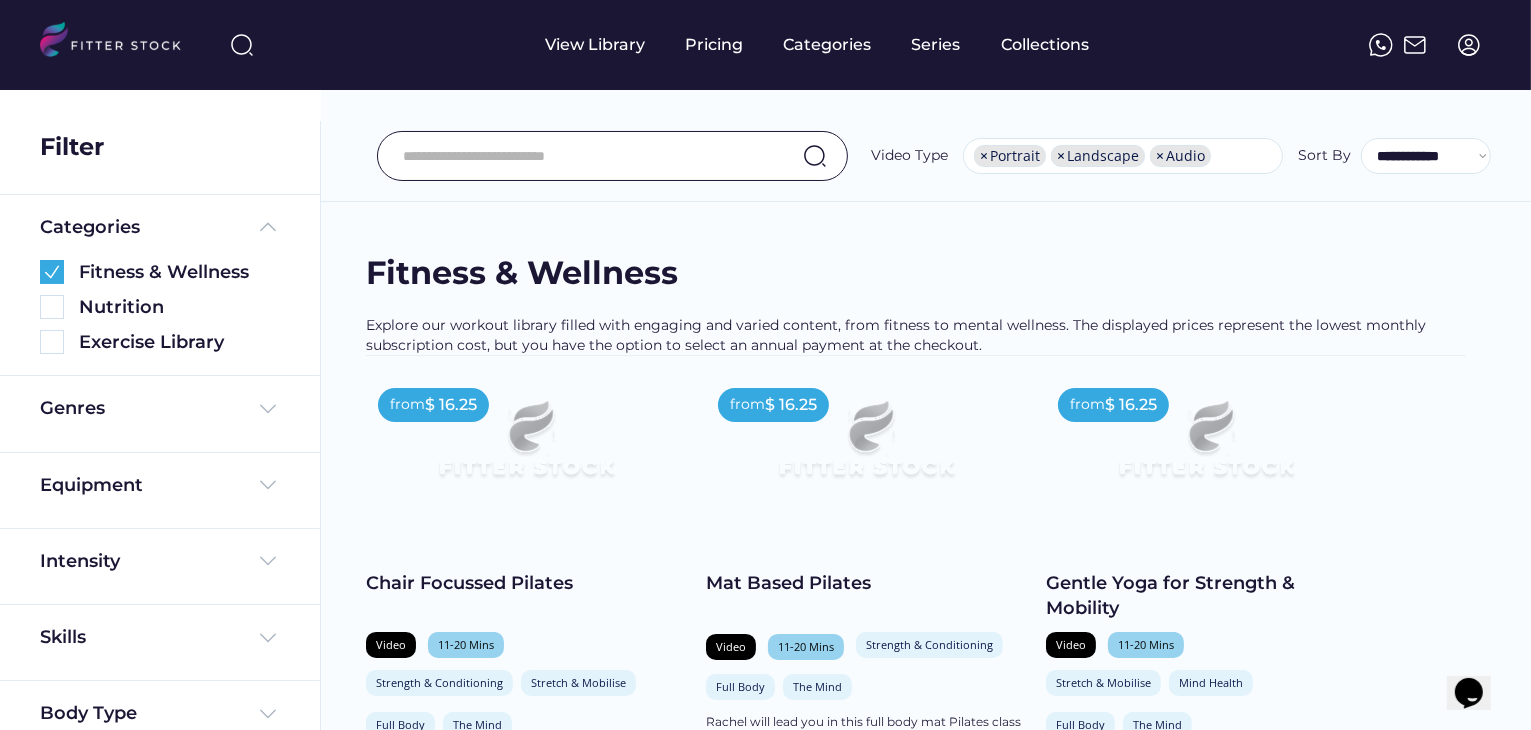 scroll, scrollTop: 0, scrollLeft: 0, axis: both 